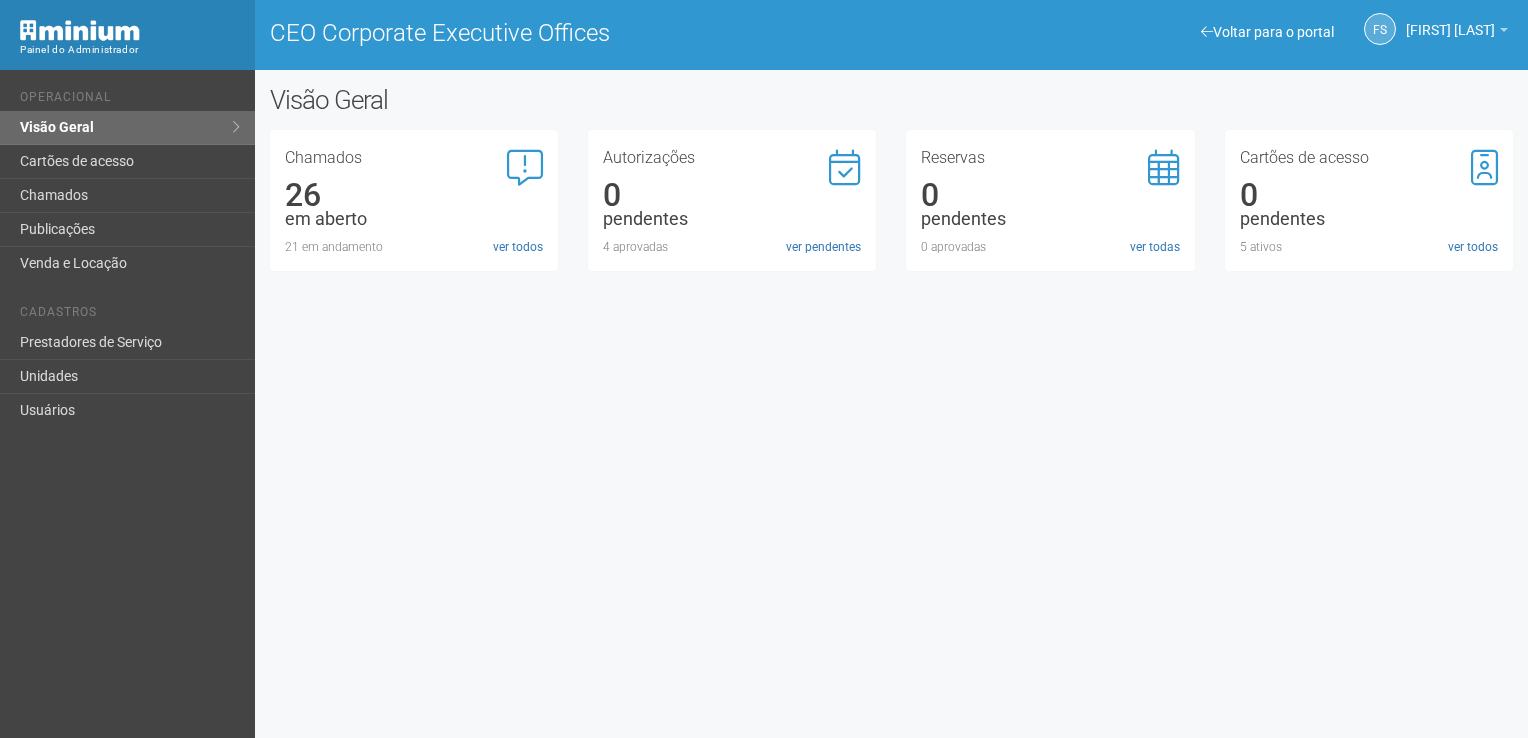 scroll, scrollTop: 0, scrollLeft: 0, axis: both 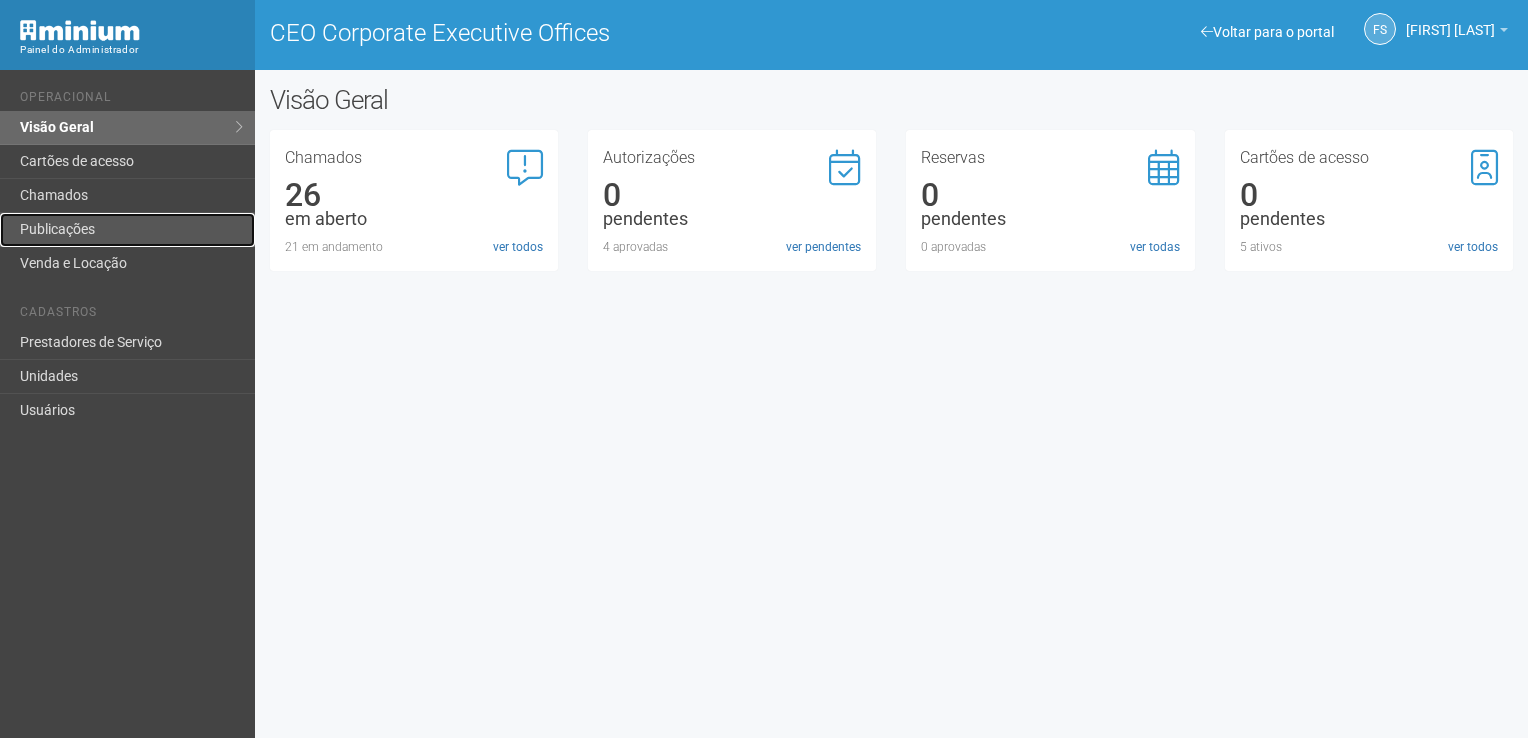 click on "Publicações" at bounding box center [127, 230] 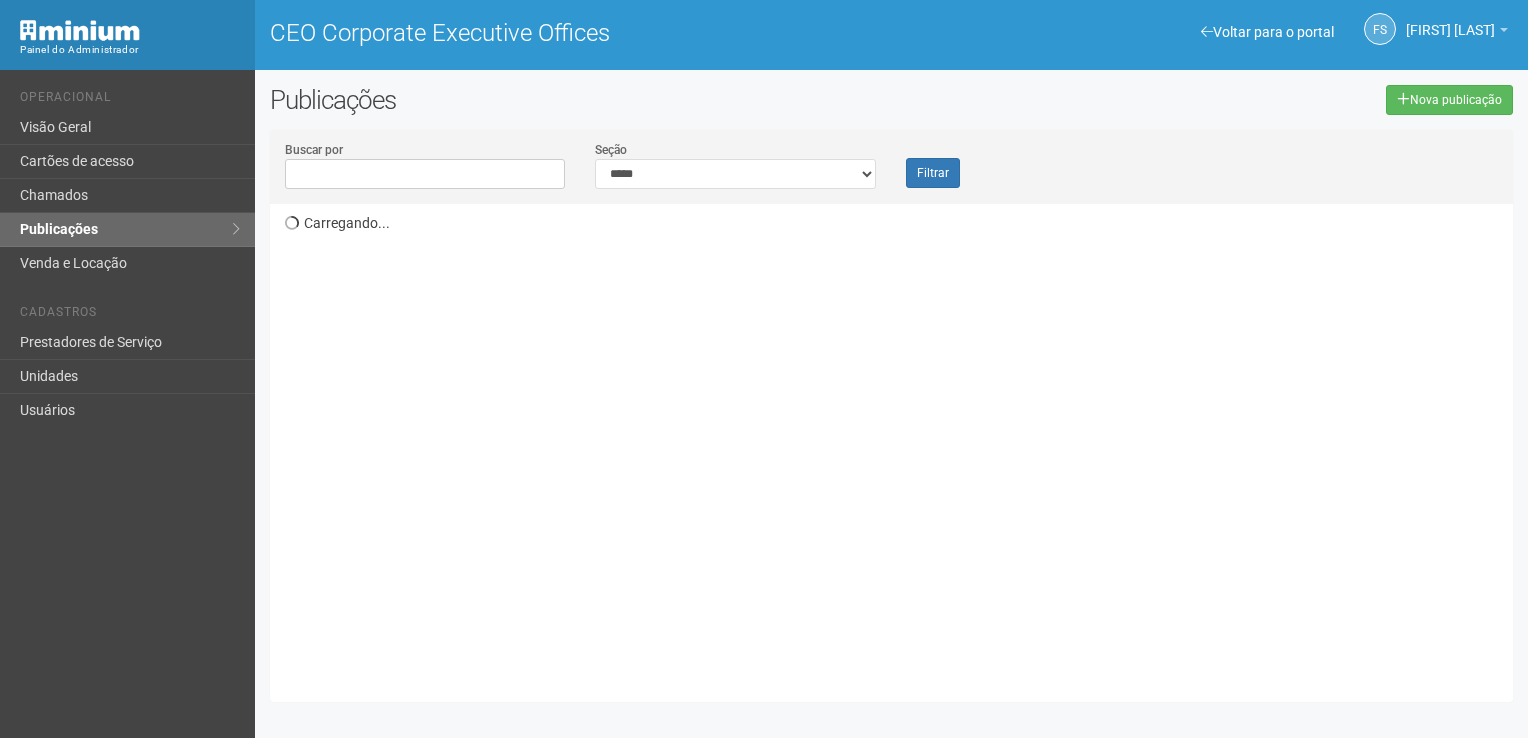 scroll, scrollTop: 0, scrollLeft: 0, axis: both 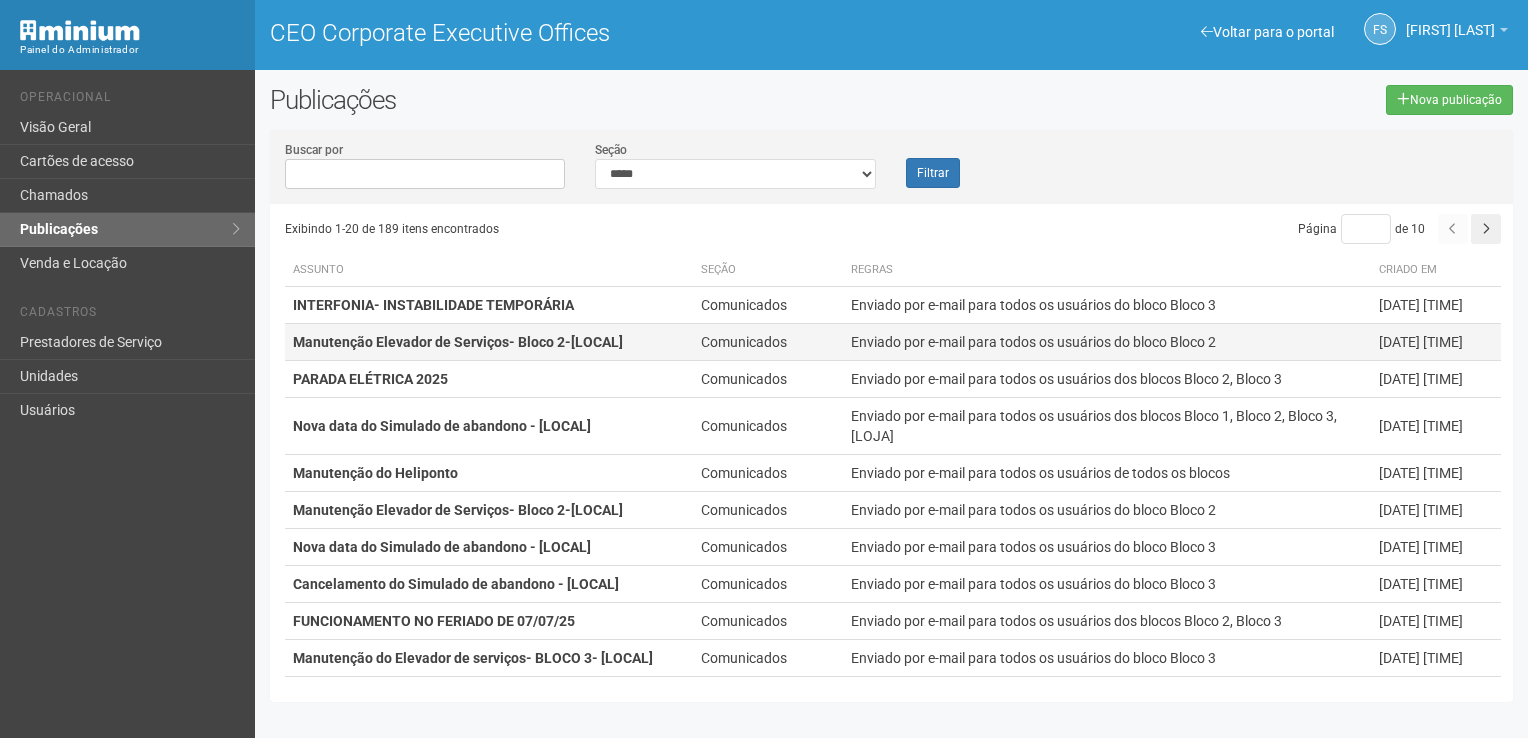 click on "Manutenção Elevador de Serviços- Bloco 2-Torre West" at bounding box center (458, 342) 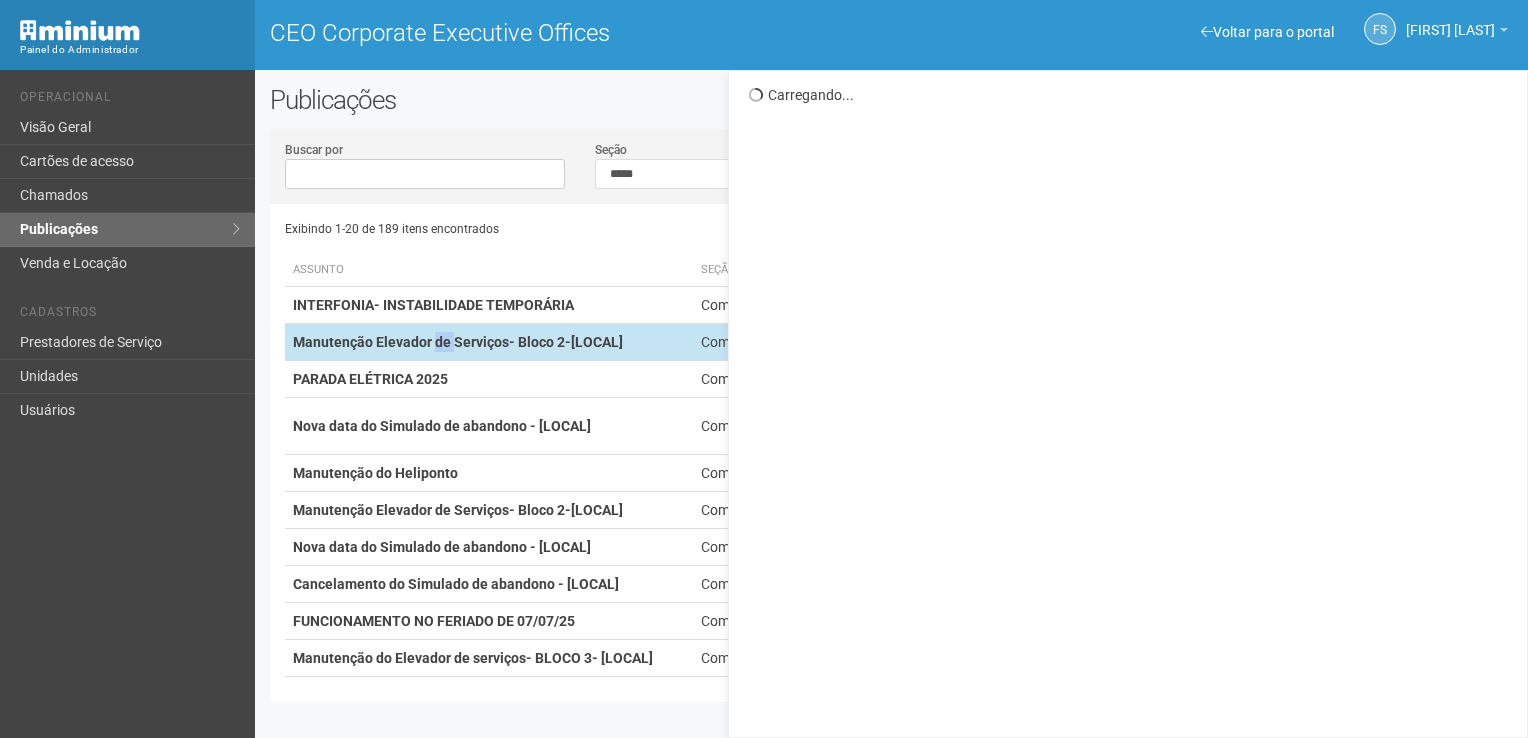 click on "Manutenção Elevador de Serviços- Bloco 2-Torre West" at bounding box center [458, 342] 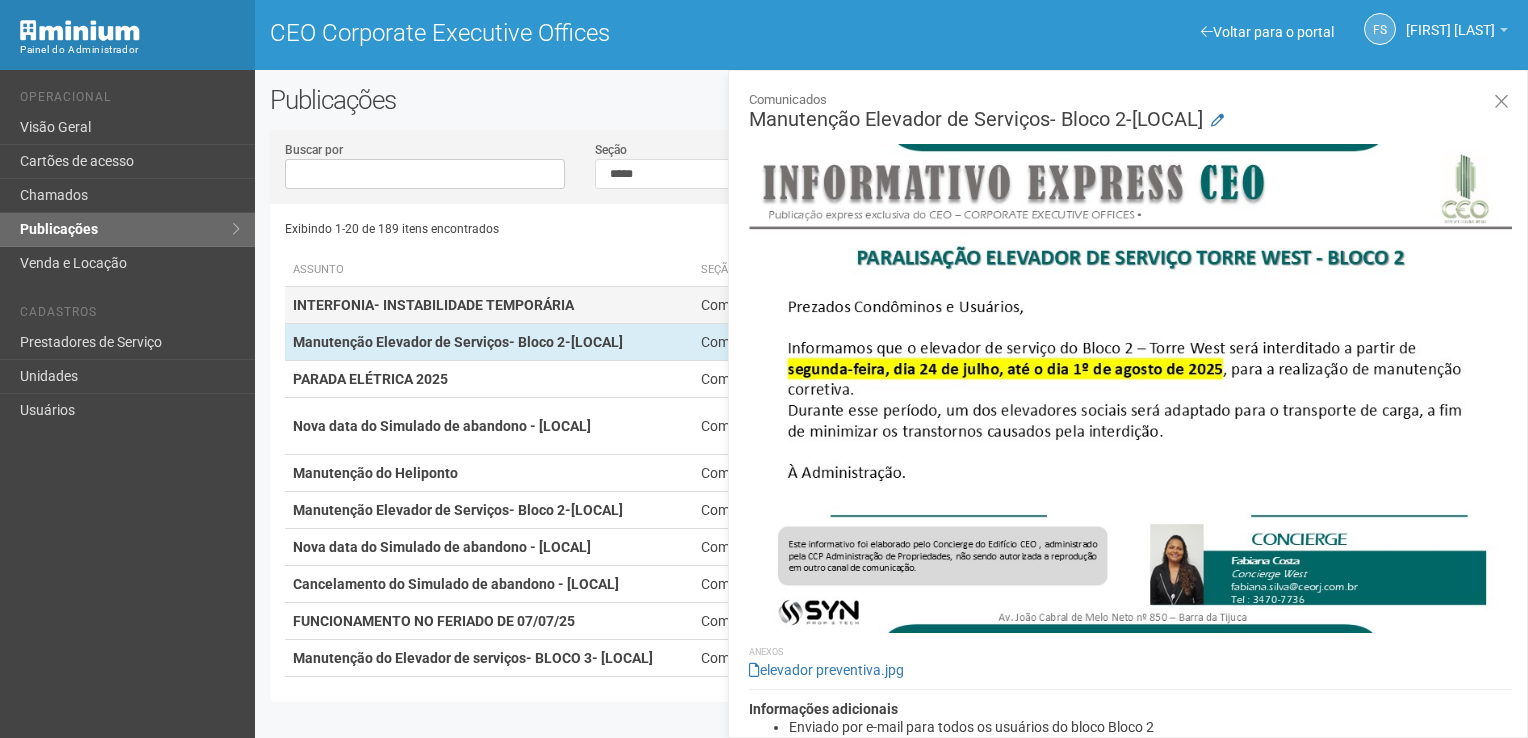 click on "INTERFONIA- INSTABILIDADE TEMPORÁRIA" at bounding box center (489, 305) 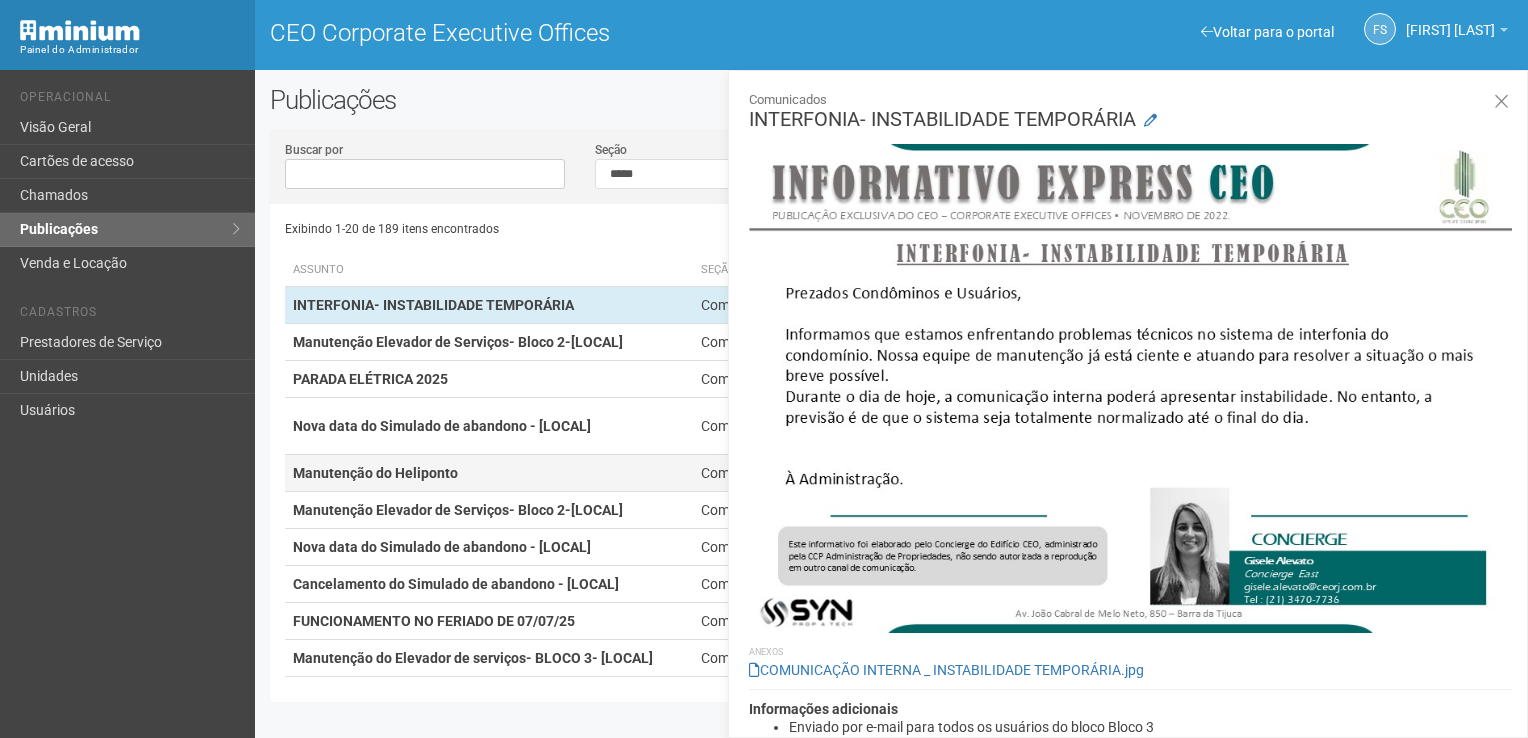 click on "Manutenção do Heliponto" at bounding box center (489, 473) 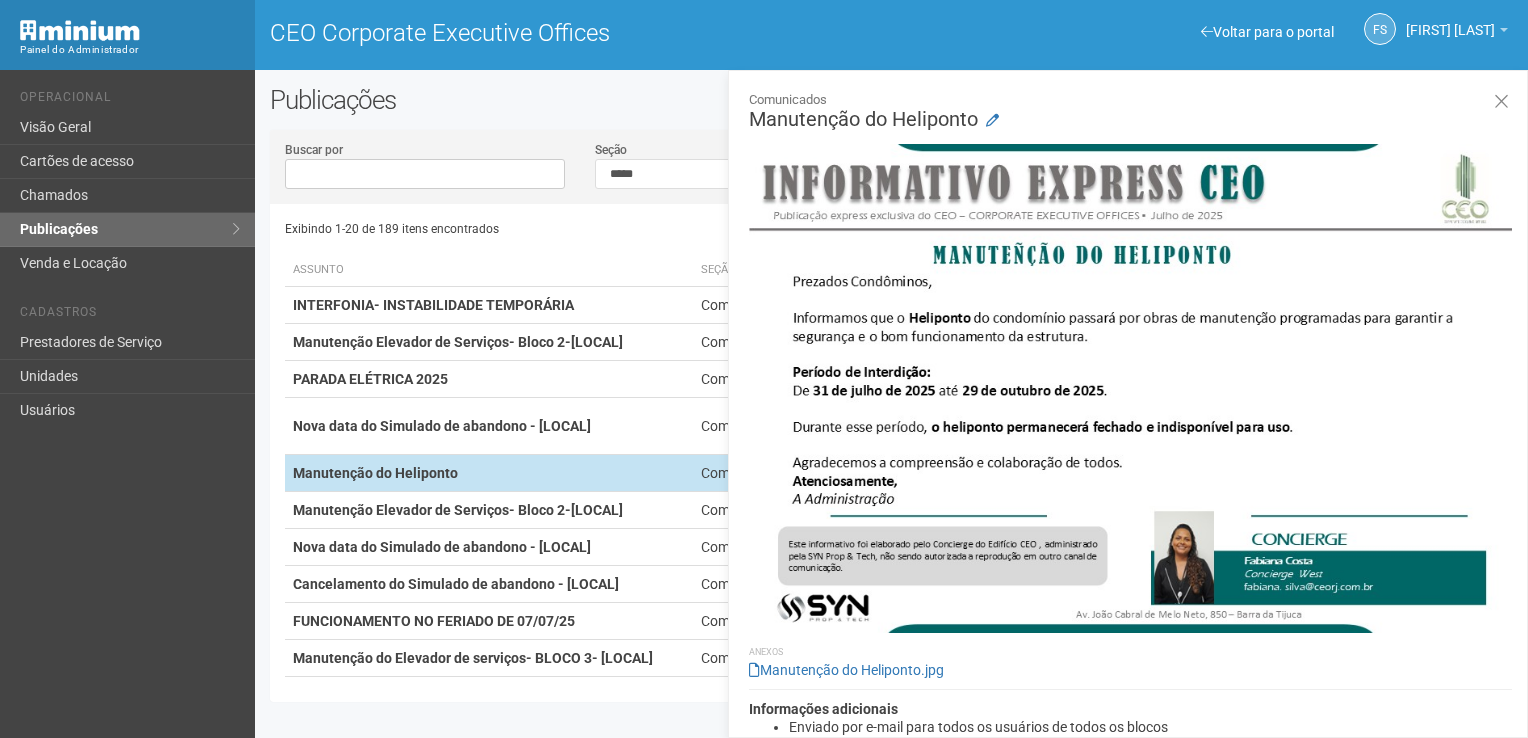 click on "Manutenção do Heliponto" at bounding box center (489, 473) 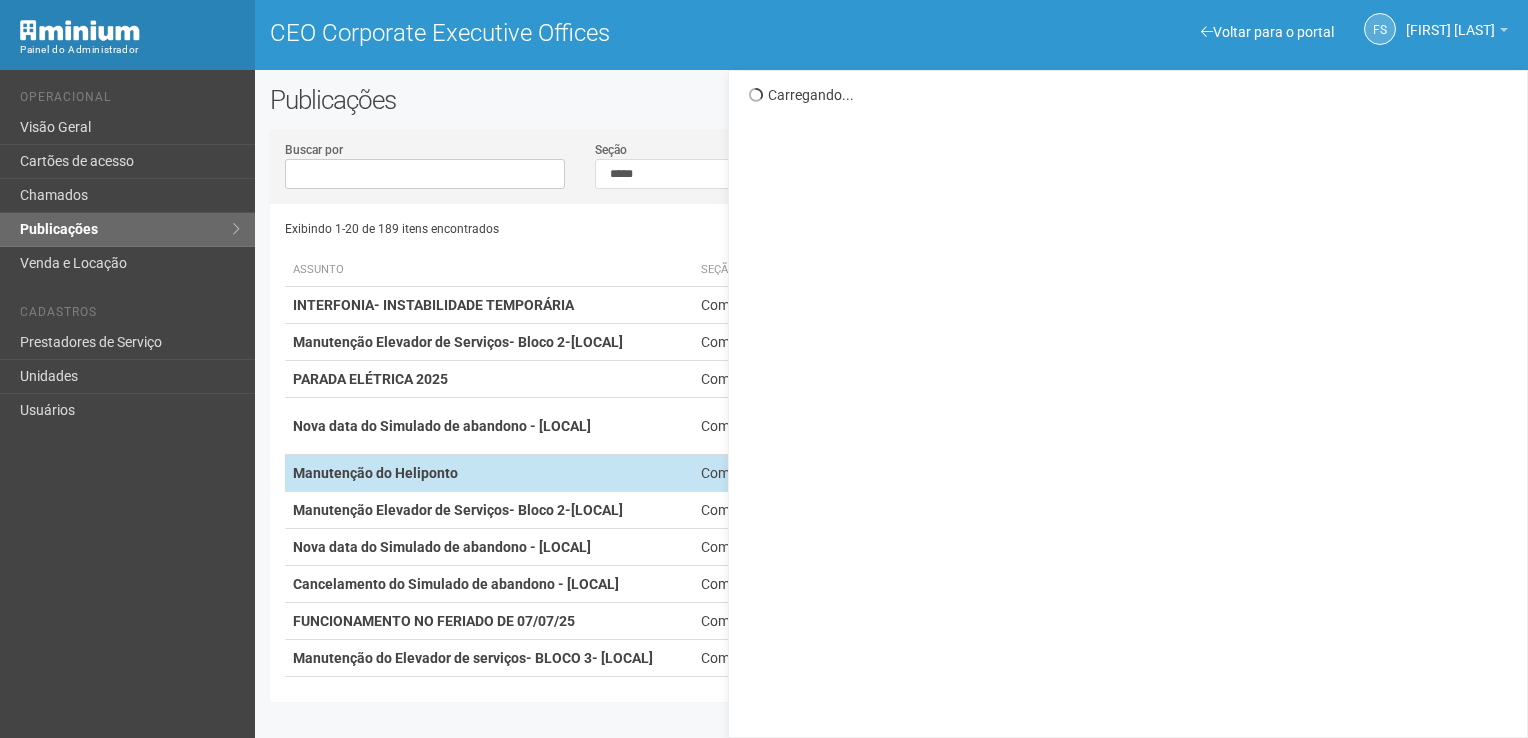 click on "Manutenção do Heliponto" at bounding box center (489, 473) 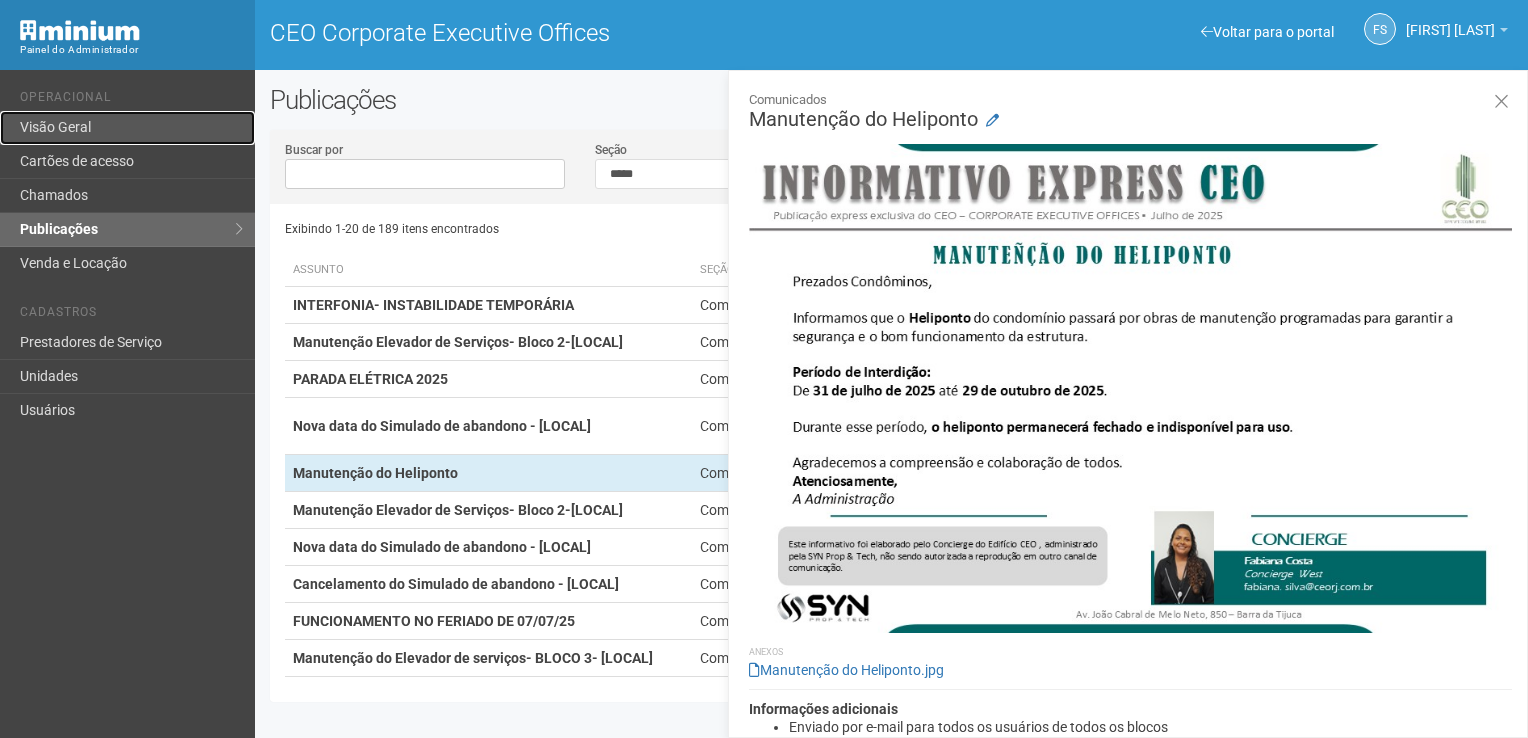click on "Visão Geral" at bounding box center [127, 128] 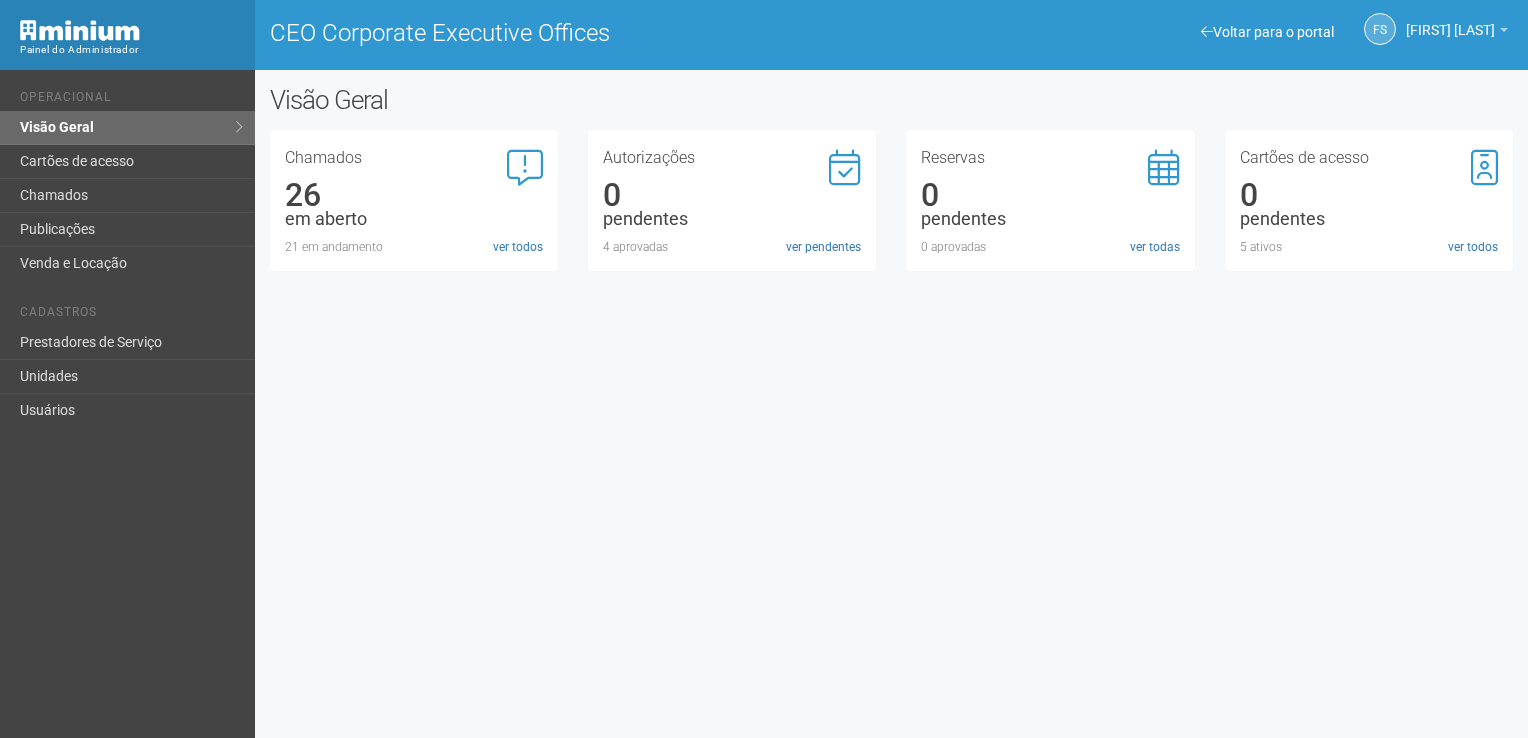 scroll, scrollTop: 0, scrollLeft: 0, axis: both 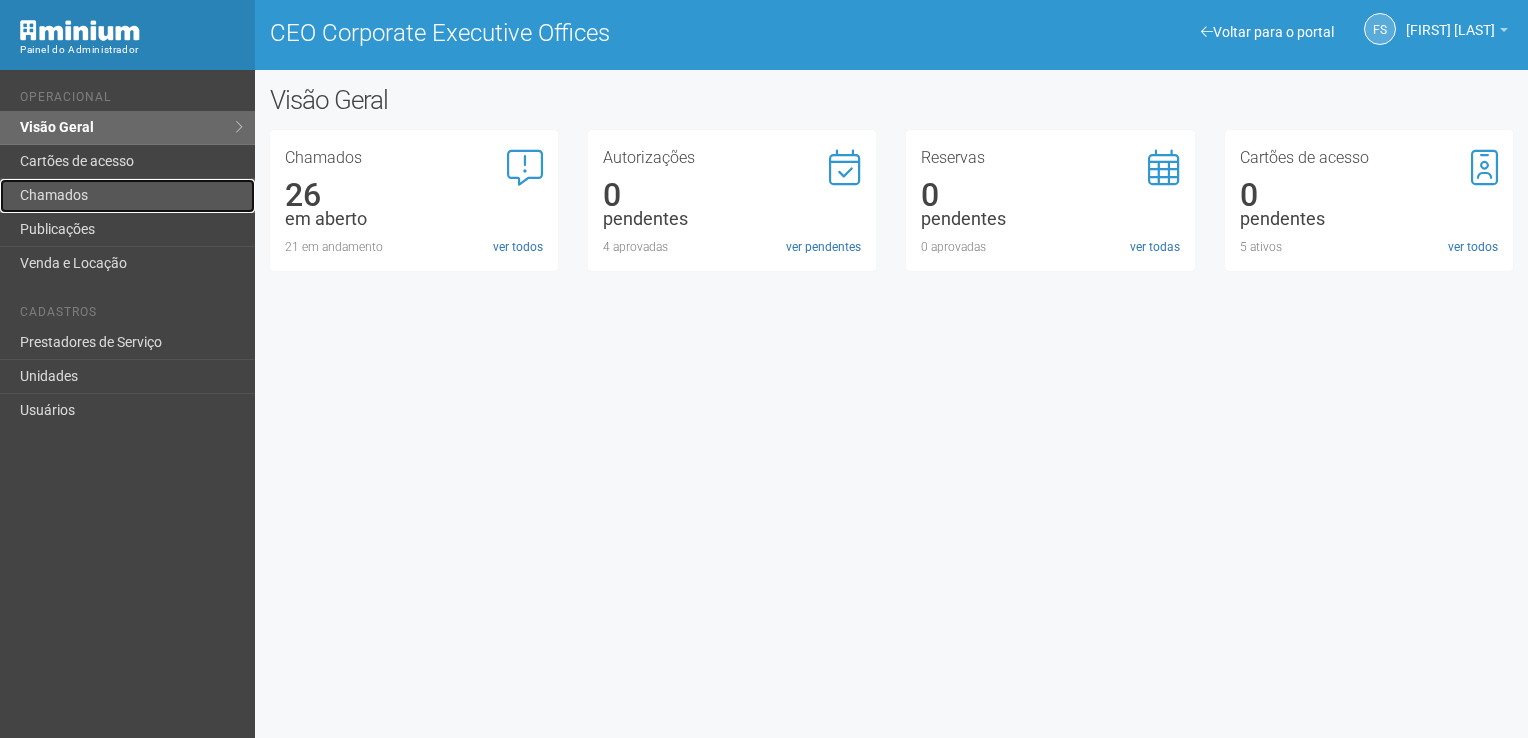 click on "Chamados" at bounding box center (127, 196) 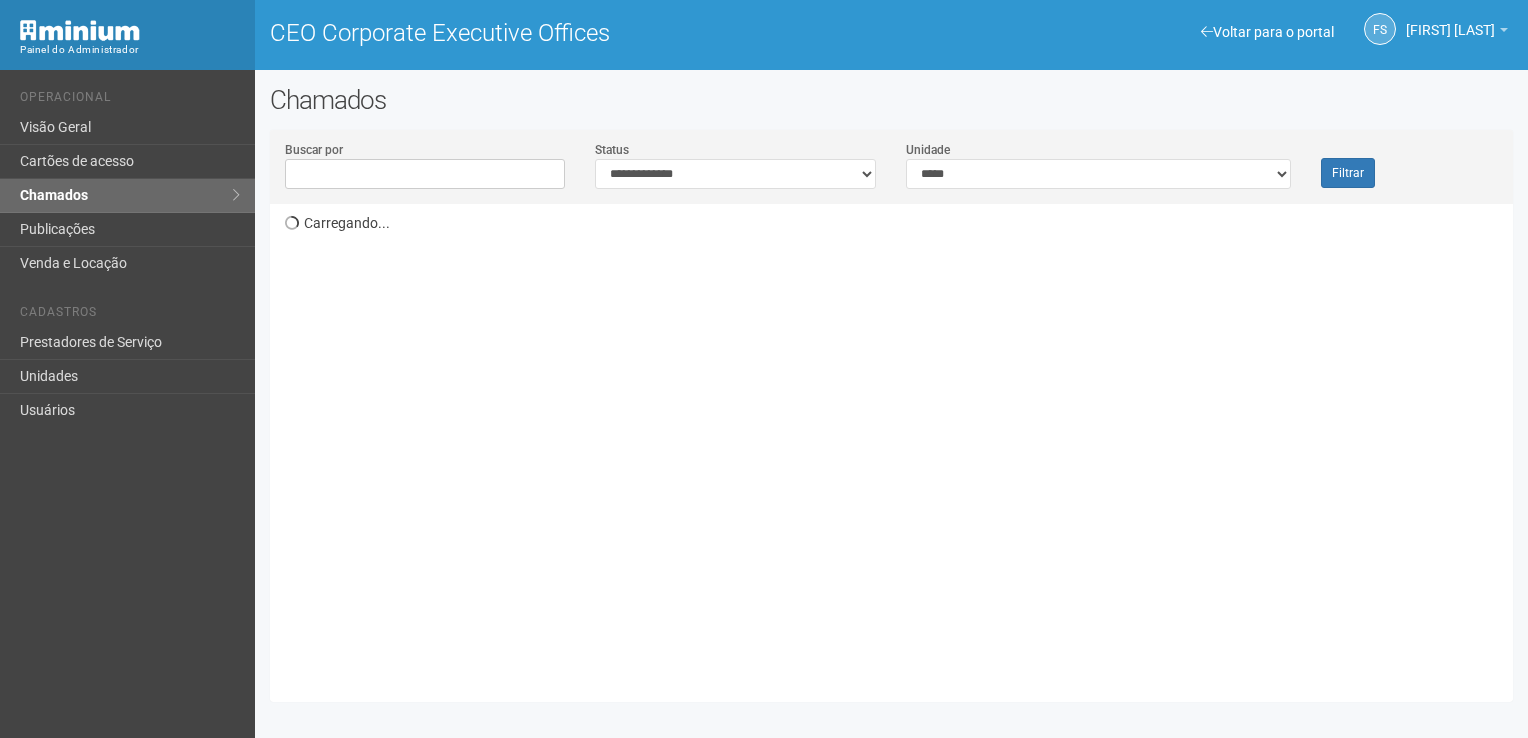 scroll, scrollTop: 0, scrollLeft: 0, axis: both 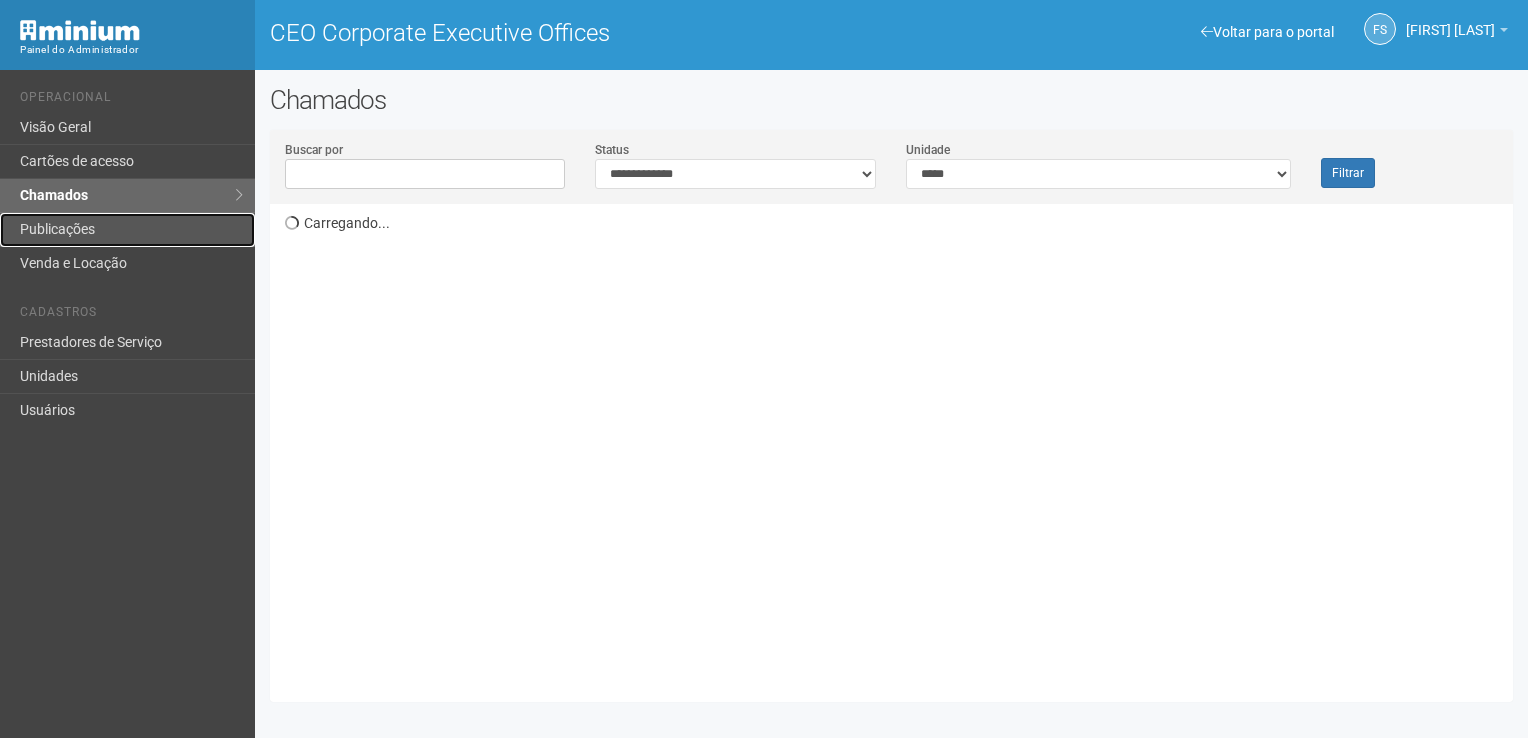 click on "Publicações" at bounding box center [127, 230] 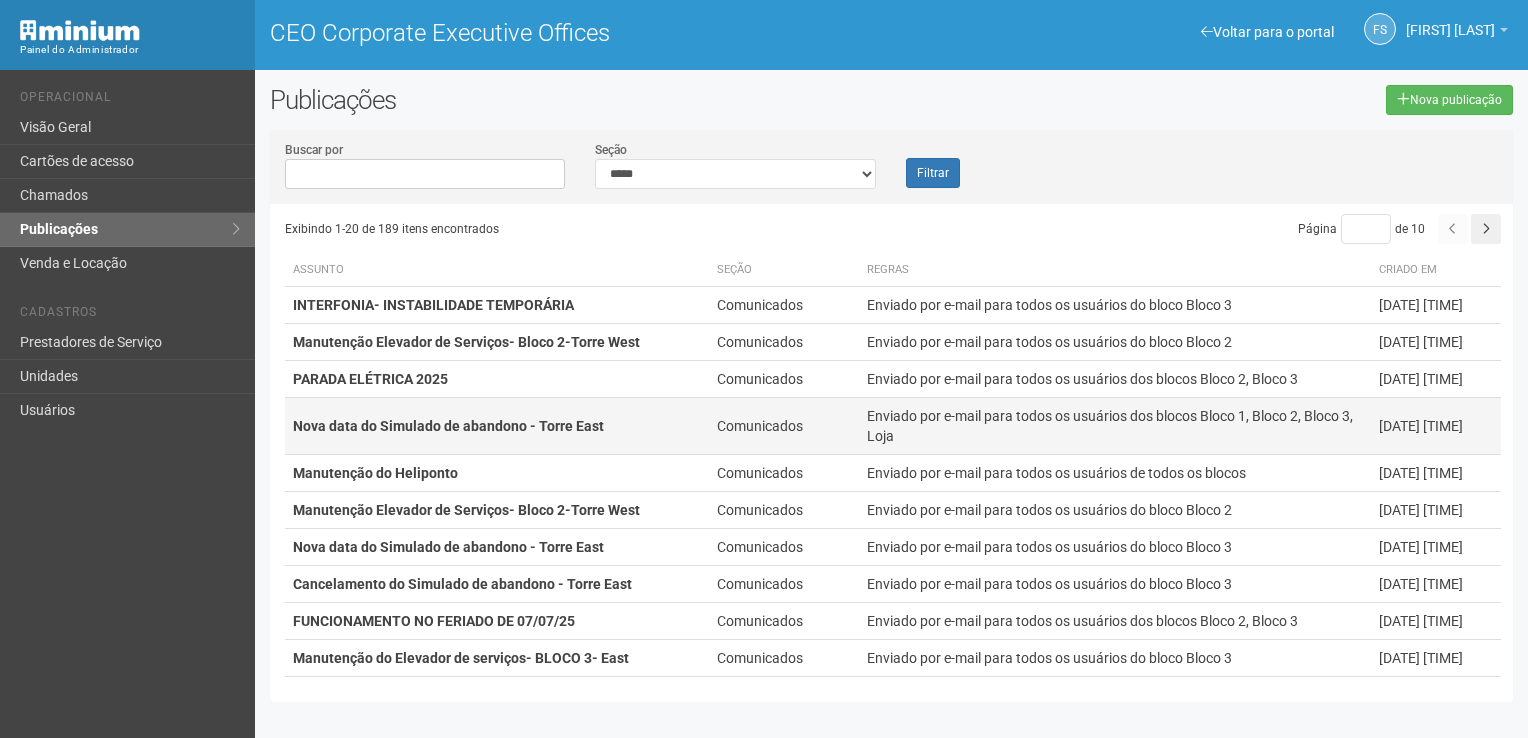 scroll, scrollTop: 0, scrollLeft: 0, axis: both 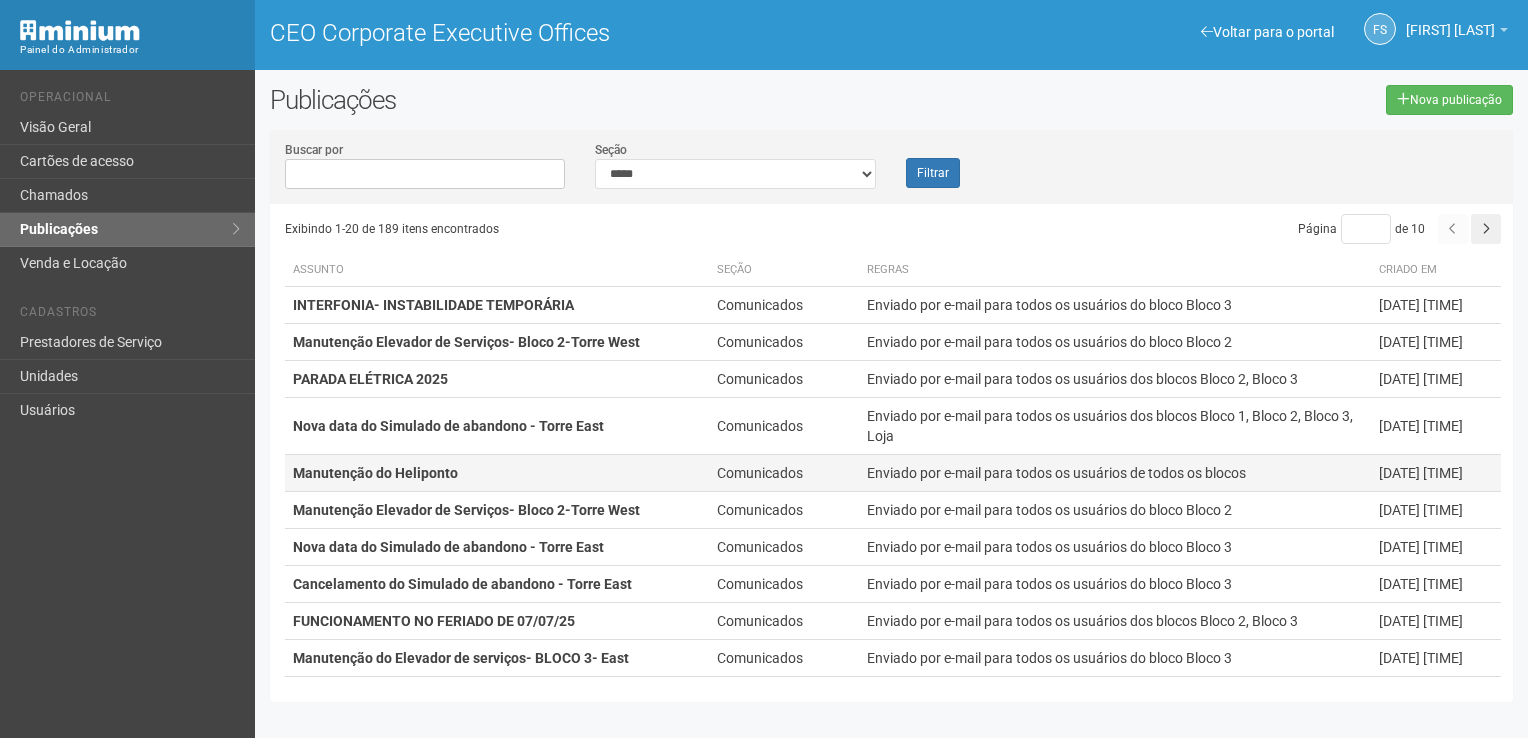 click on "Manutenção do Heliponto" at bounding box center [497, 473] 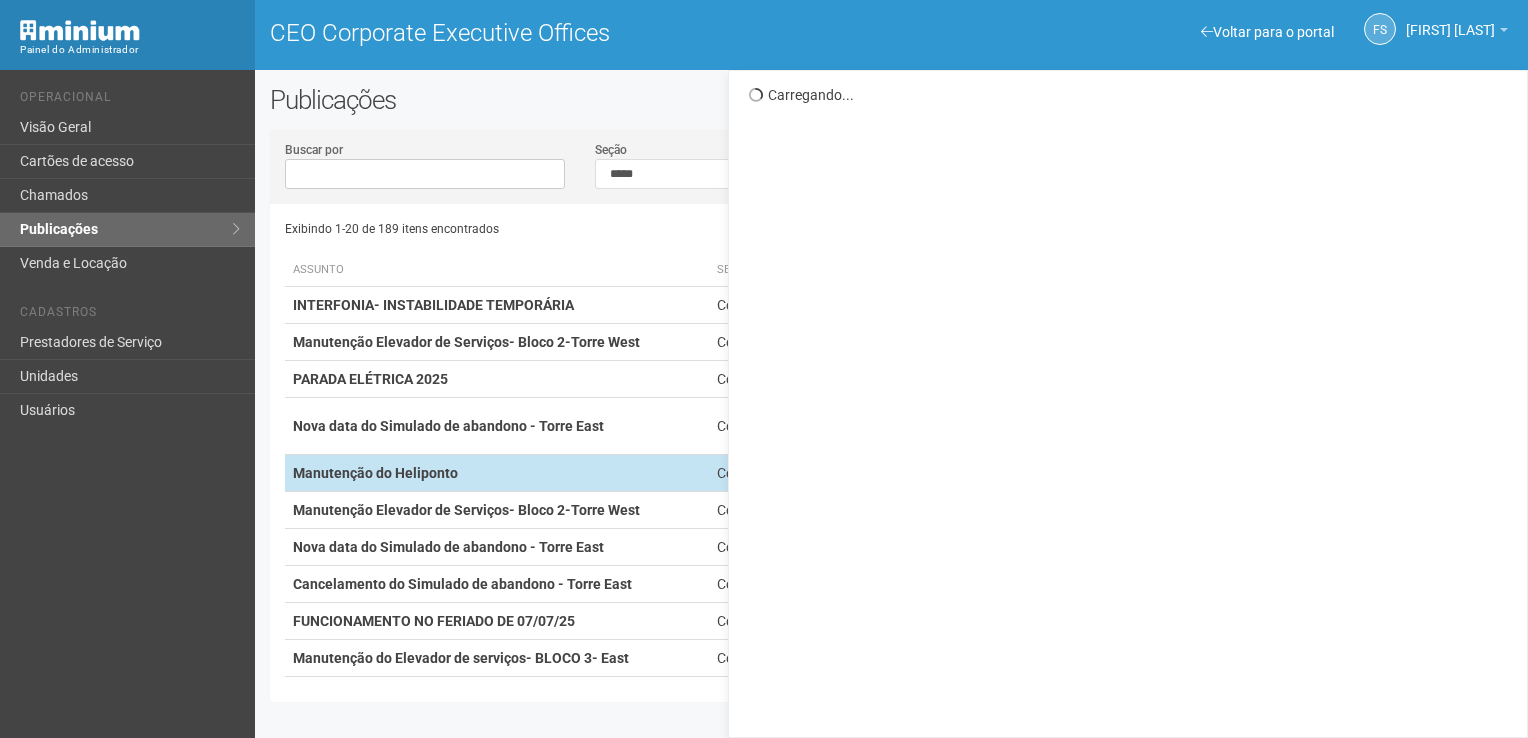 click on "Manutenção do Heliponto" at bounding box center (497, 473) 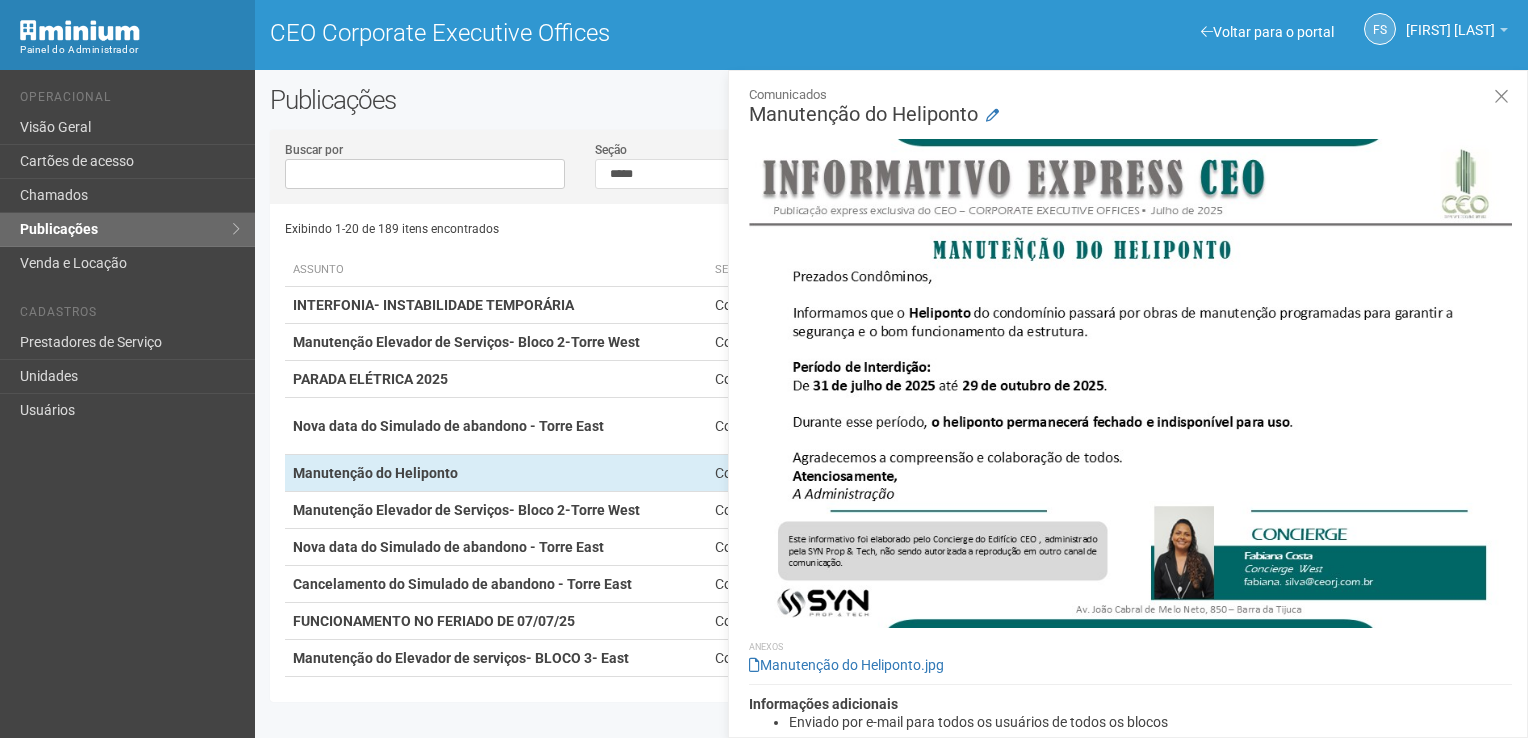 scroll, scrollTop: 6, scrollLeft: 0, axis: vertical 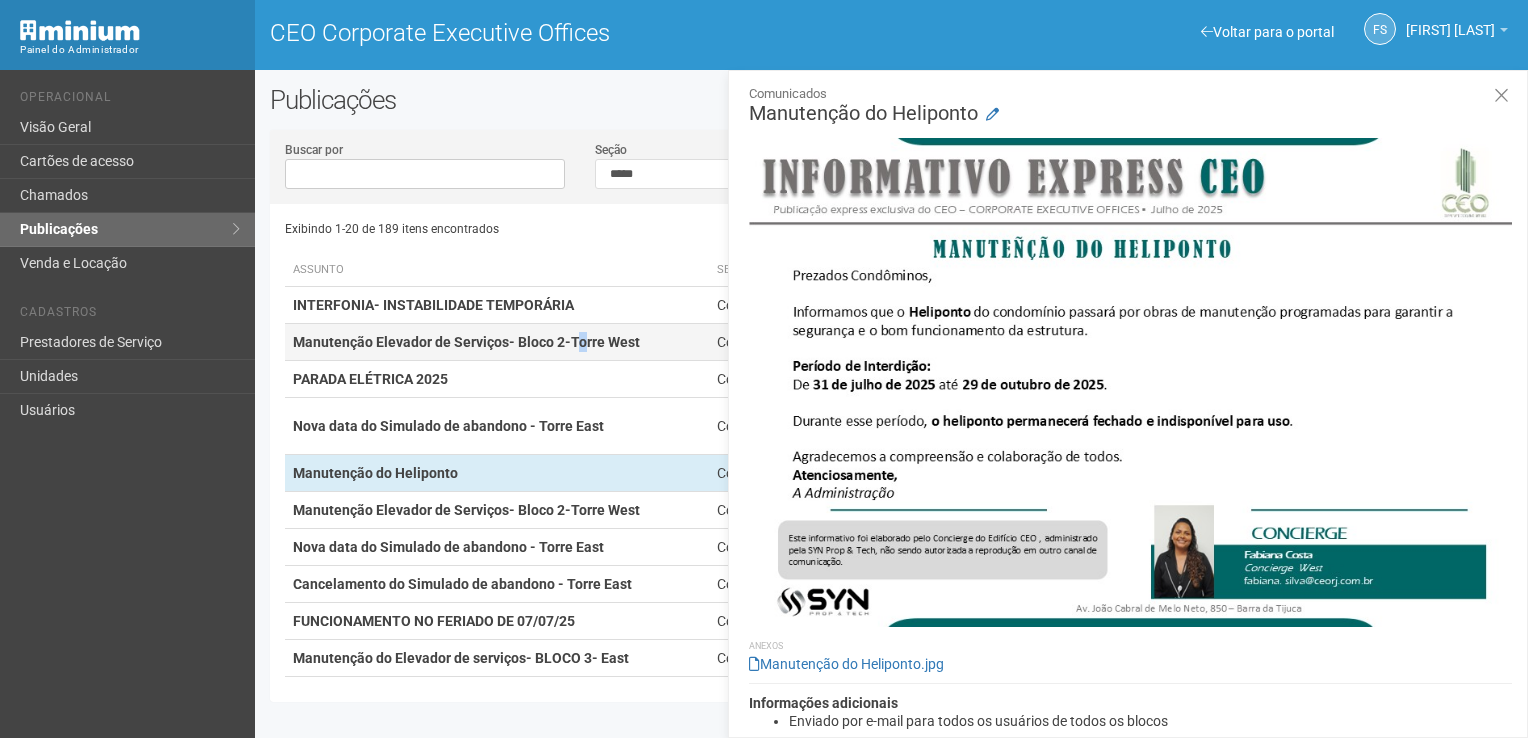 click on "Manutenção Elevador de Serviços- Bloco 2-Torre West" at bounding box center (497, 342) 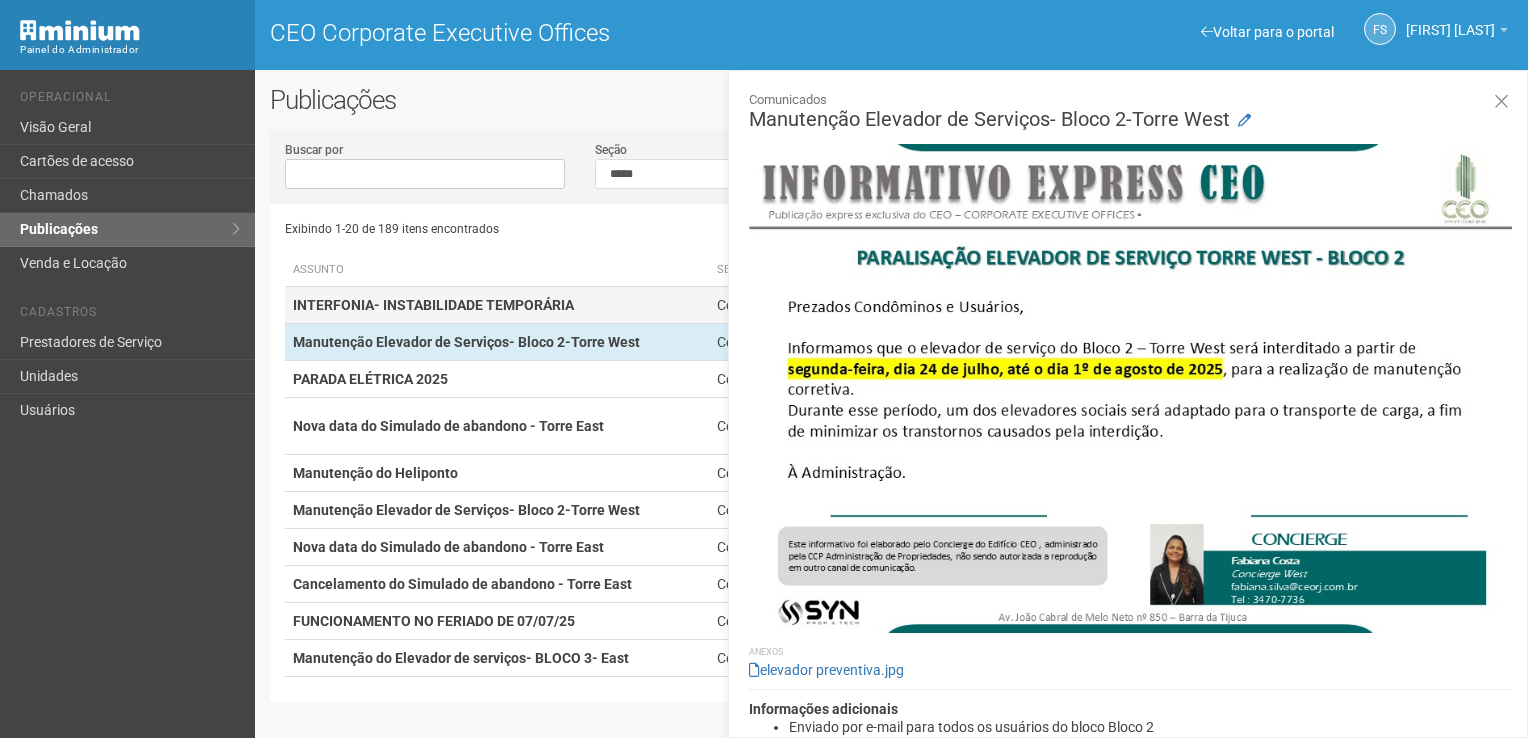click on "INTERFONIA- INSTABILIDADE TEMPORÁRIA" at bounding box center [497, 305] 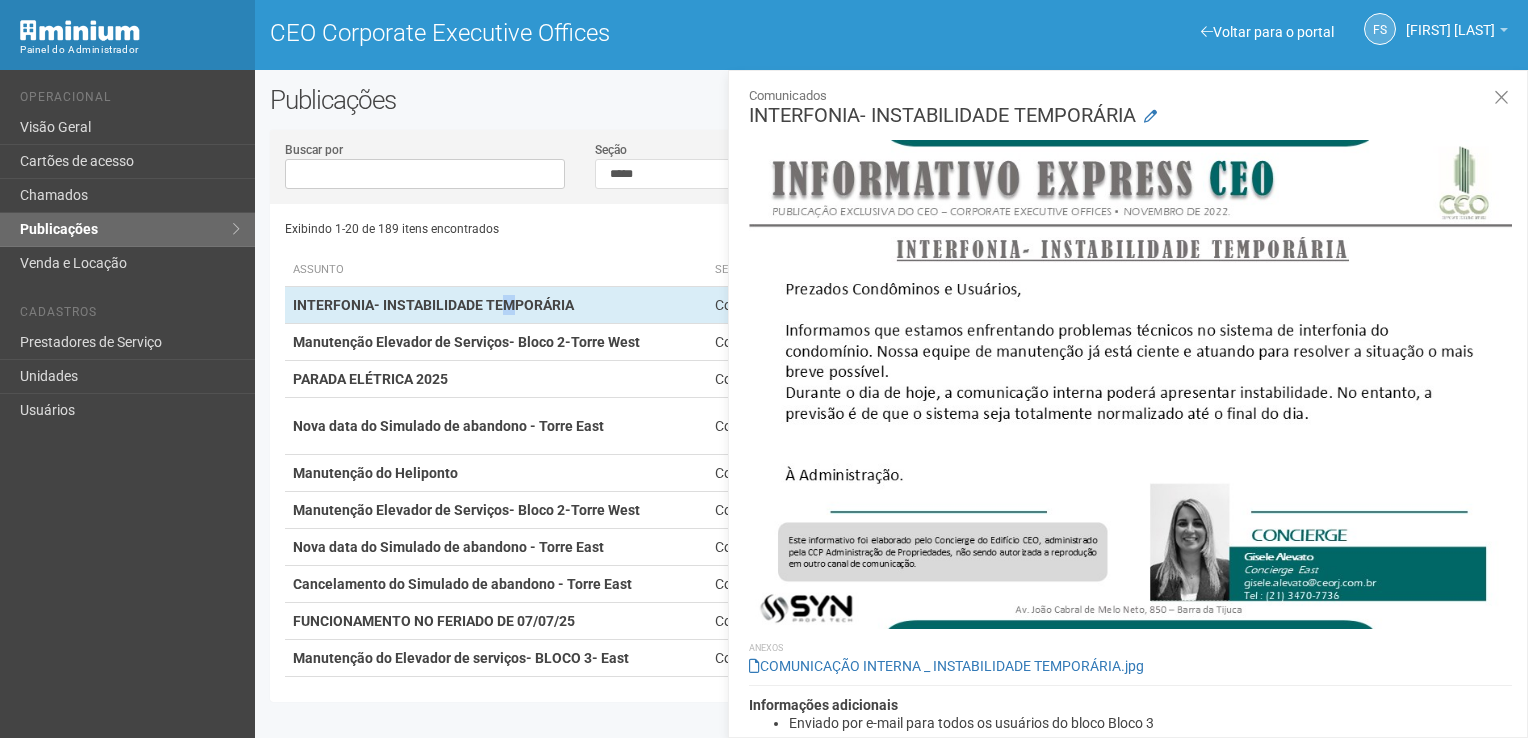 scroll, scrollTop: 6, scrollLeft: 0, axis: vertical 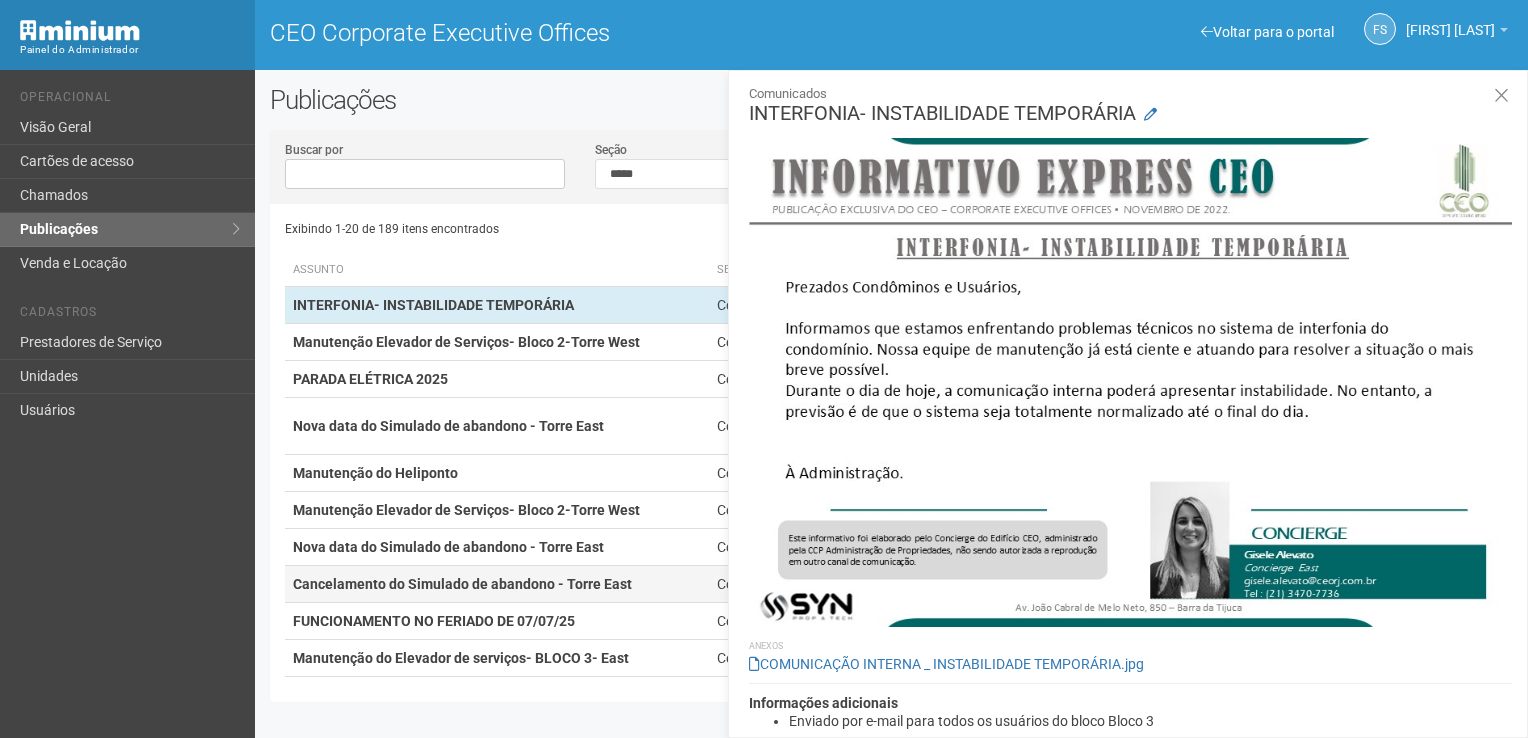 click on "Cancelamento do Simulado de abandono - [LOCAL]" at bounding box center (462, 584) 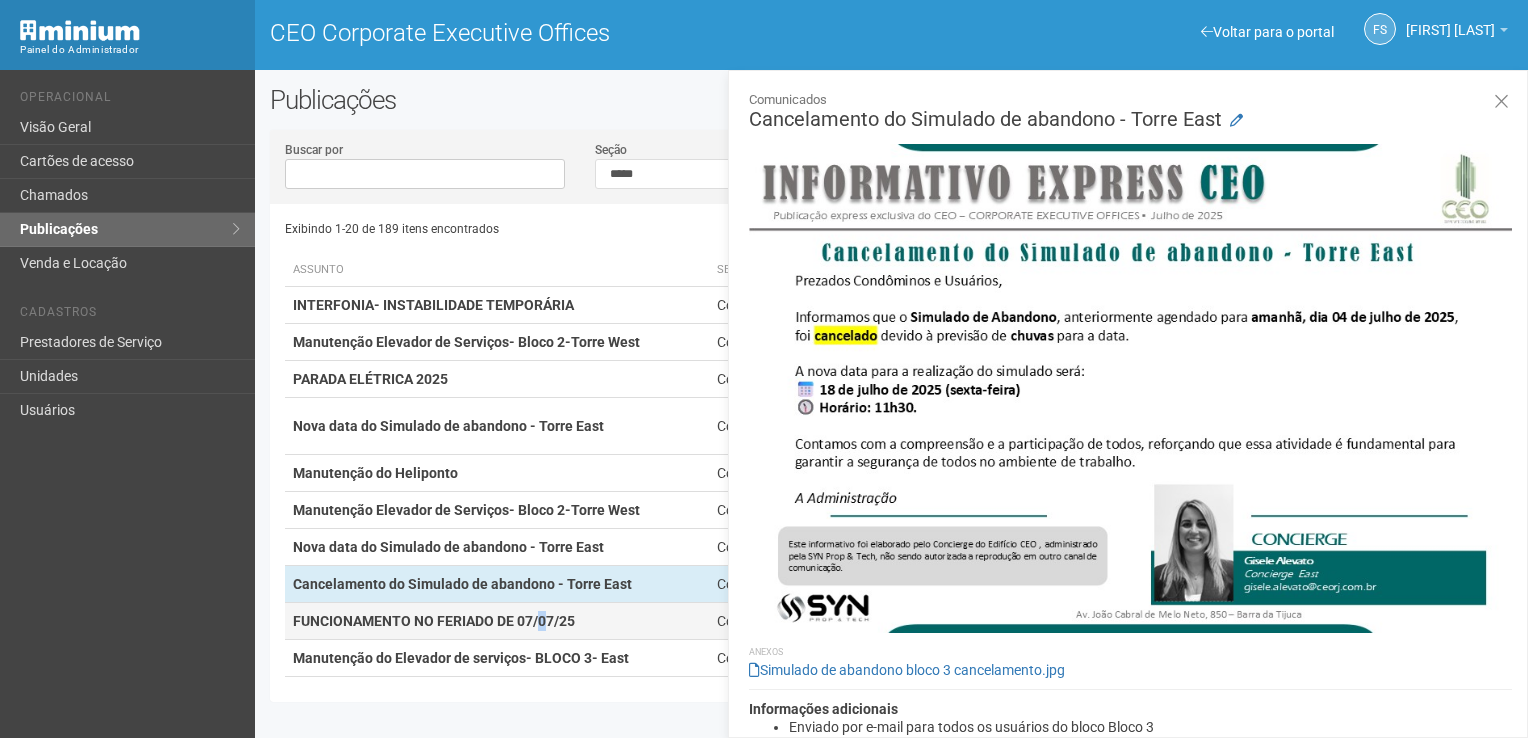 click on "FUNCIONAMENTO NO FERIADO DE 07/07/25" at bounding box center [434, 621] 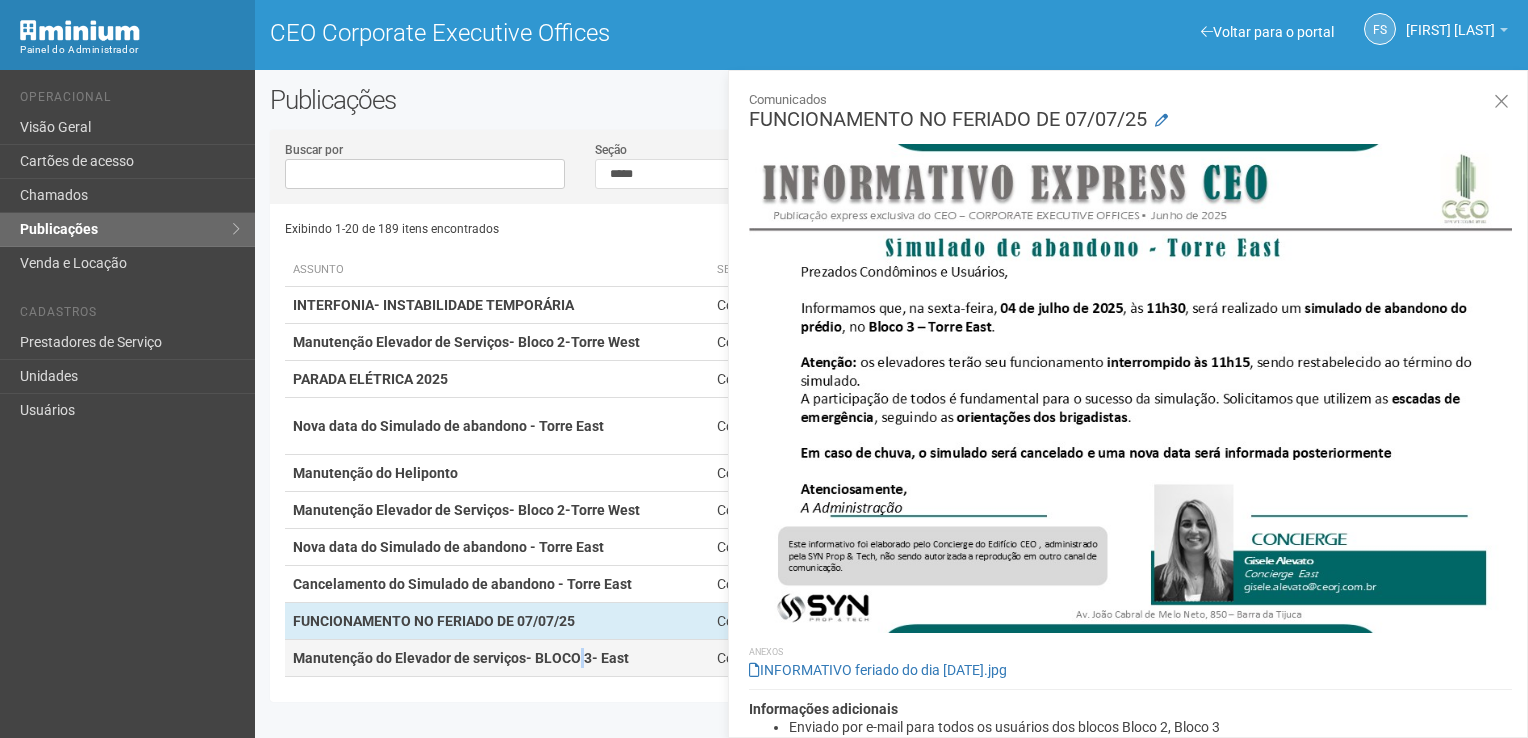 drag, startPoint x: 579, startPoint y: 665, endPoint x: 572, endPoint y: 655, distance: 12.206555 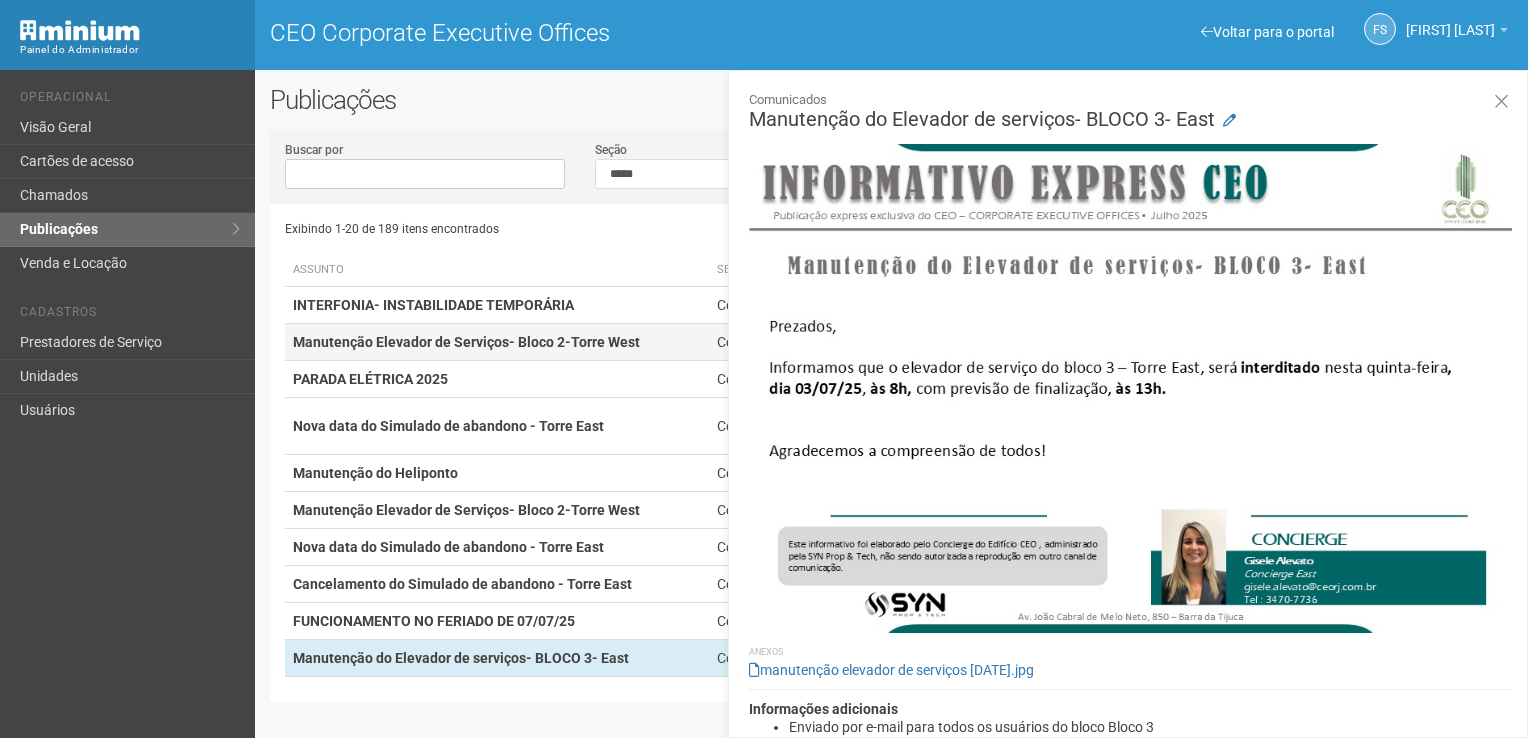 click on "Manutenção Elevador de Serviços- Bloco 2-[LOCAL]" at bounding box center [466, 342] 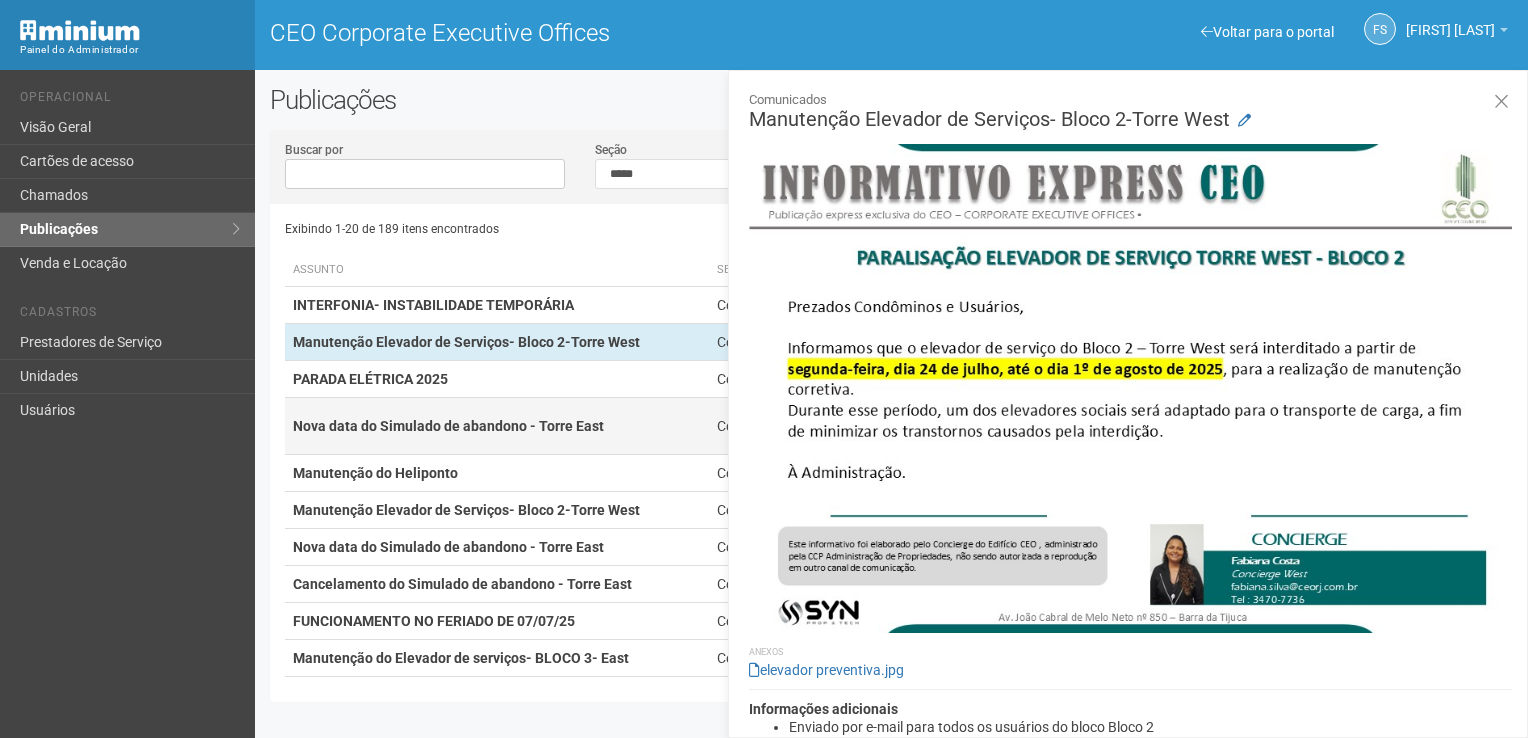 click on "Nova data do Simulado de abandono - Torre East" at bounding box center (448, 426) 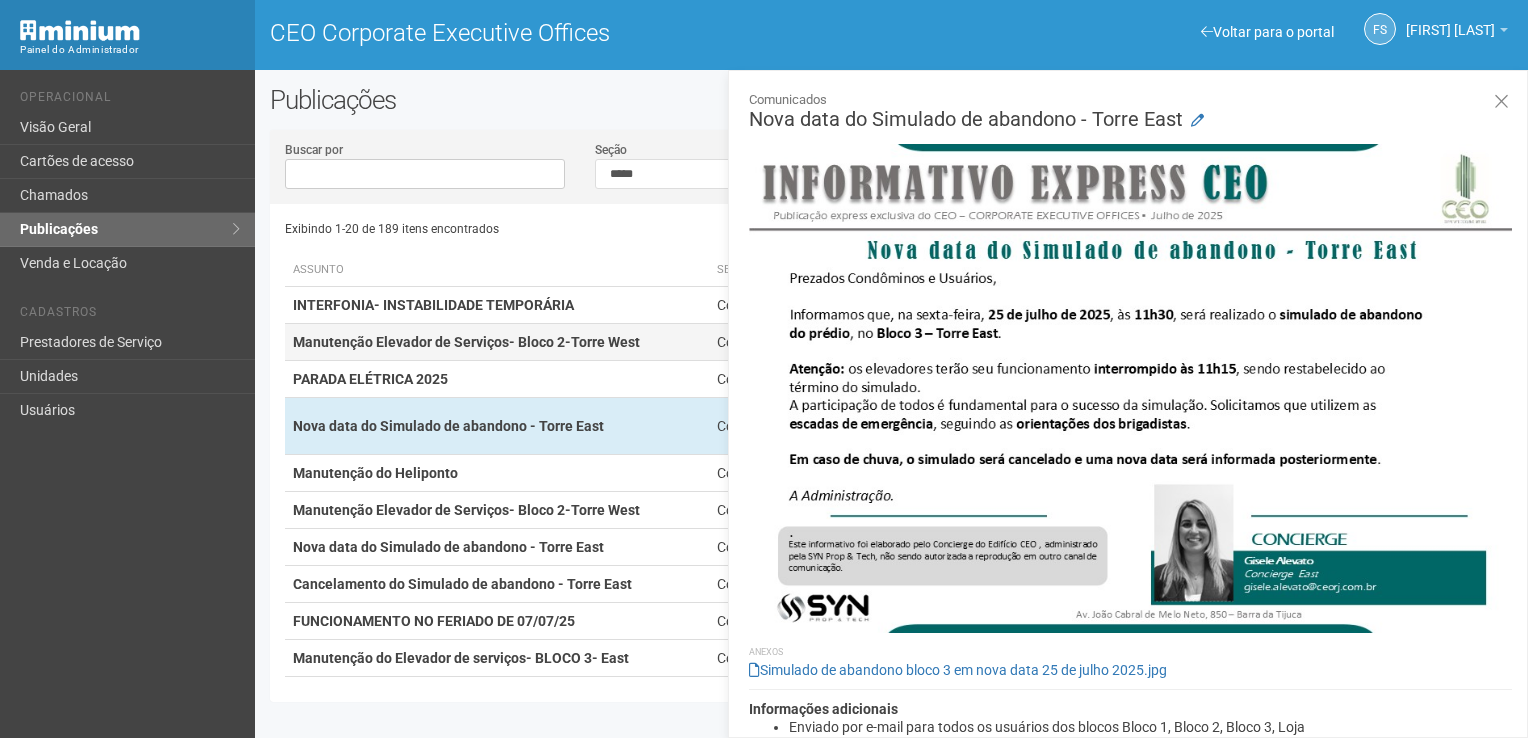 click on "Manutenção Elevador de Serviços- Bloco 2-Torre West" at bounding box center [466, 342] 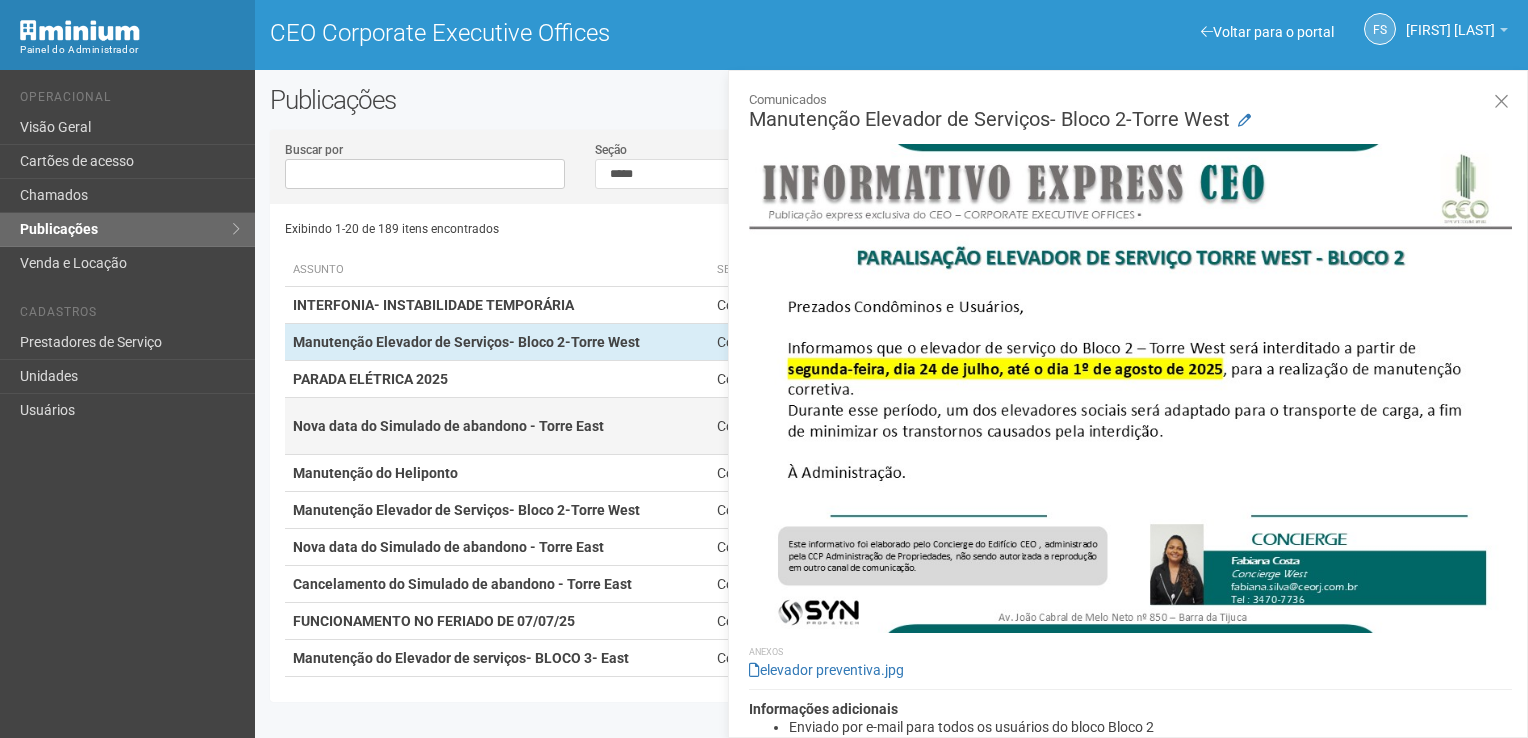 click on "Nova data do Simulado de abandono - Torre East" at bounding box center (448, 426) 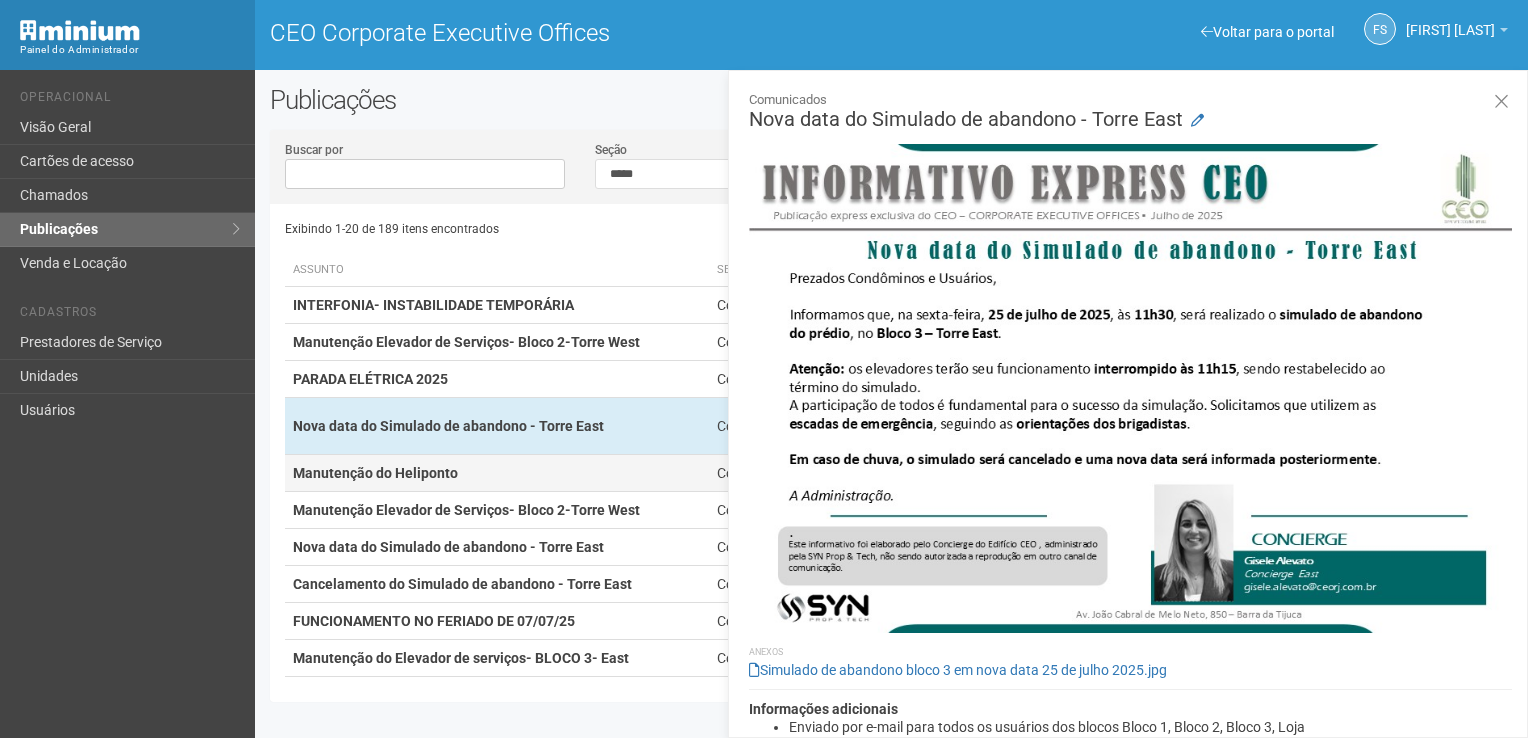 click on "Manutenção do Heliponto" at bounding box center [497, 473] 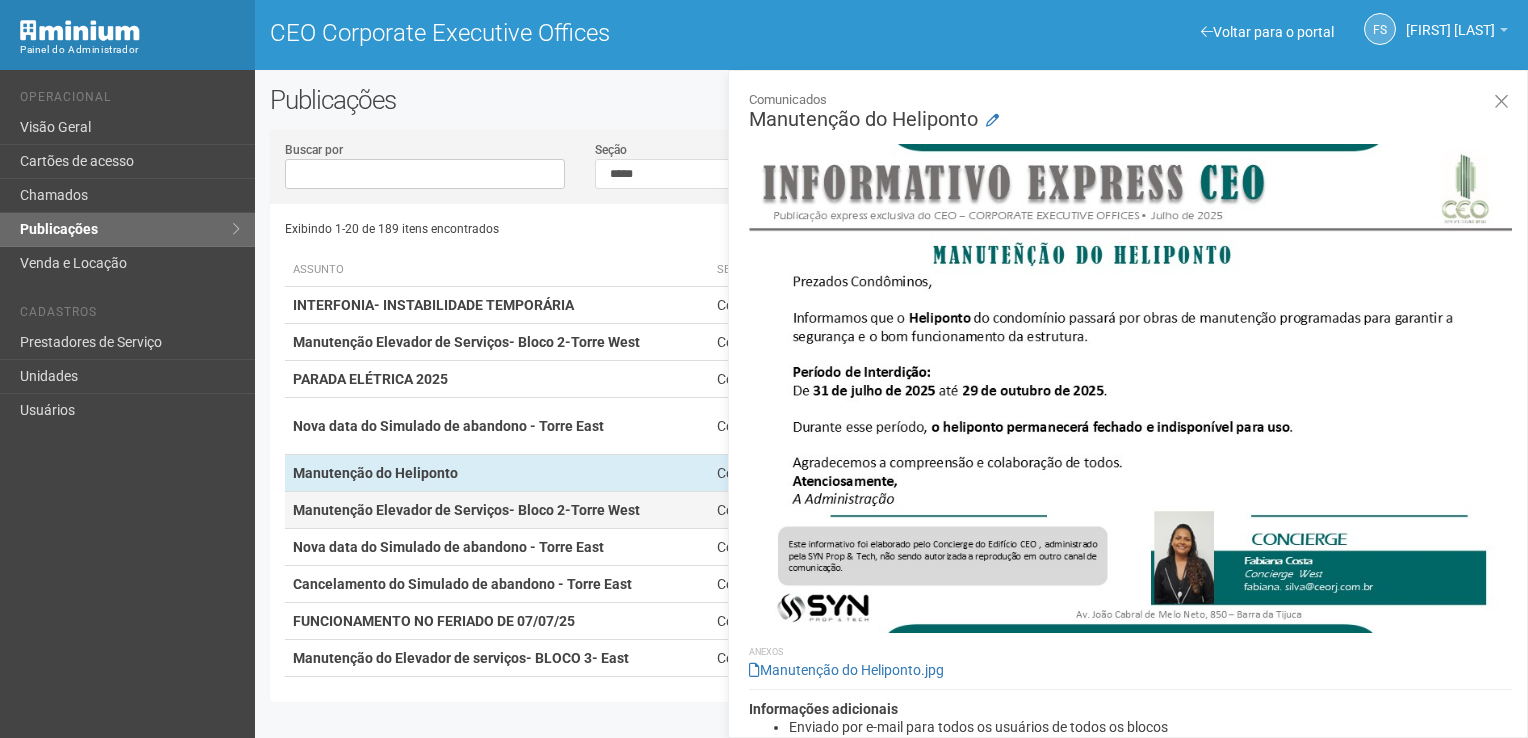 click on "Manutenção Elevador de Serviços- Bloco 2-Torre West" at bounding box center (497, 510) 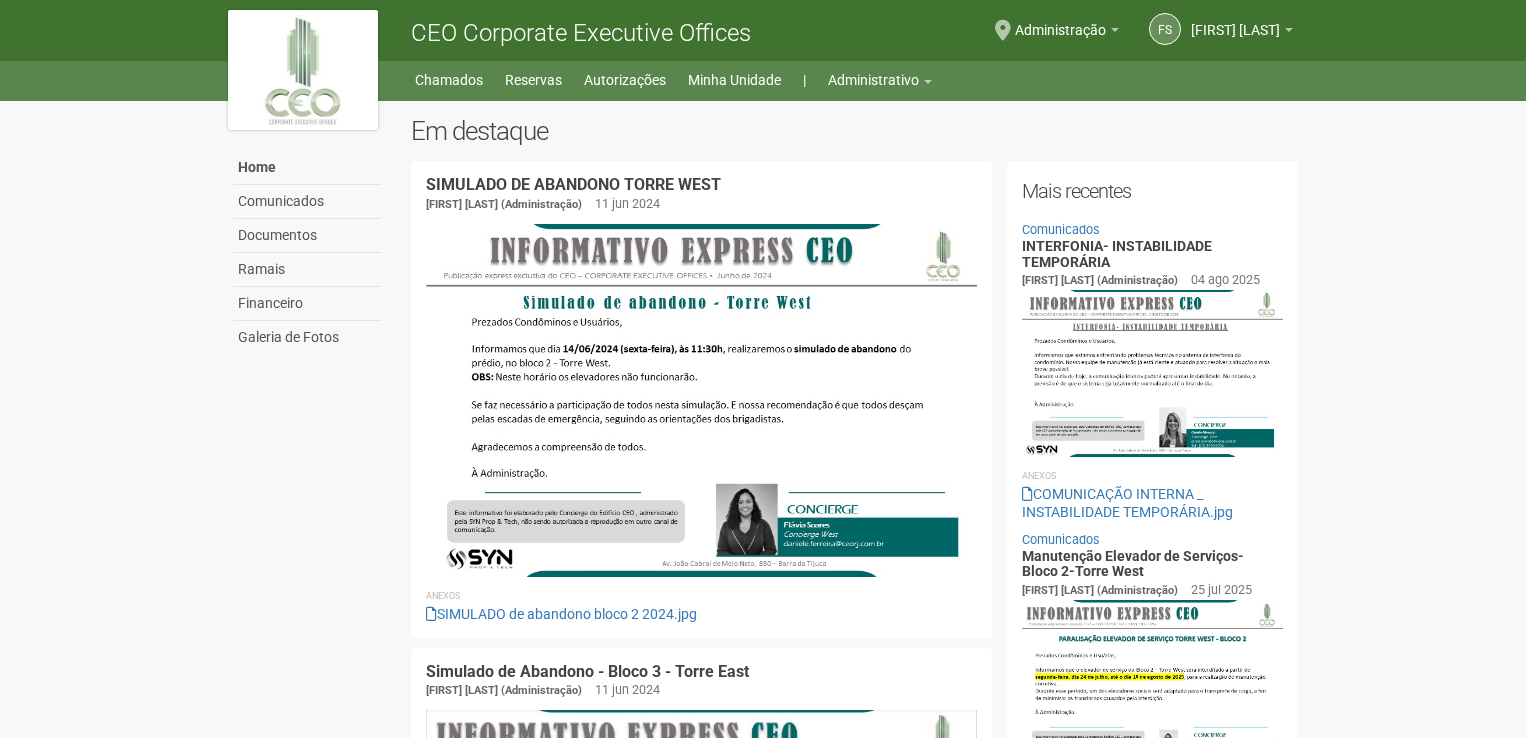 scroll, scrollTop: 0, scrollLeft: 0, axis: both 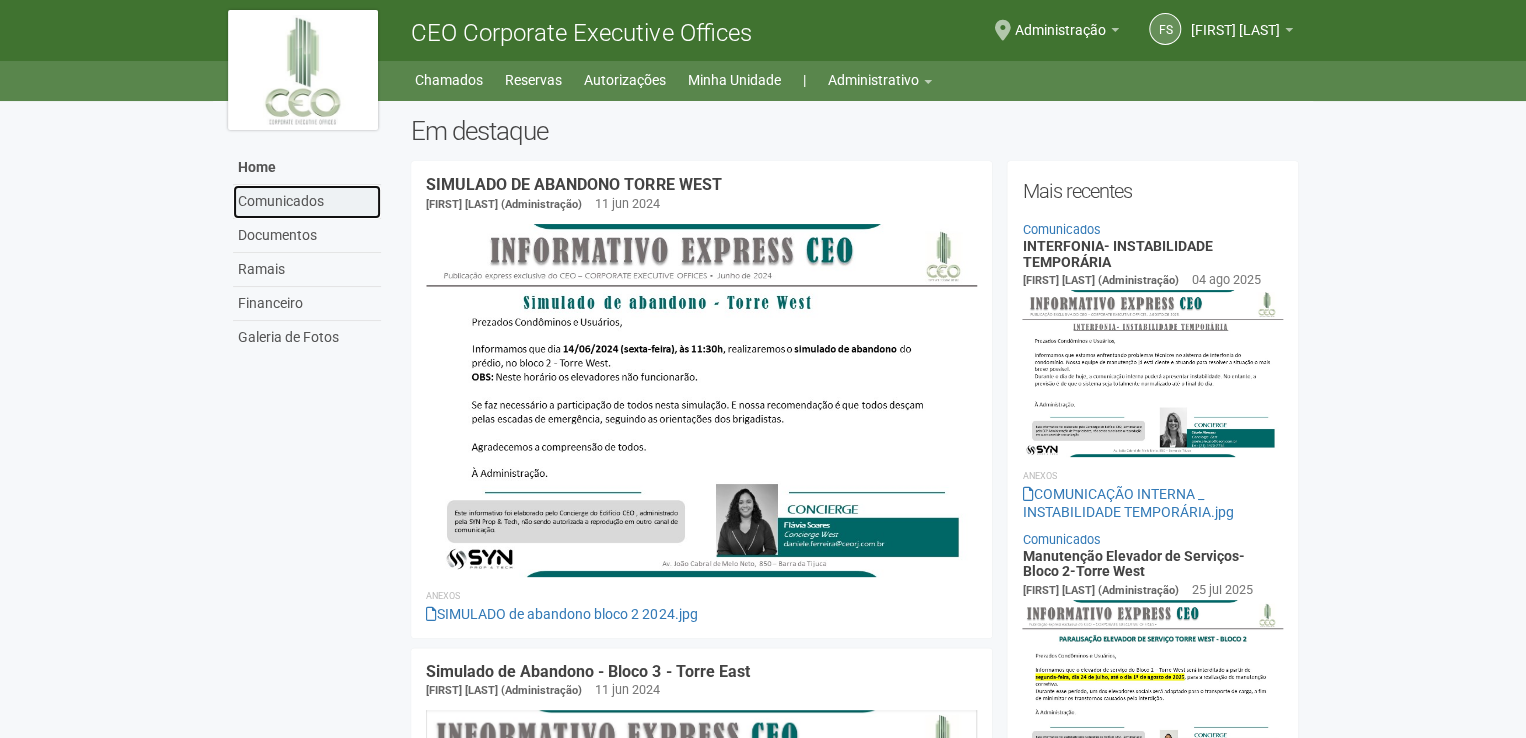 click on "Comunicados" at bounding box center (307, 202) 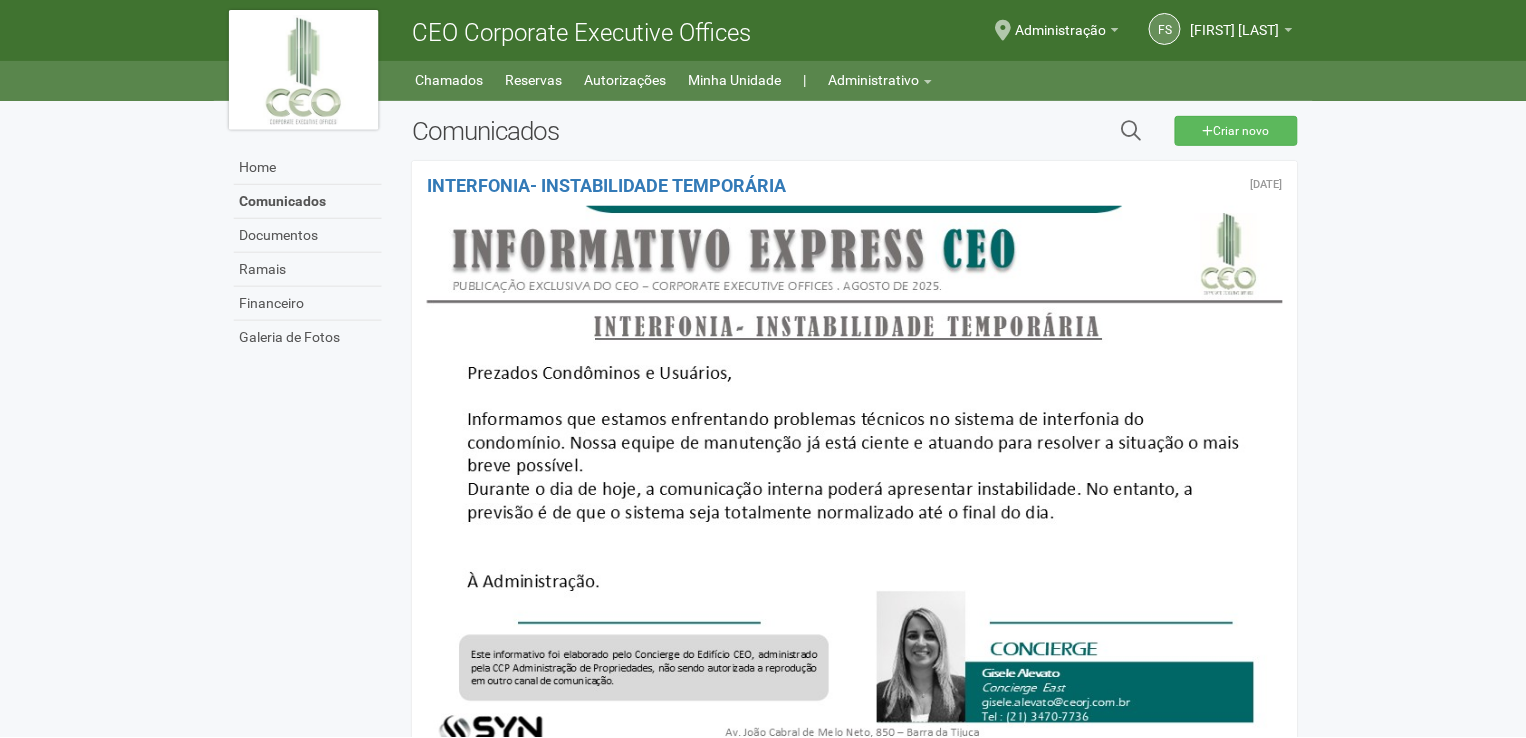scroll, scrollTop: 0, scrollLeft: 0, axis: both 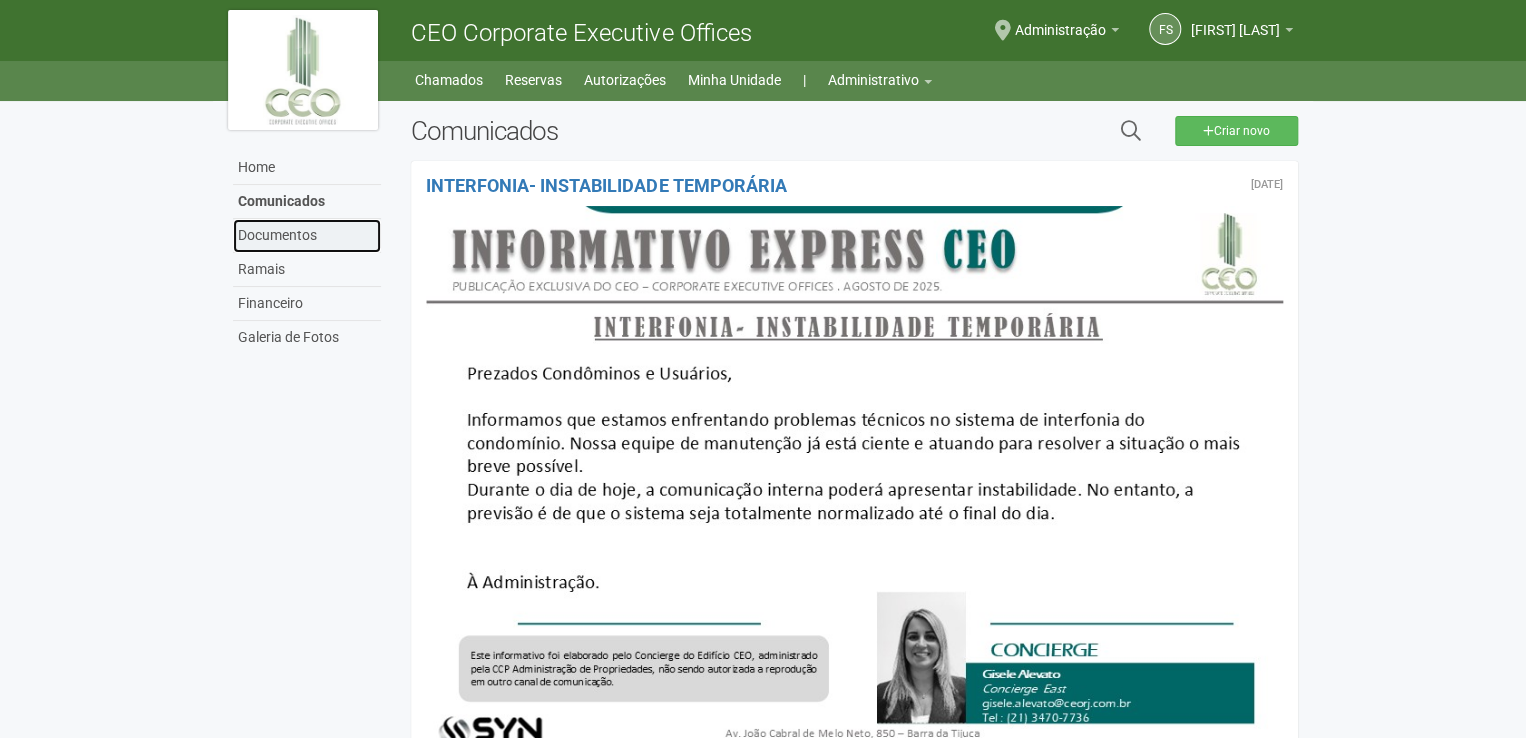 click on "Documentos" at bounding box center [307, 236] 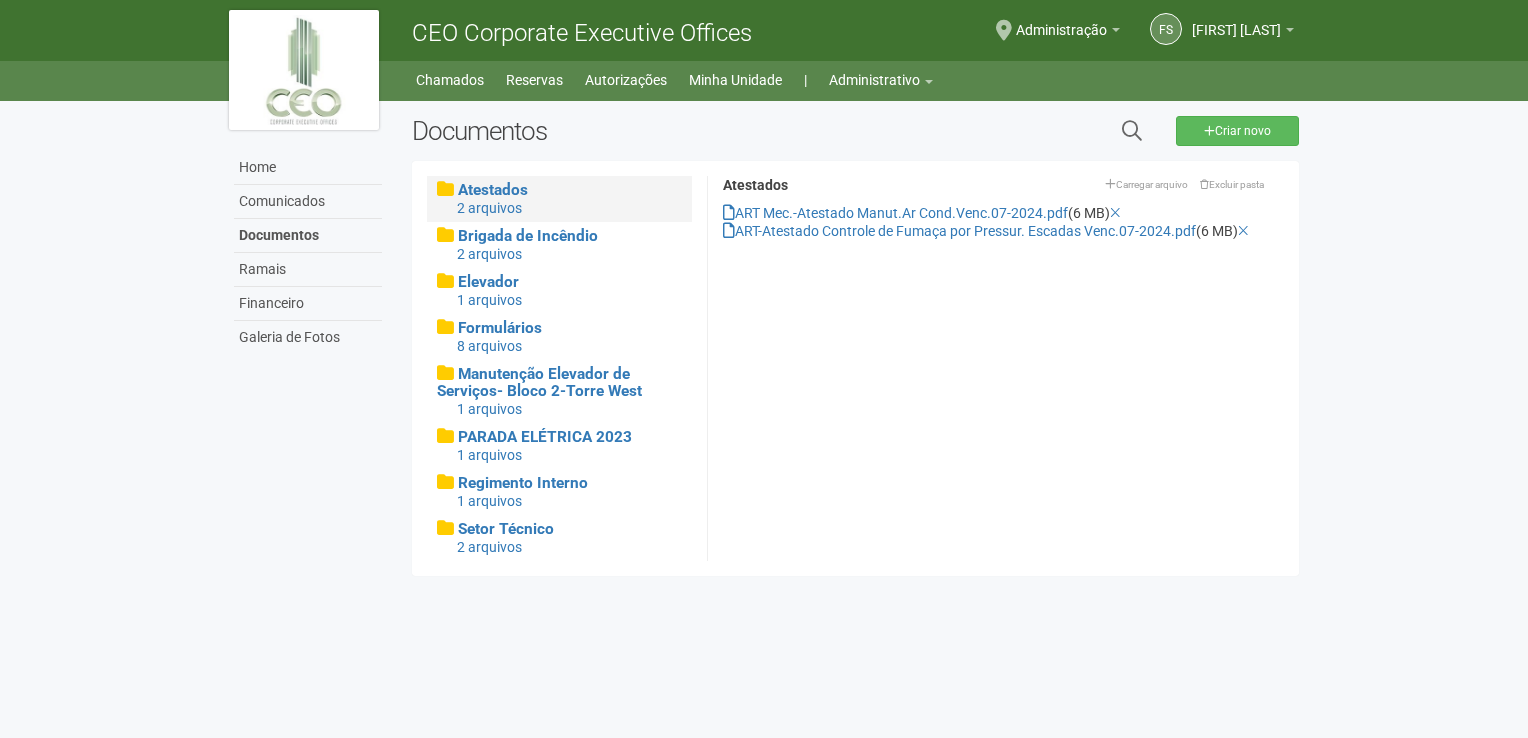 scroll, scrollTop: 0, scrollLeft: 0, axis: both 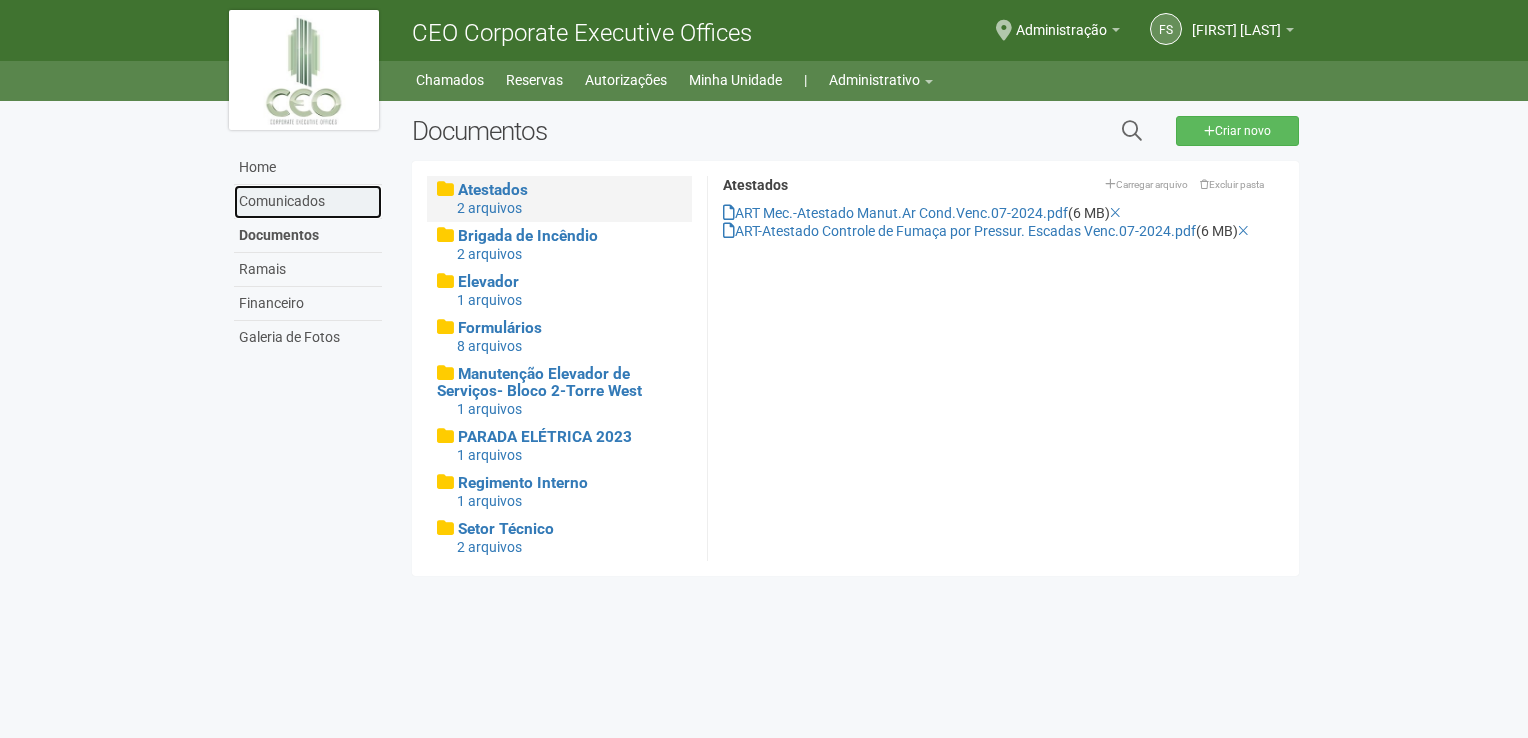 click on "Comunicados" at bounding box center [308, 202] 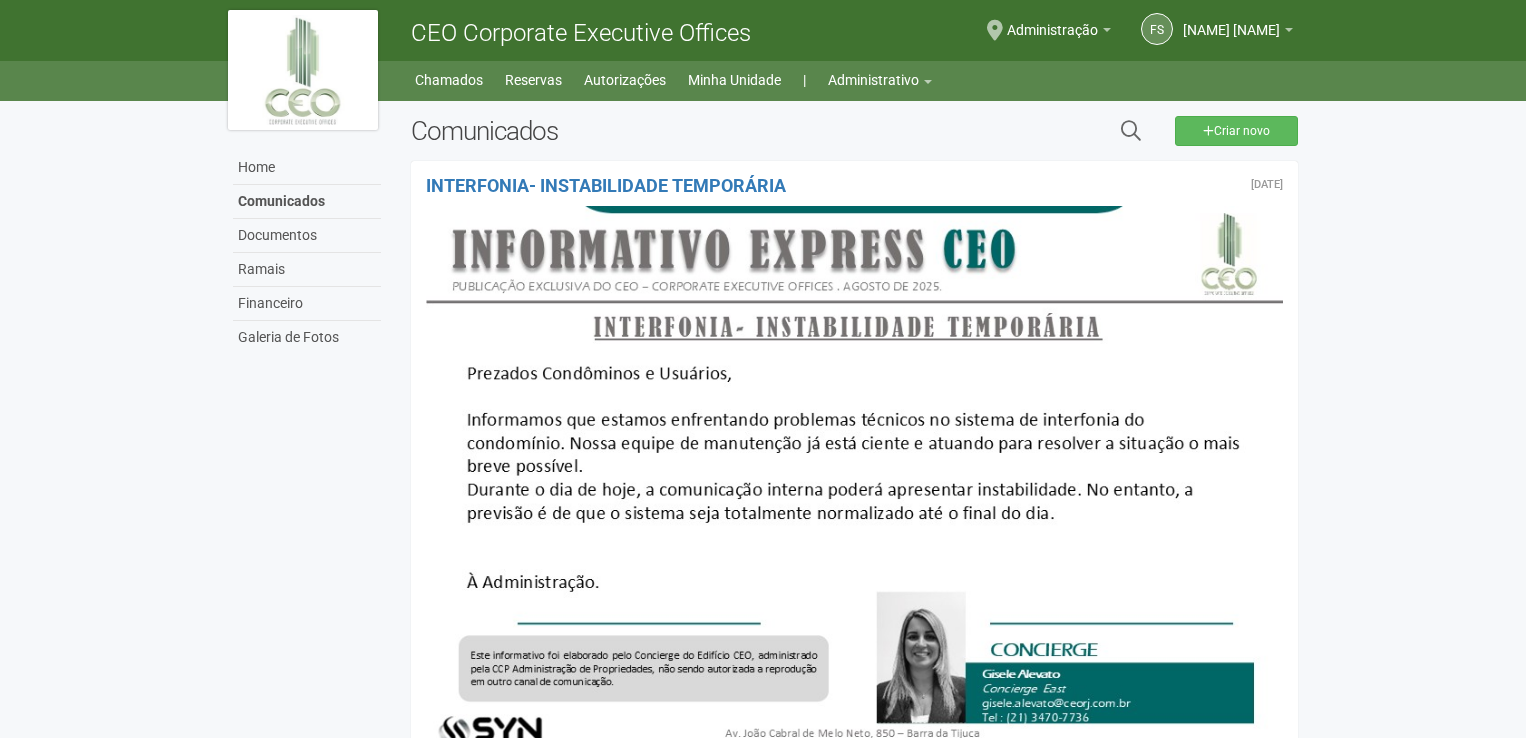 scroll, scrollTop: 0, scrollLeft: 0, axis: both 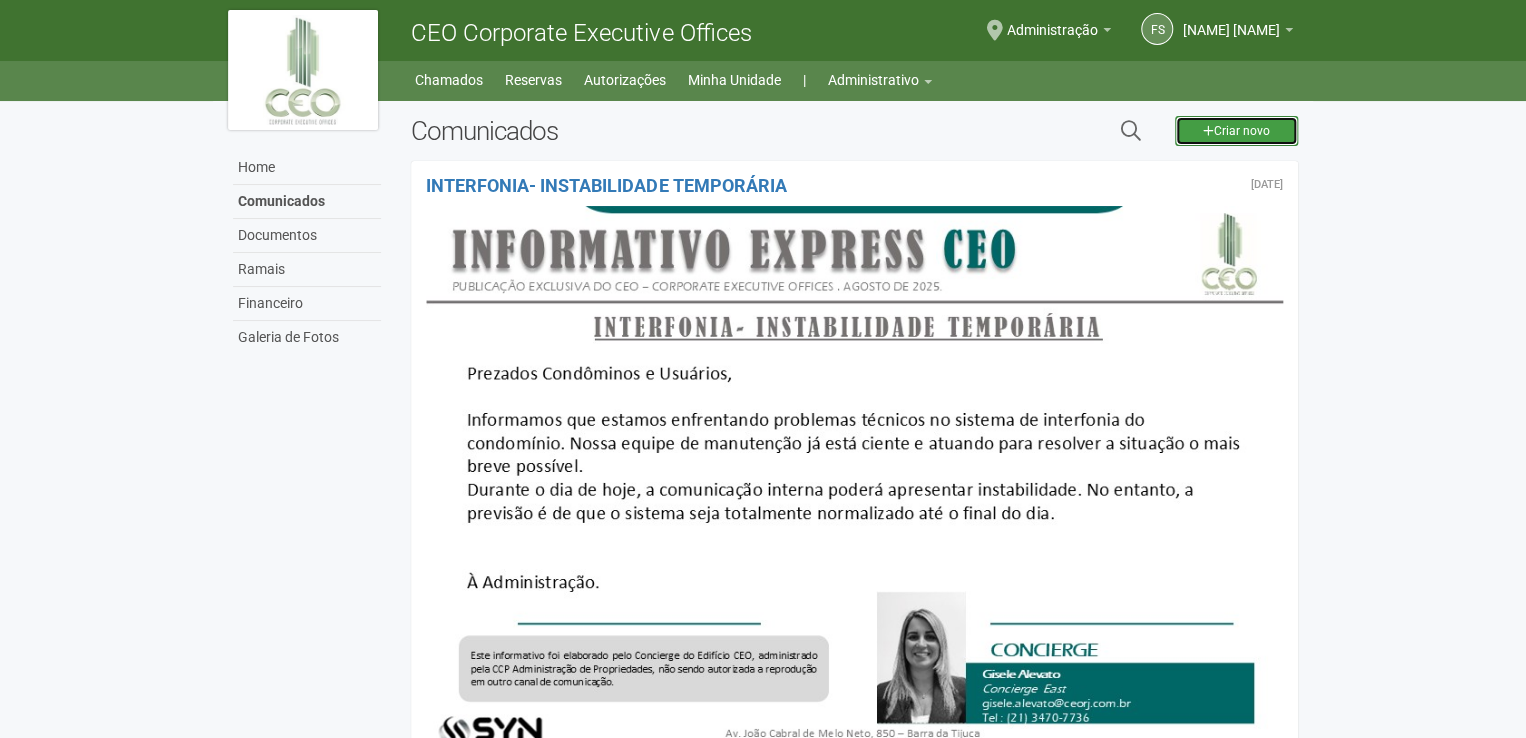 click on "Criar novo" at bounding box center (1236, 131) 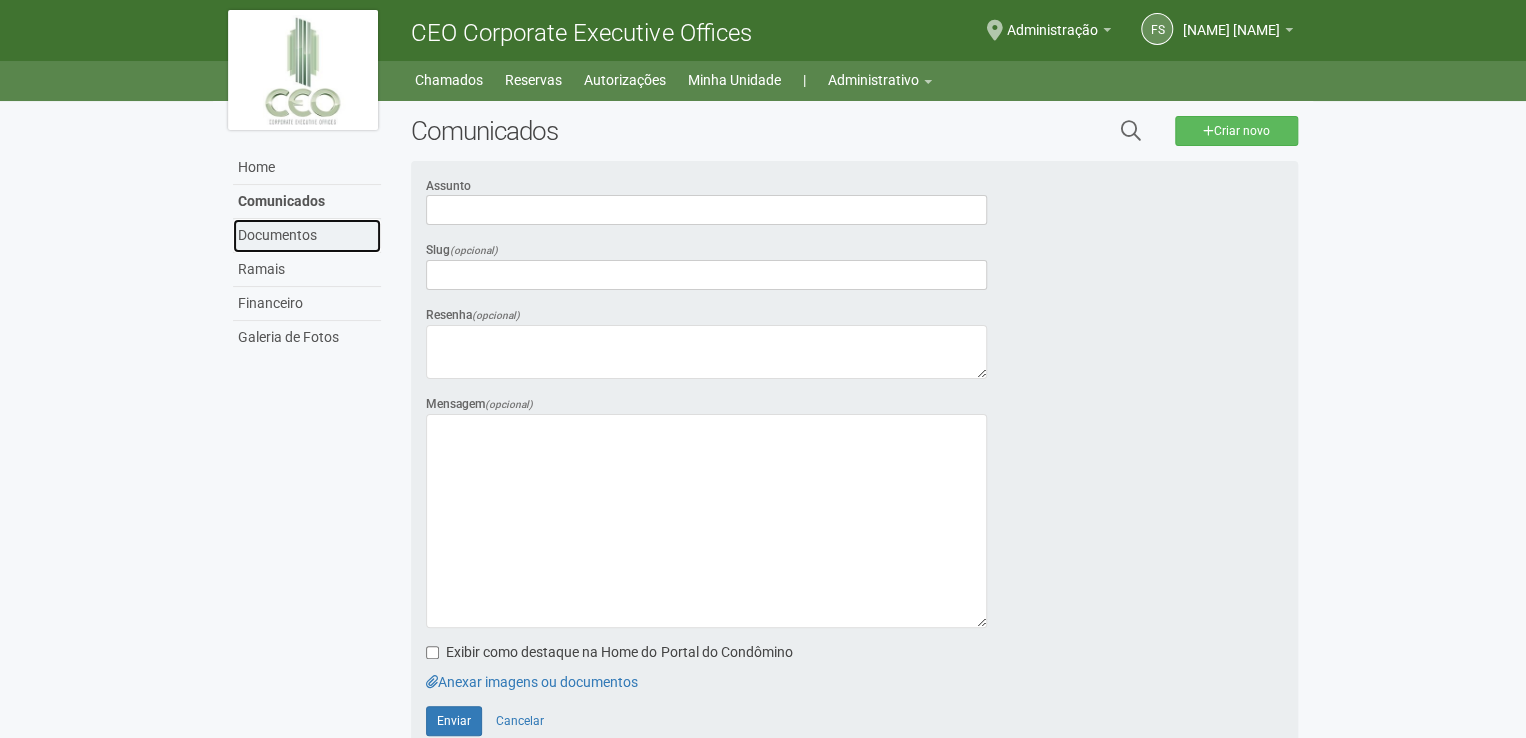 click on "Documentos" at bounding box center [307, 236] 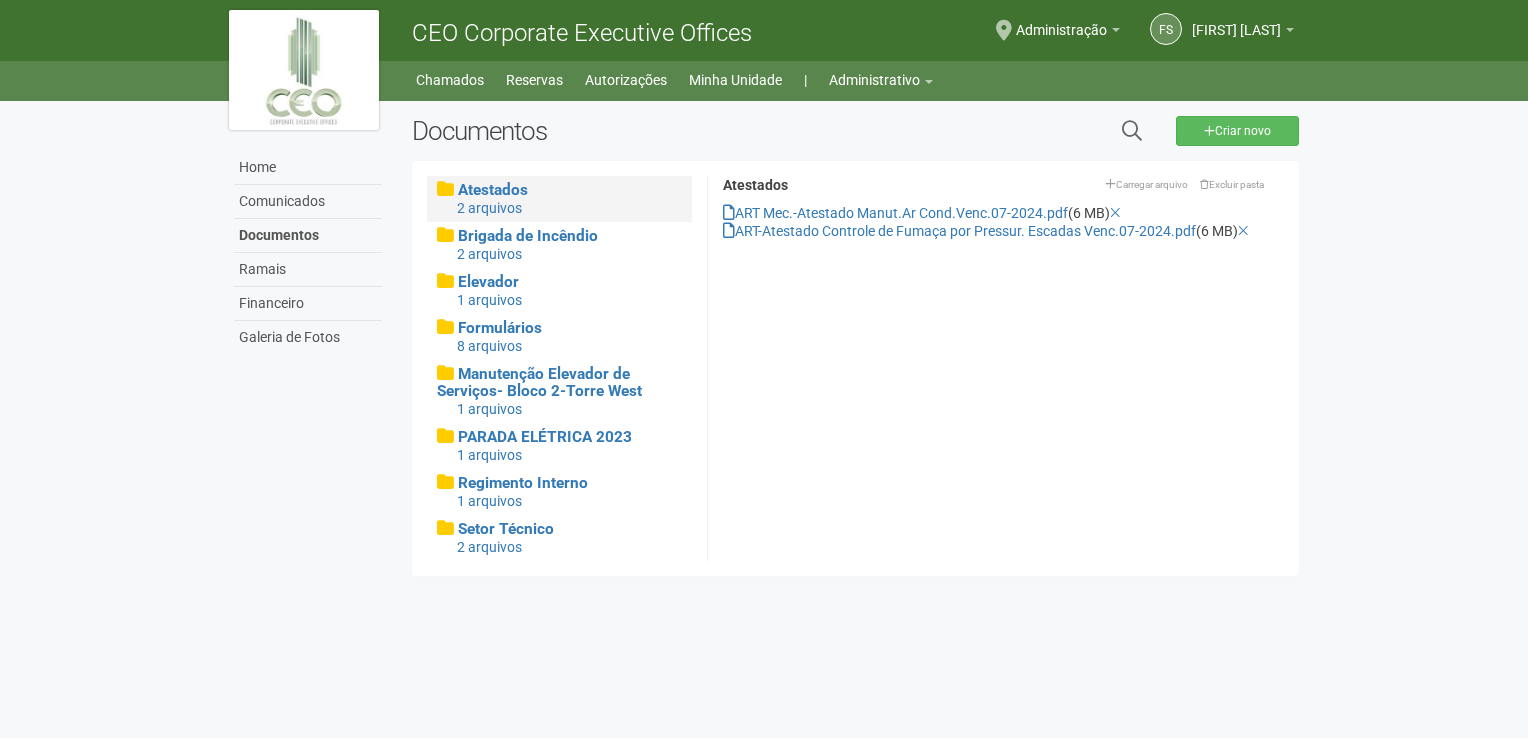 scroll, scrollTop: 0, scrollLeft: 0, axis: both 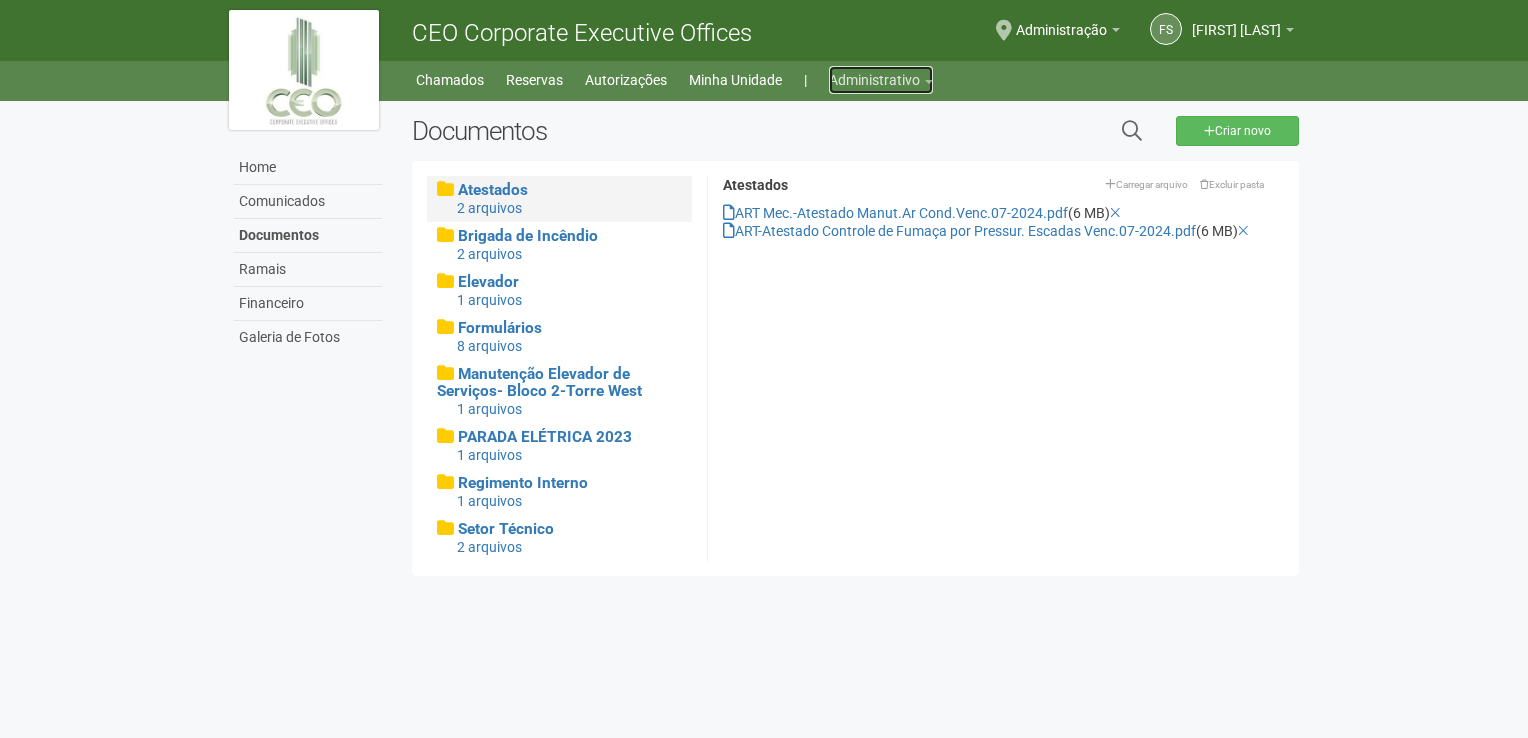 click on "Administrativo" at bounding box center (881, 80) 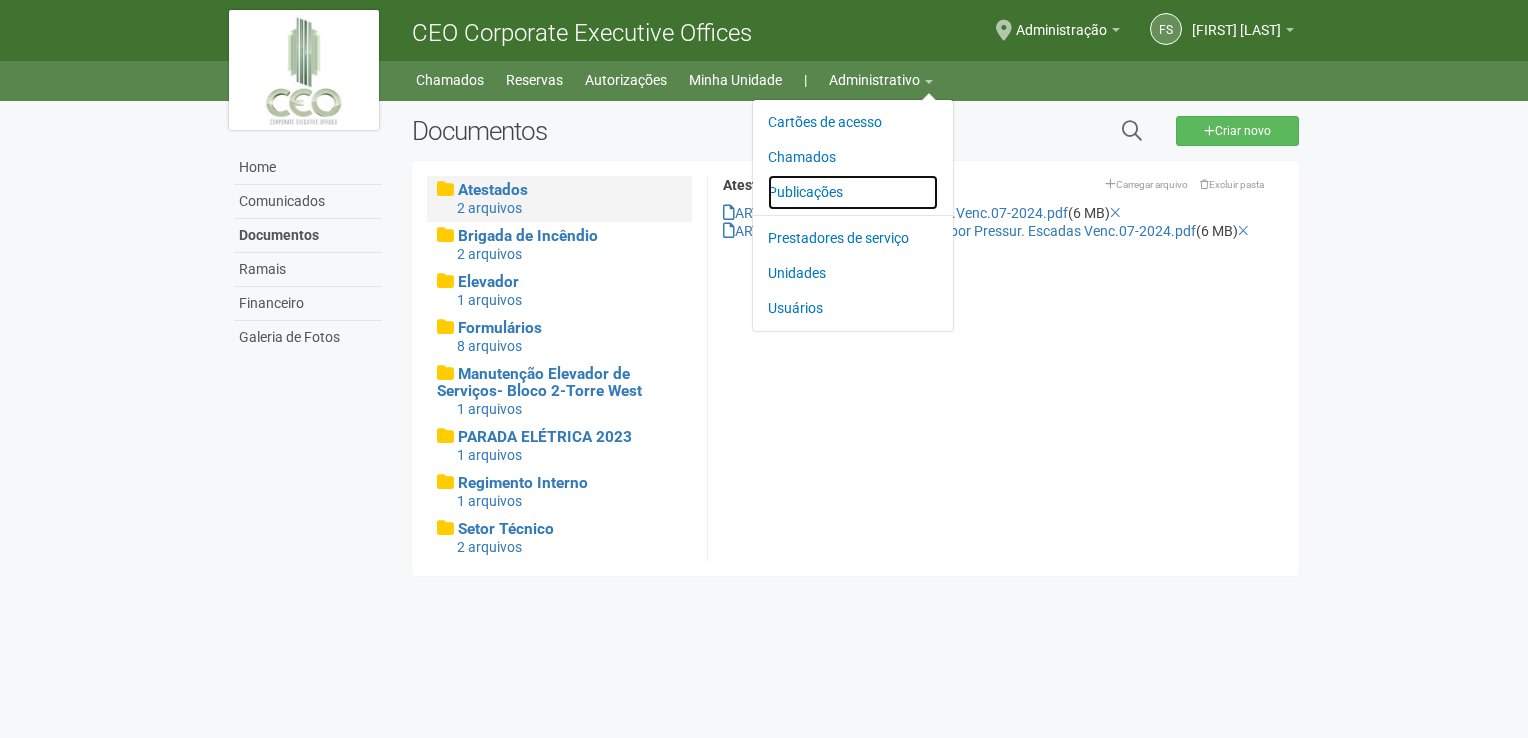 click on "Publicações" at bounding box center [853, 192] 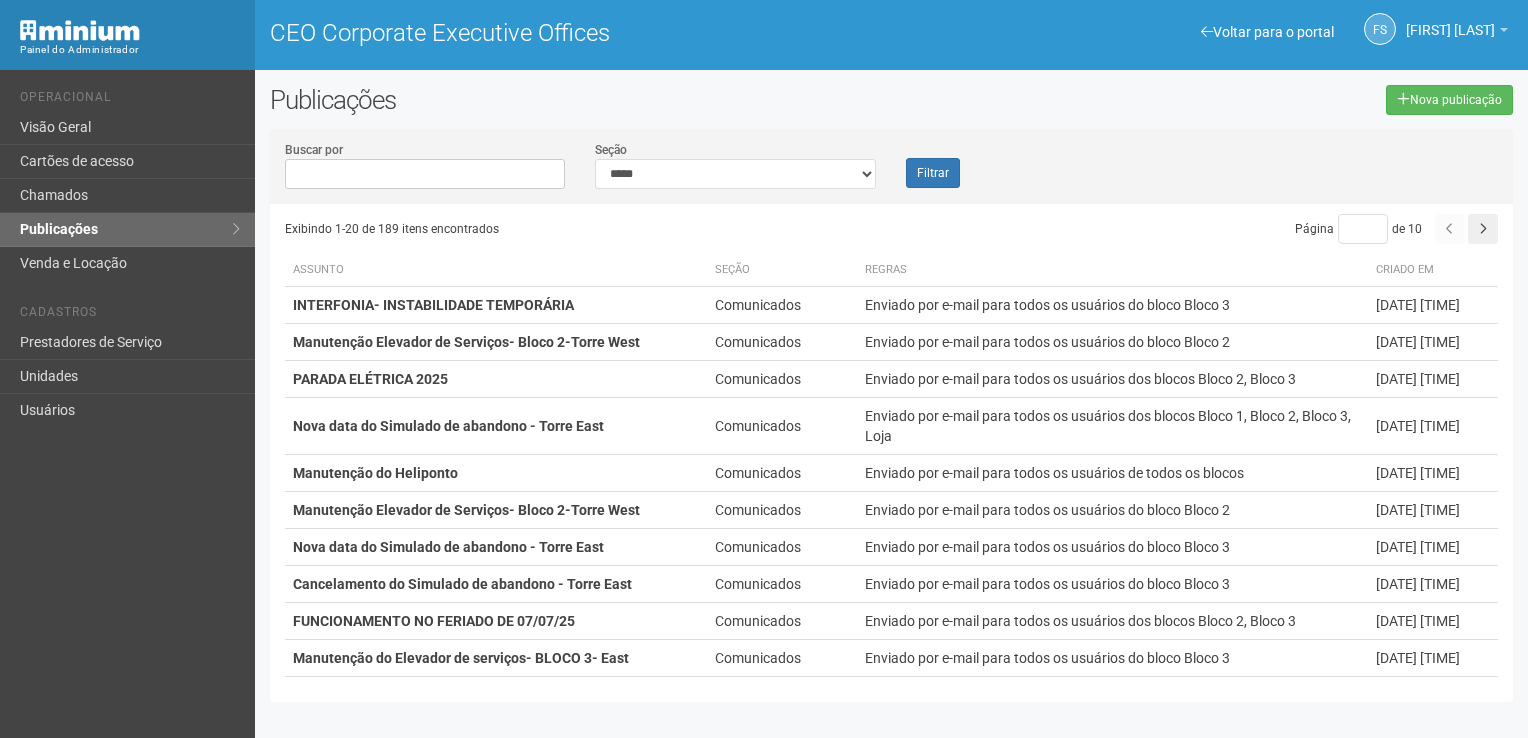 scroll, scrollTop: 0, scrollLeft: 0, axis: both 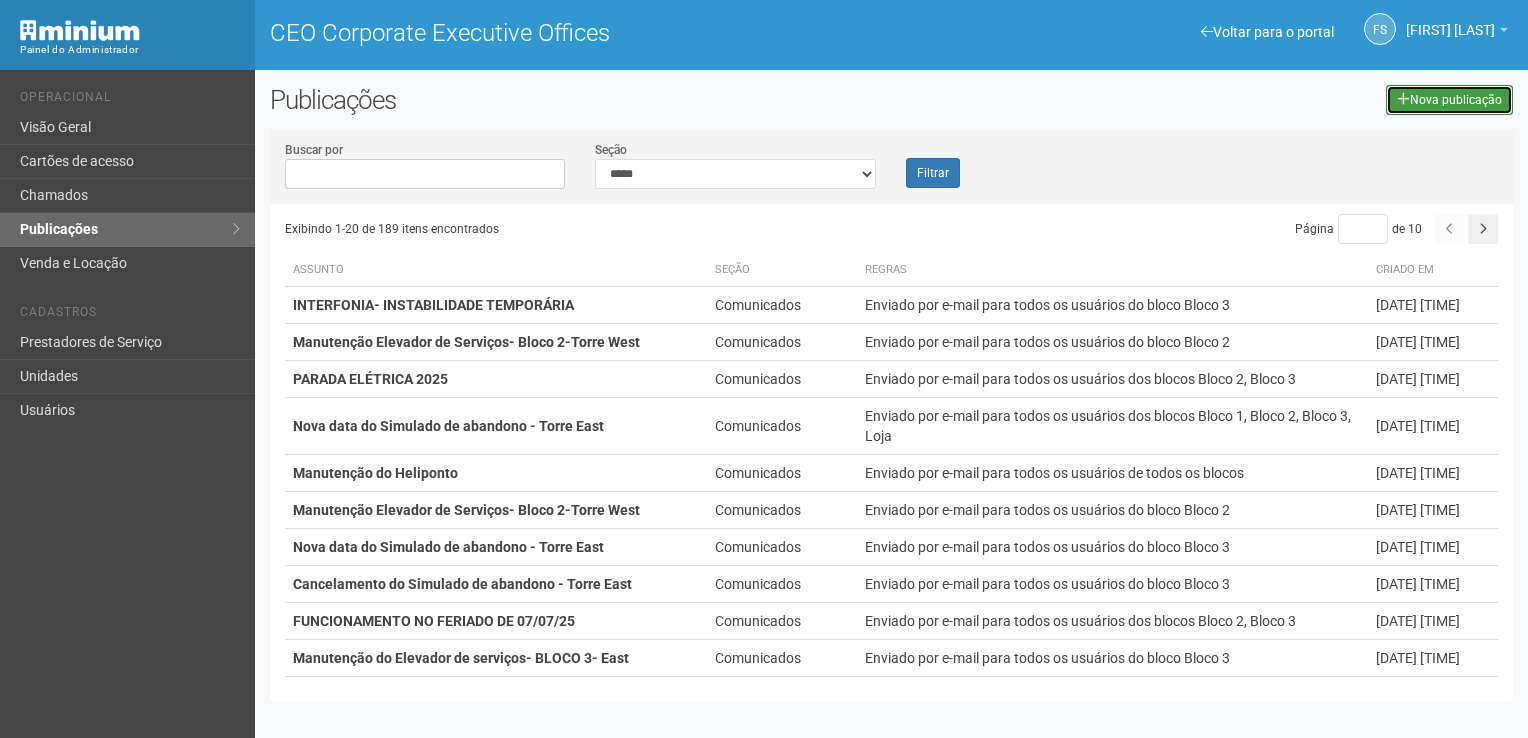 click on "Nova publicação" at bounding box center (1449, 100) 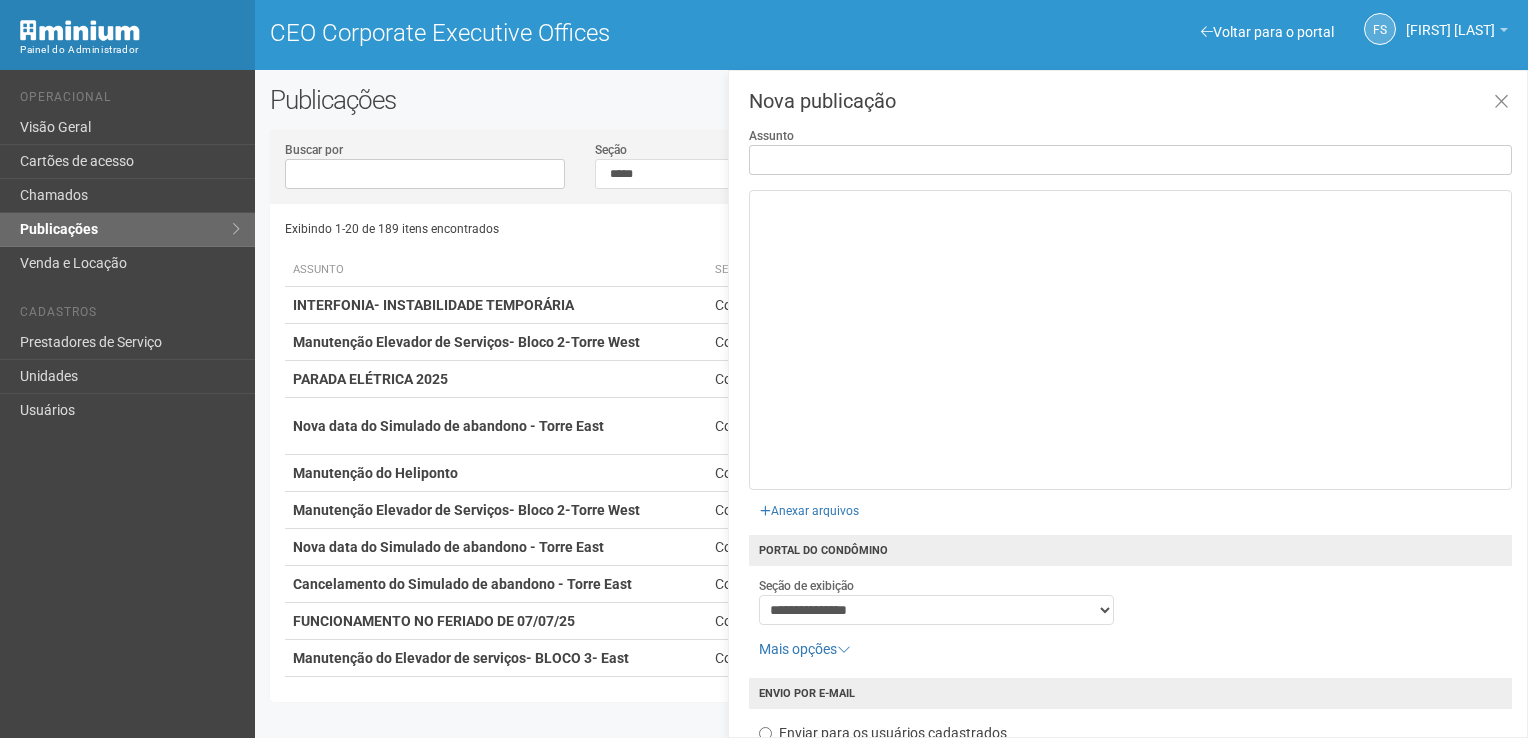click on "Assunto" at bounding box center [1130, 160] 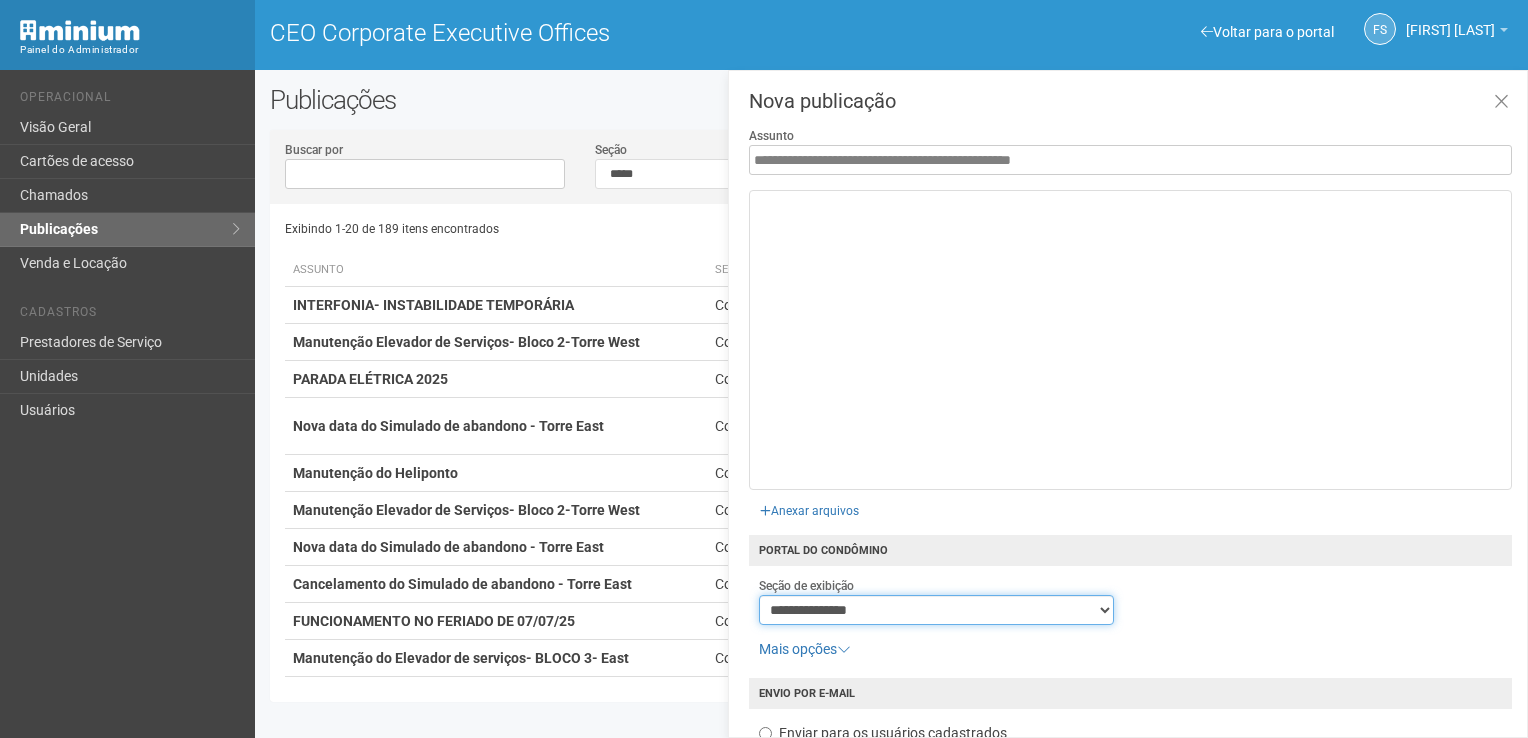 click on "**********" at bounding box center [937, 610] 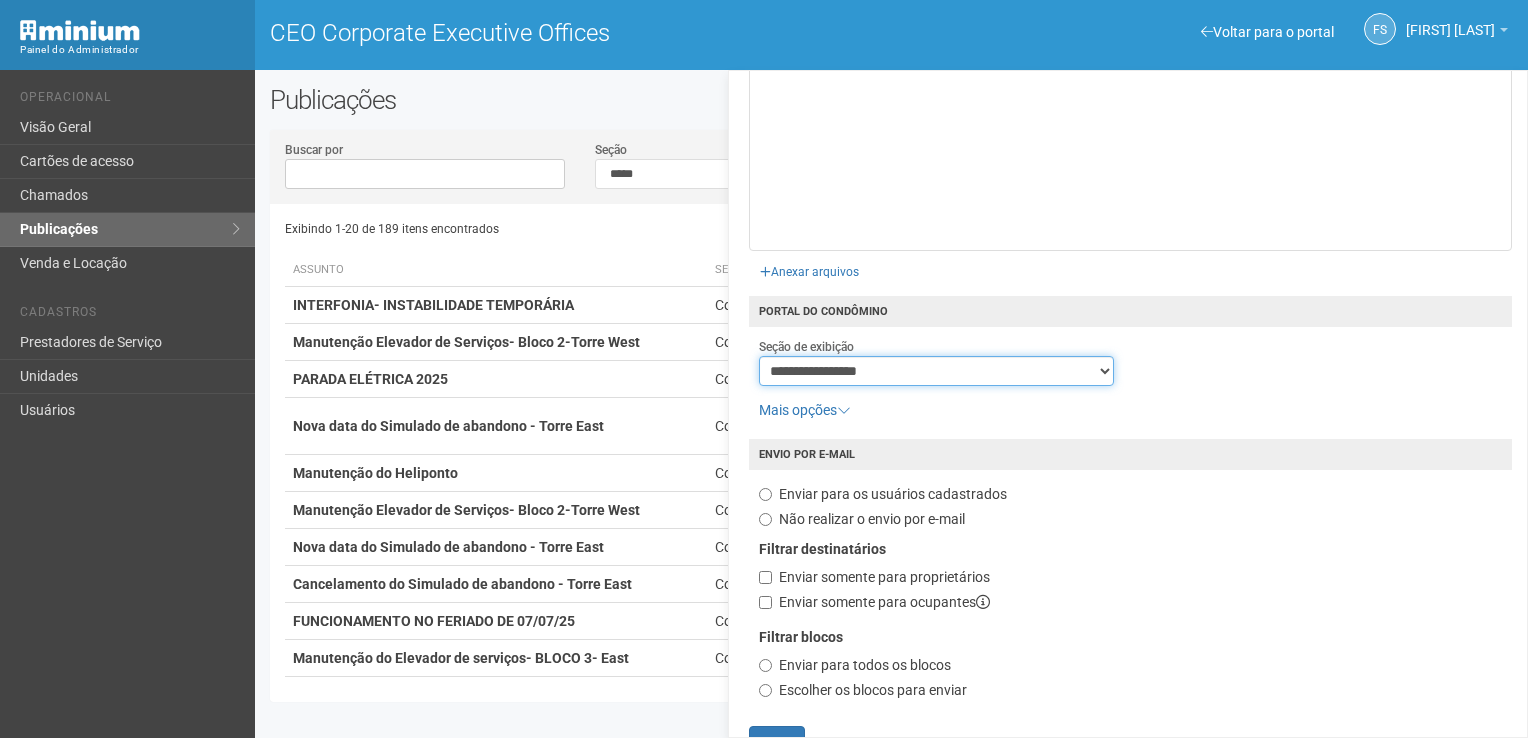scroll, scrollTop: 260, scrollLeft: 0, axis: vertical 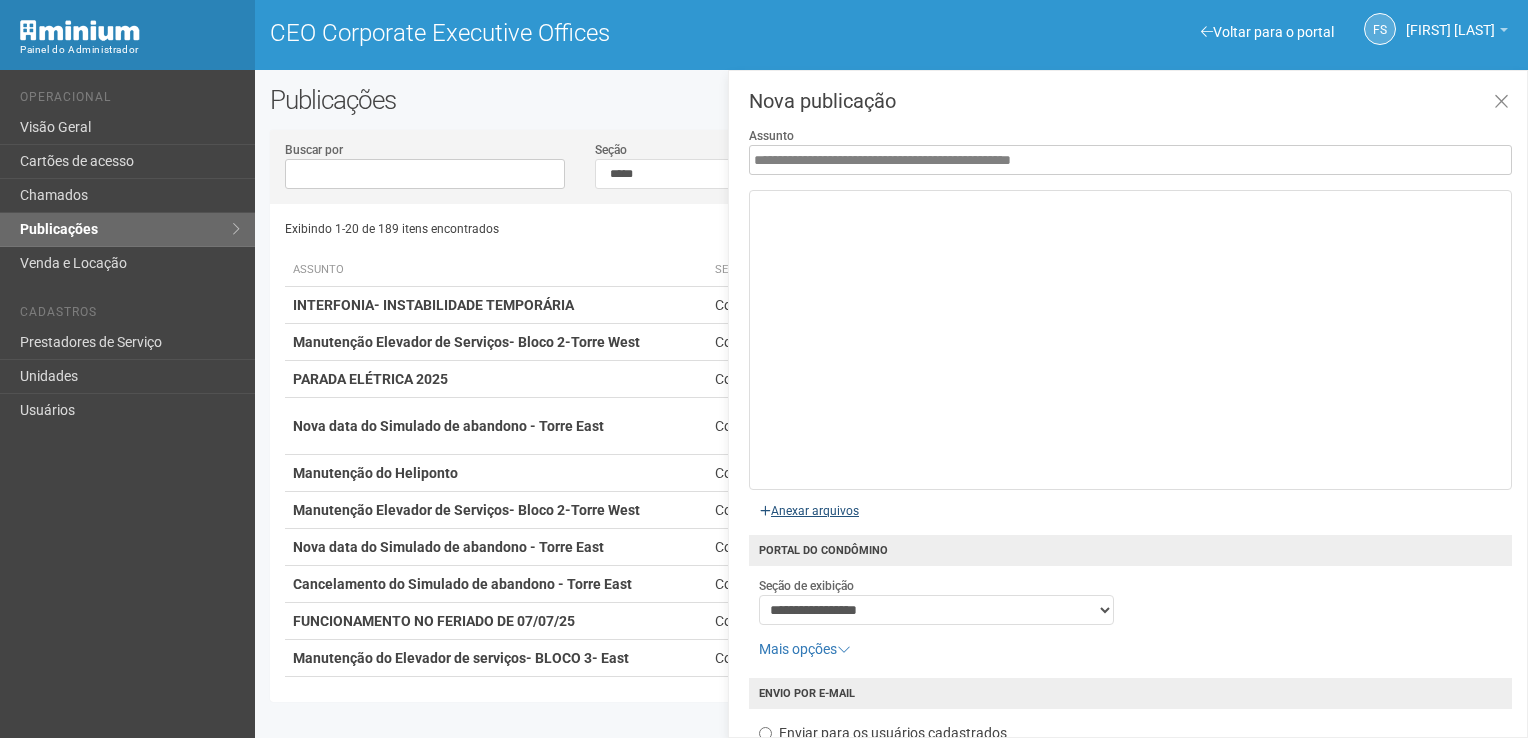 click at bounding box center [583, 508] 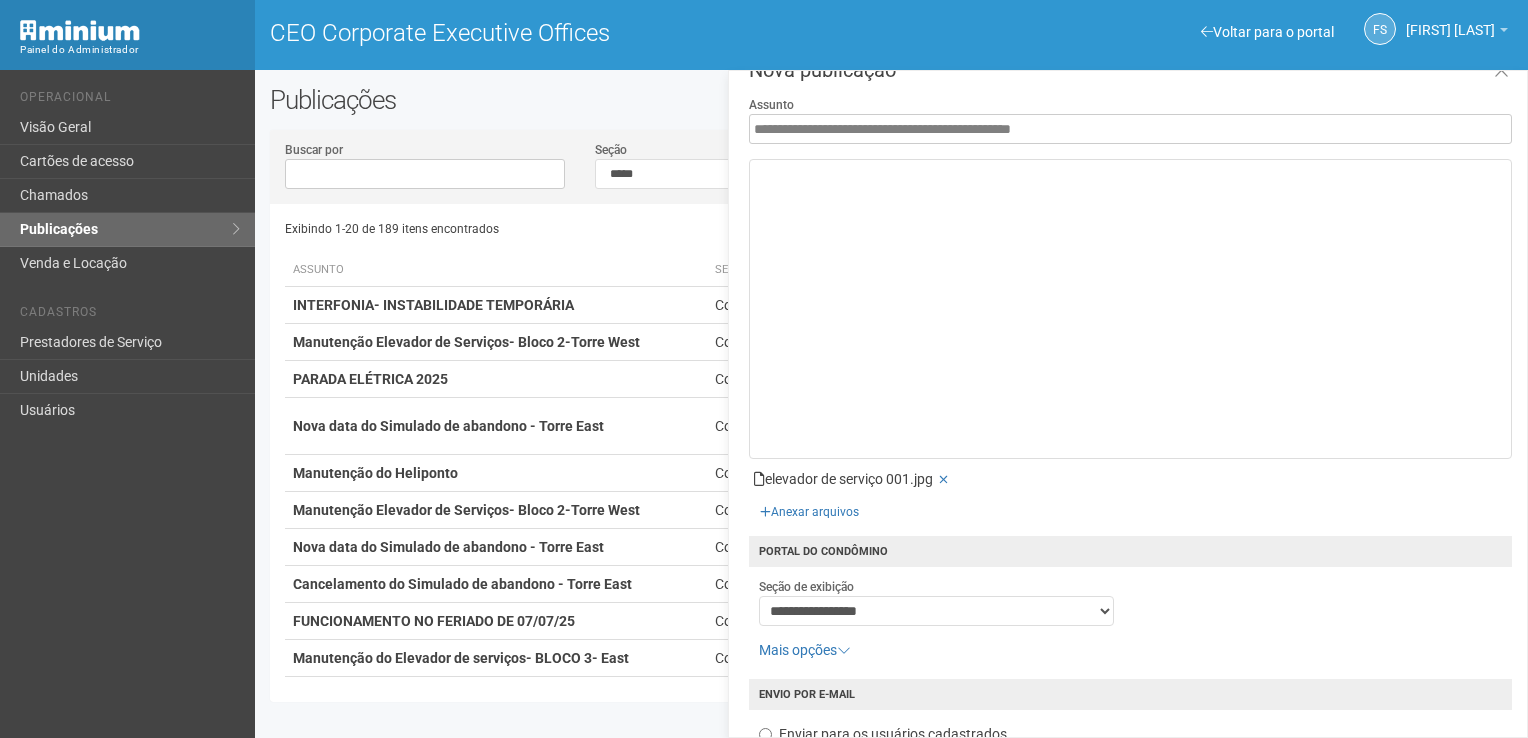scroll, scrollTop: 0, scrollLeft: 0, axis: both 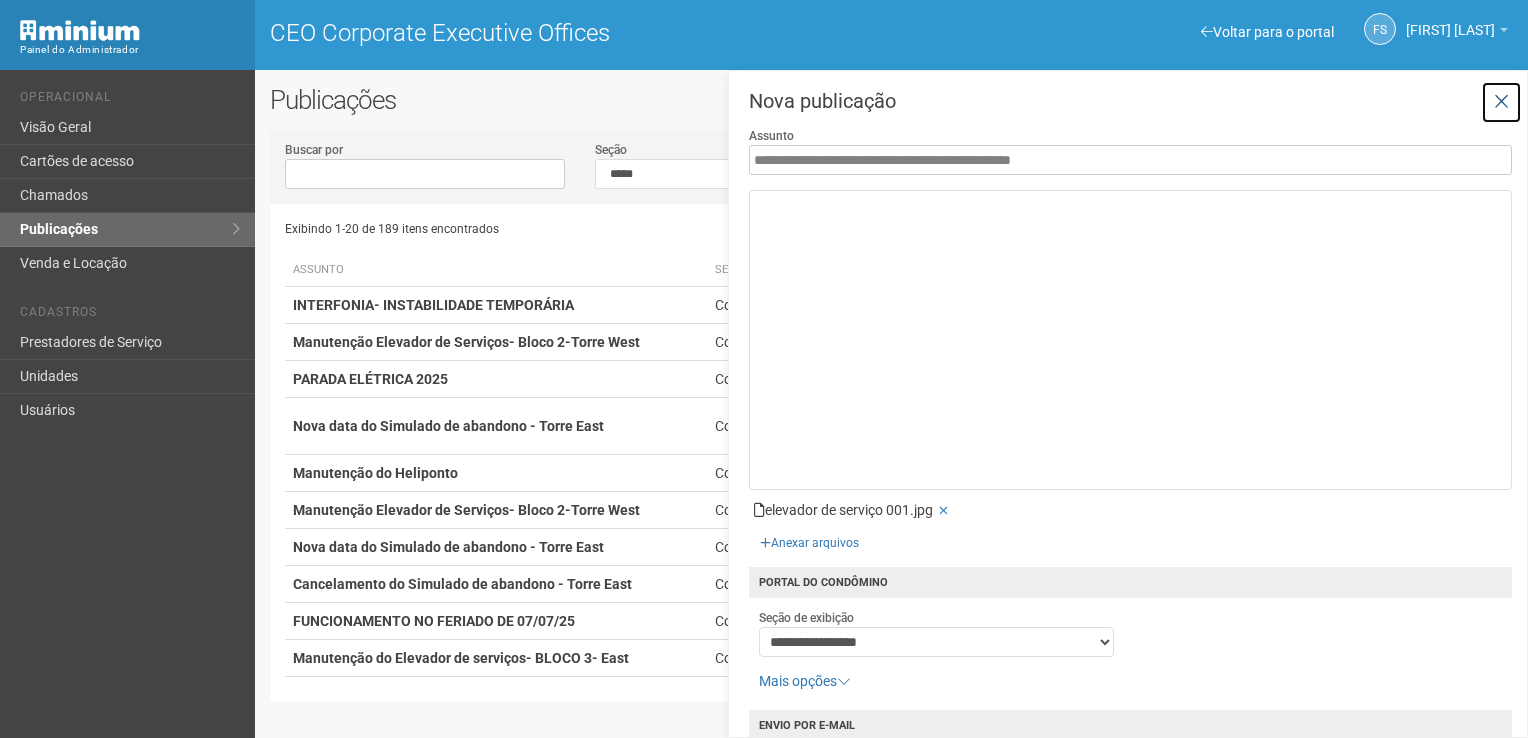 click at bounding box center [1501, 102] 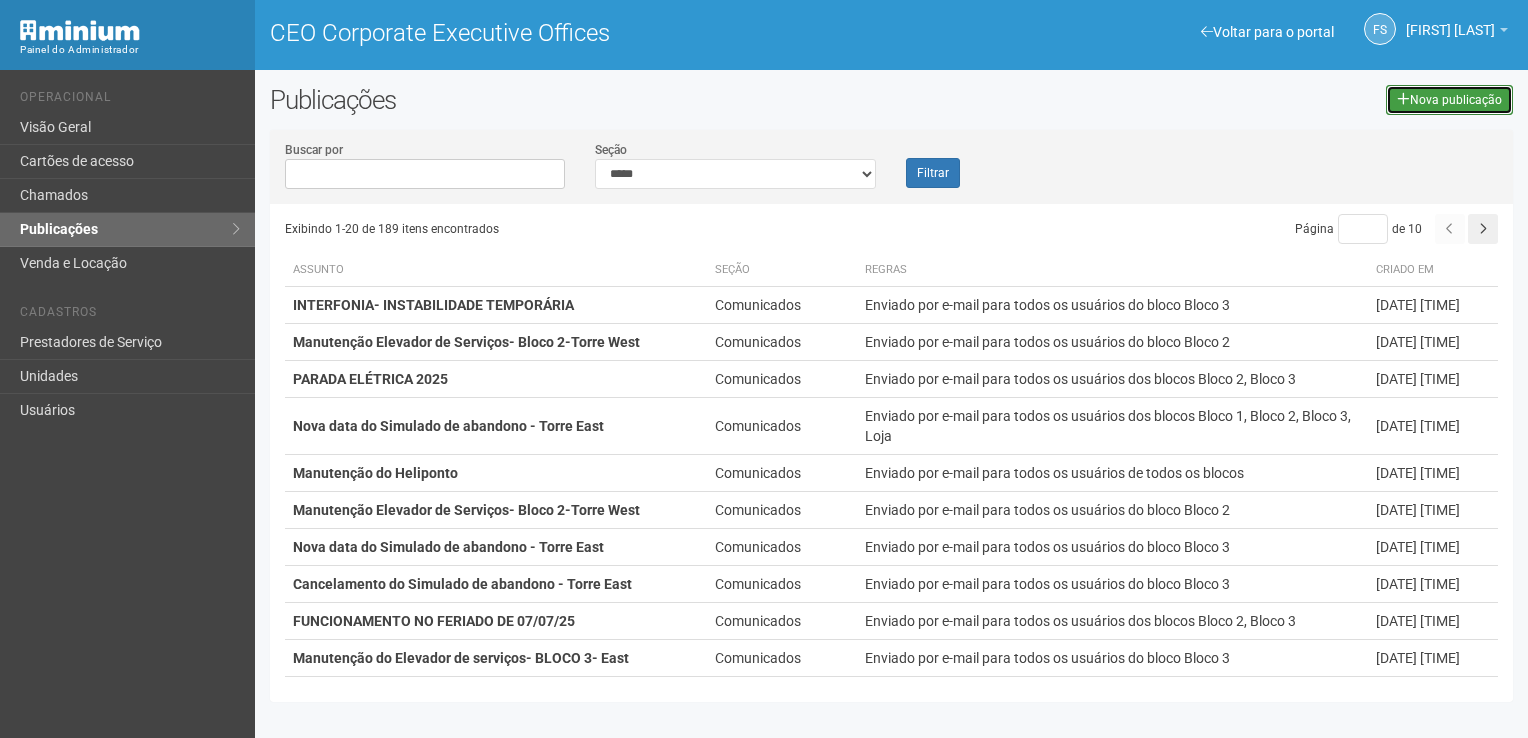 click on "Nova publicação" at bounding box center (1449, 100) 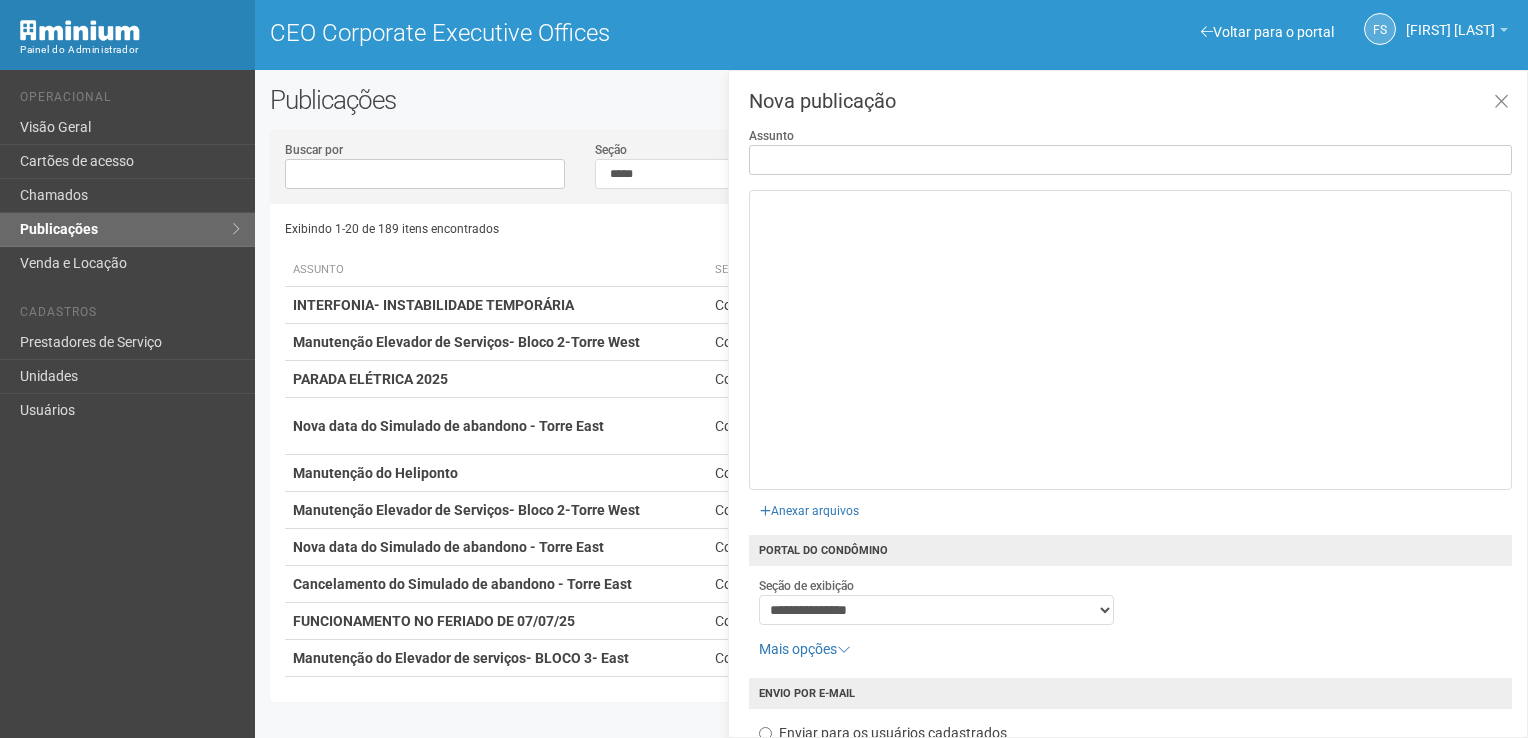 click on "Assunto" at bounding box center (1130, 160) 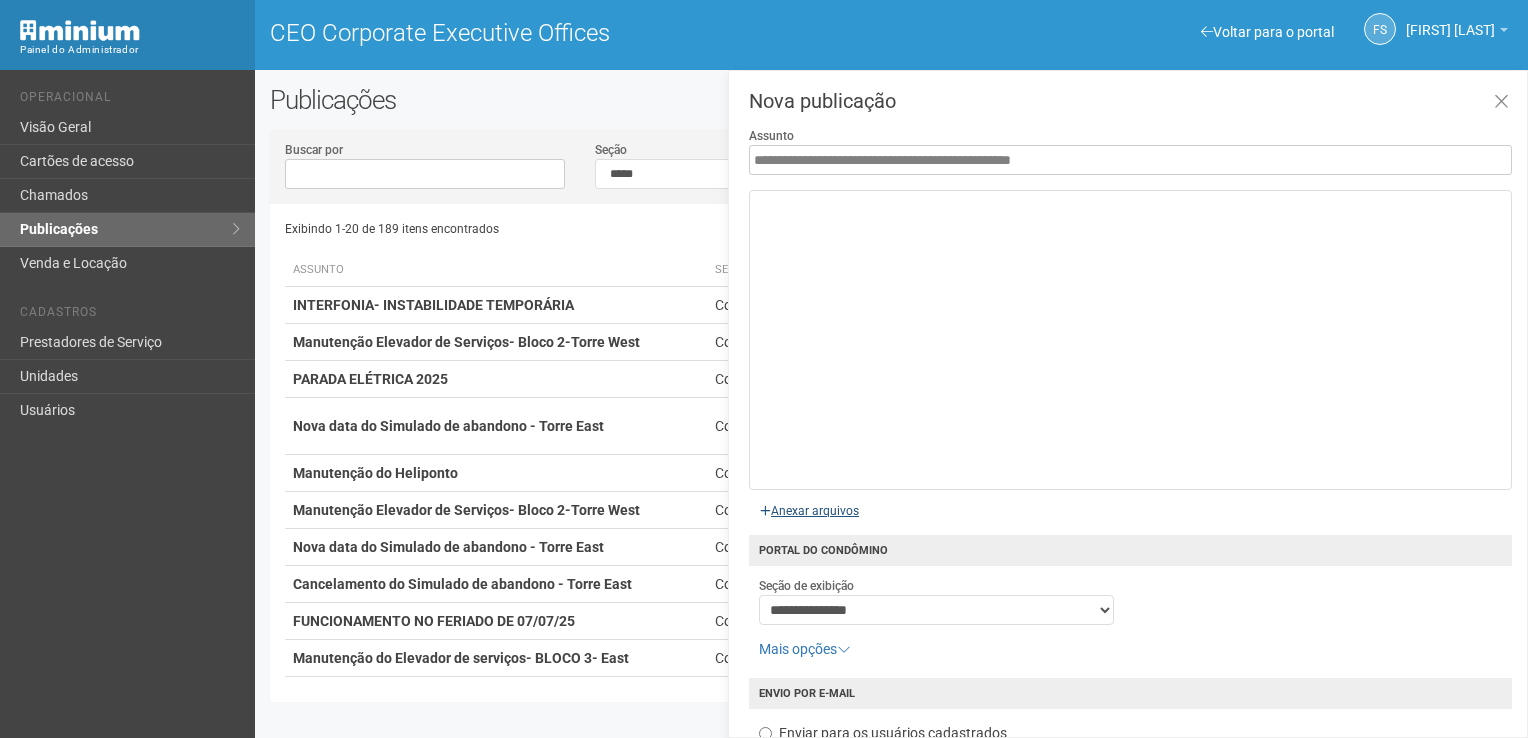 click at bounding box center (583, 508) 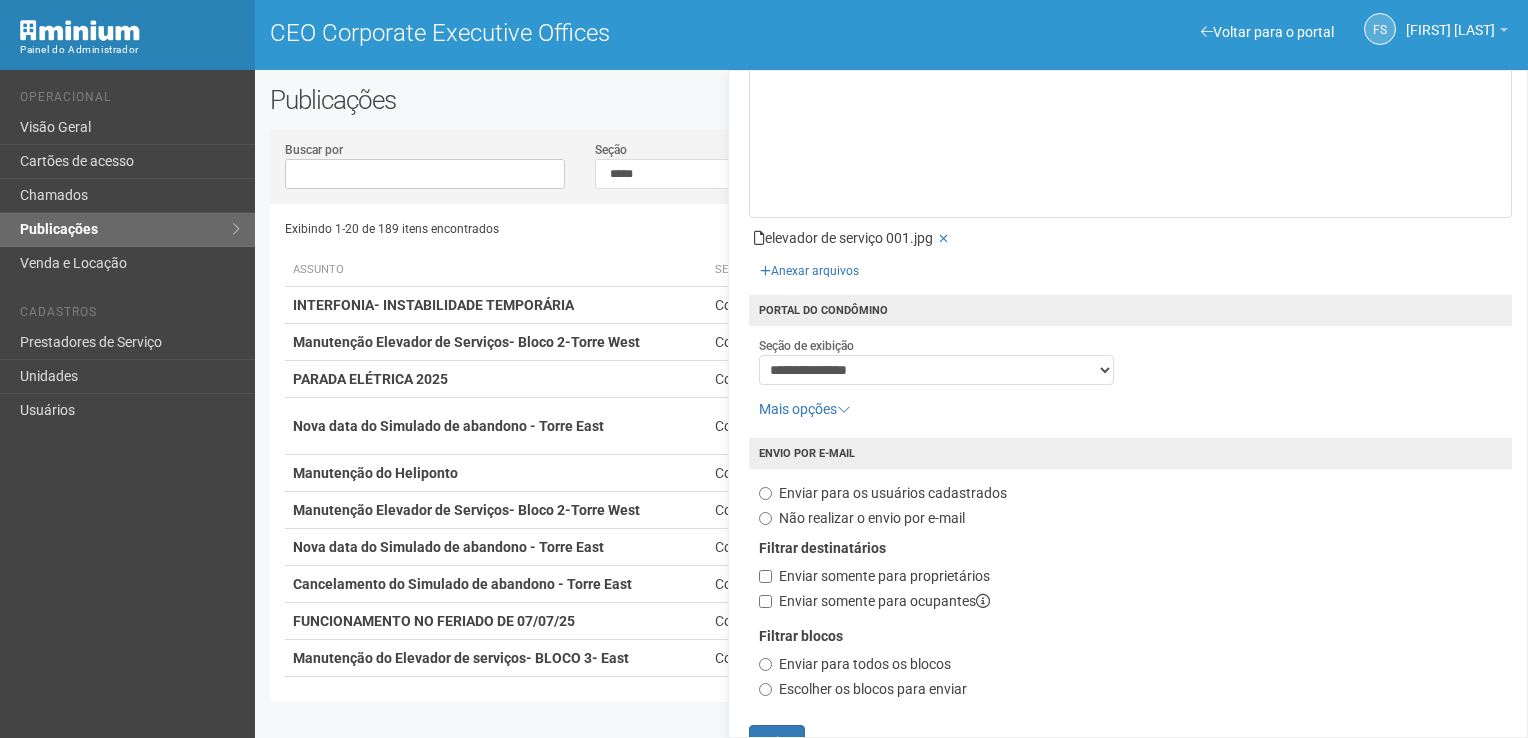 scroll, scrollTop: 292, scrollLeft: 0, axis: vertical 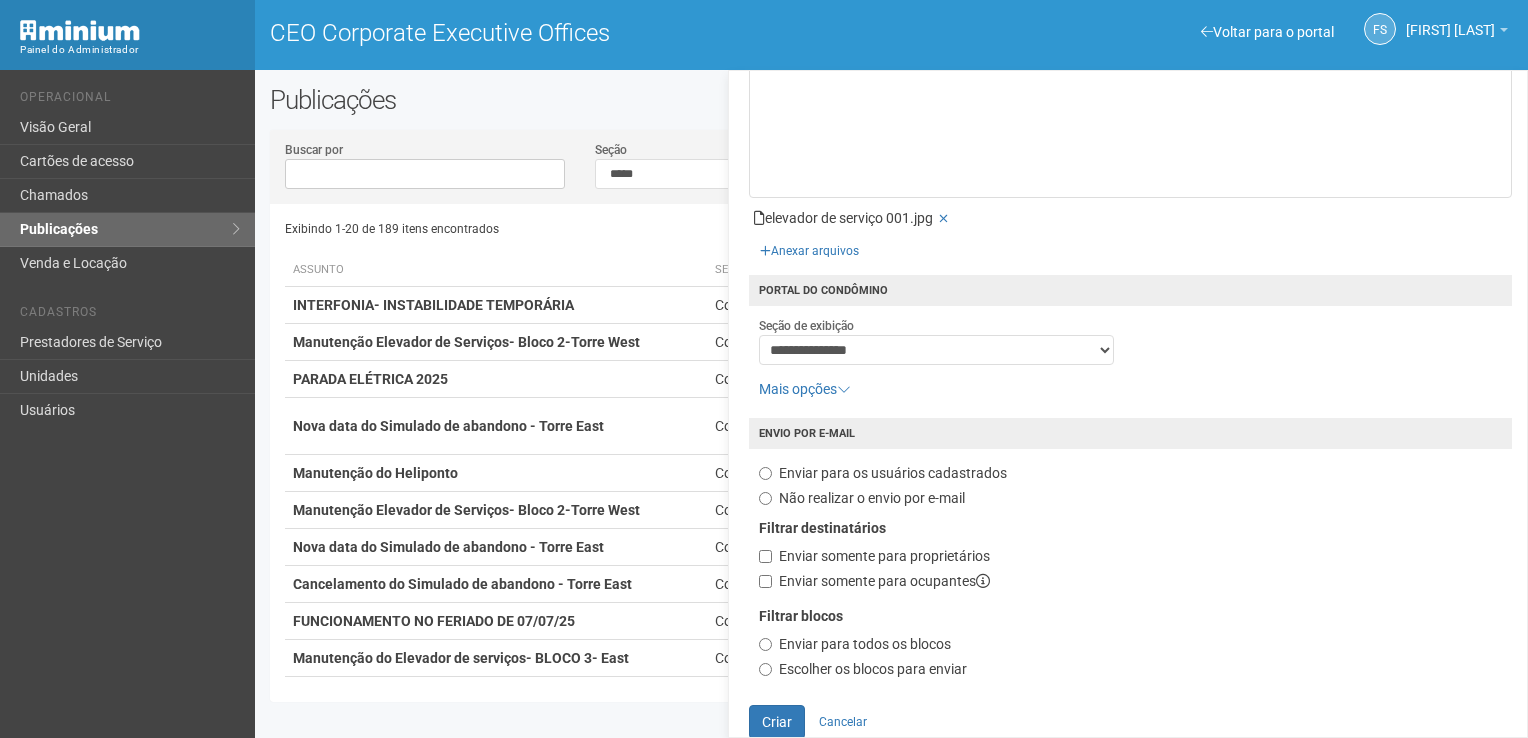 click on "Filtrar blocos
Enviar para todos os blocos
Escolher os blocos para enviar
Bloco 1
Bloco 2
Bloco 3
Loja" at bounding box center [1130, 643] 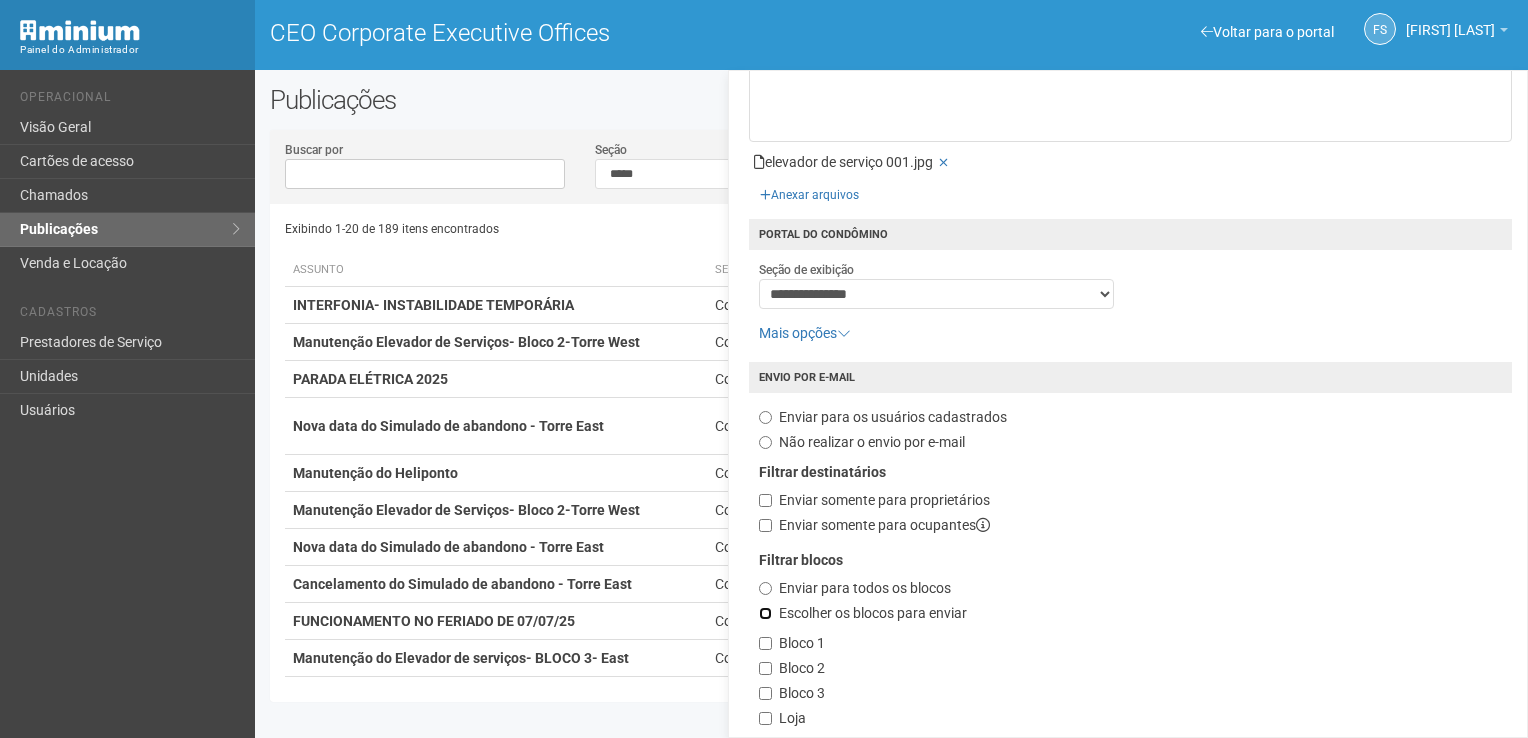 scroll, scrollTop: 396, scrollLeft: 0, axis: vertical 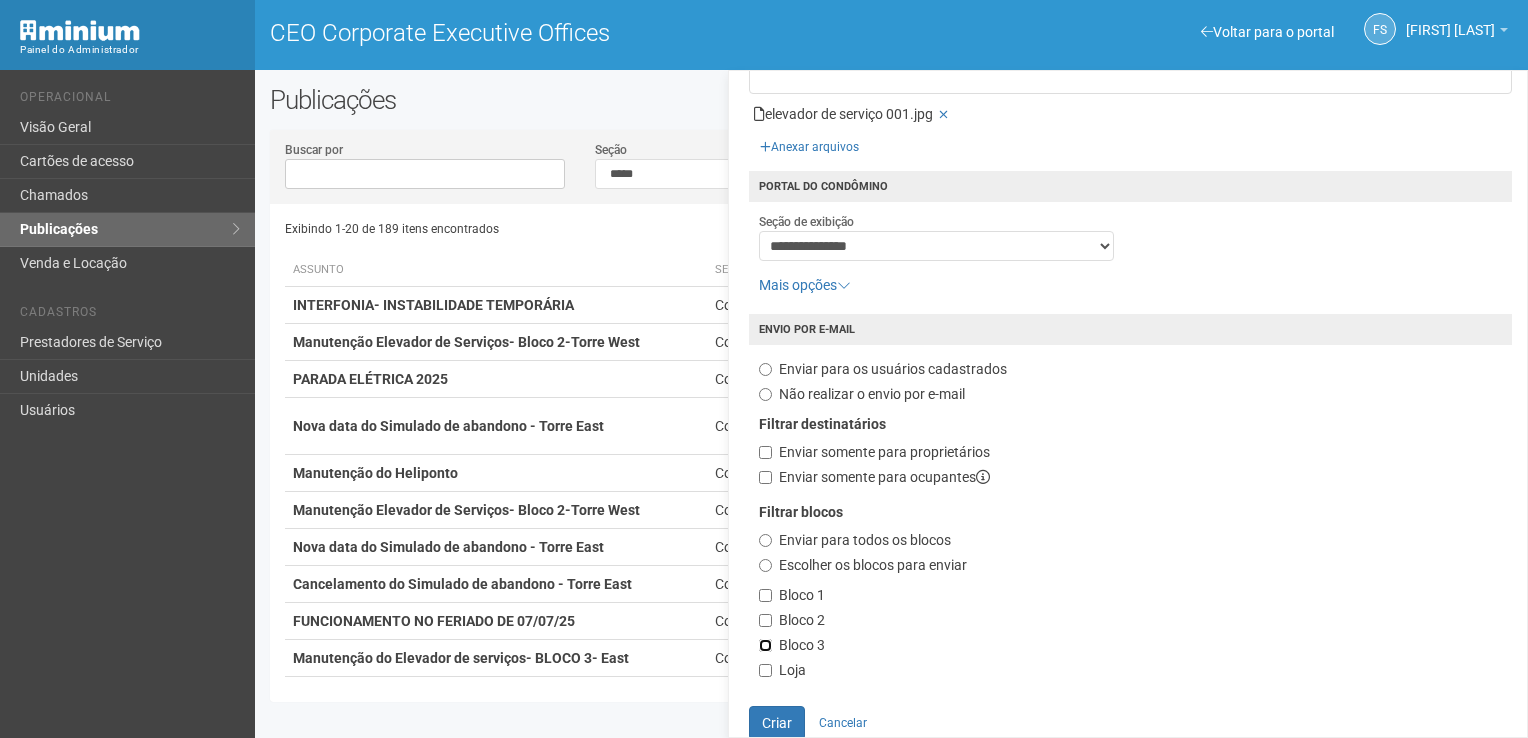 click on "Bloco 1
Bloco 2
Bloco 3
Loja" at bounding box center [1130, 633] 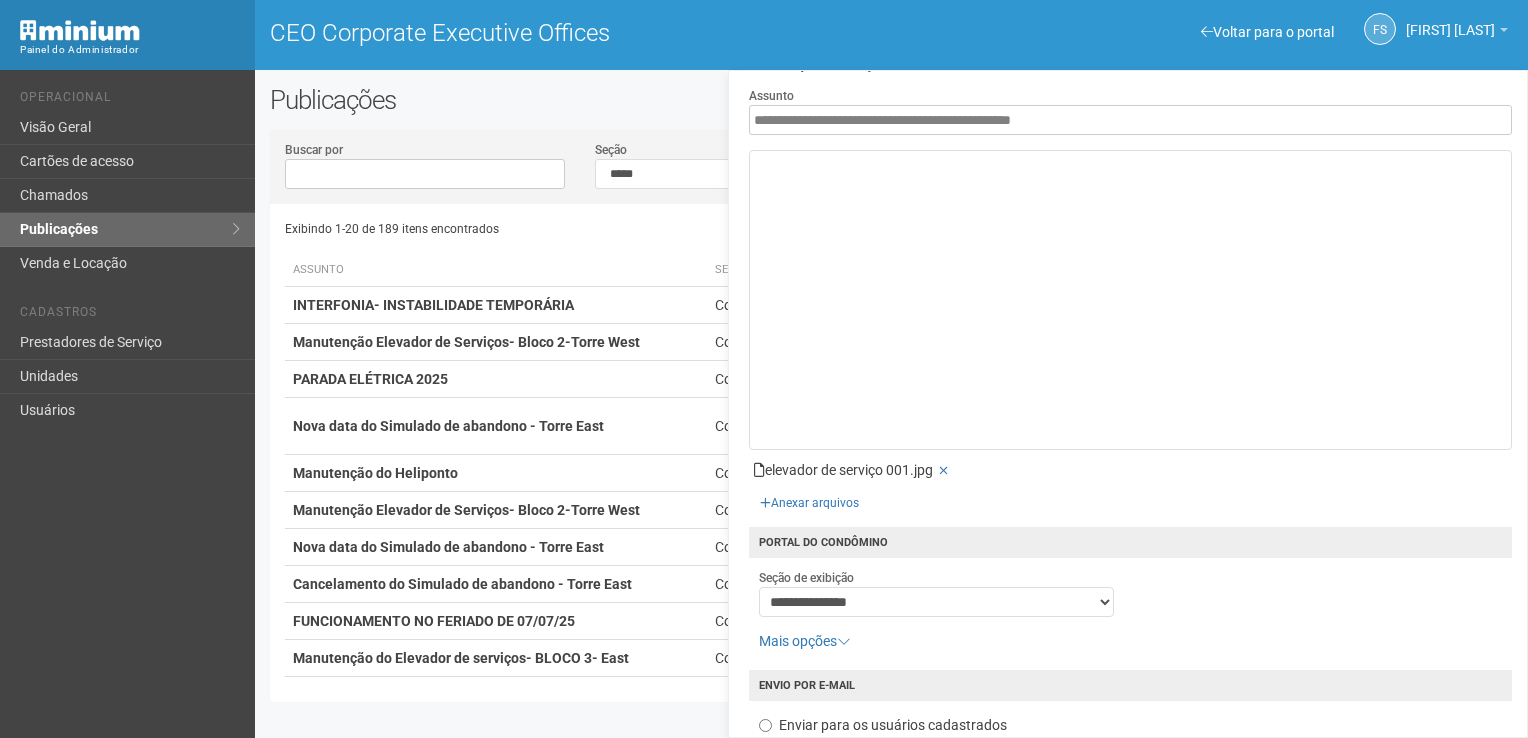 scroll, scrollTop: 0, scrollLeft: 0, axis: both 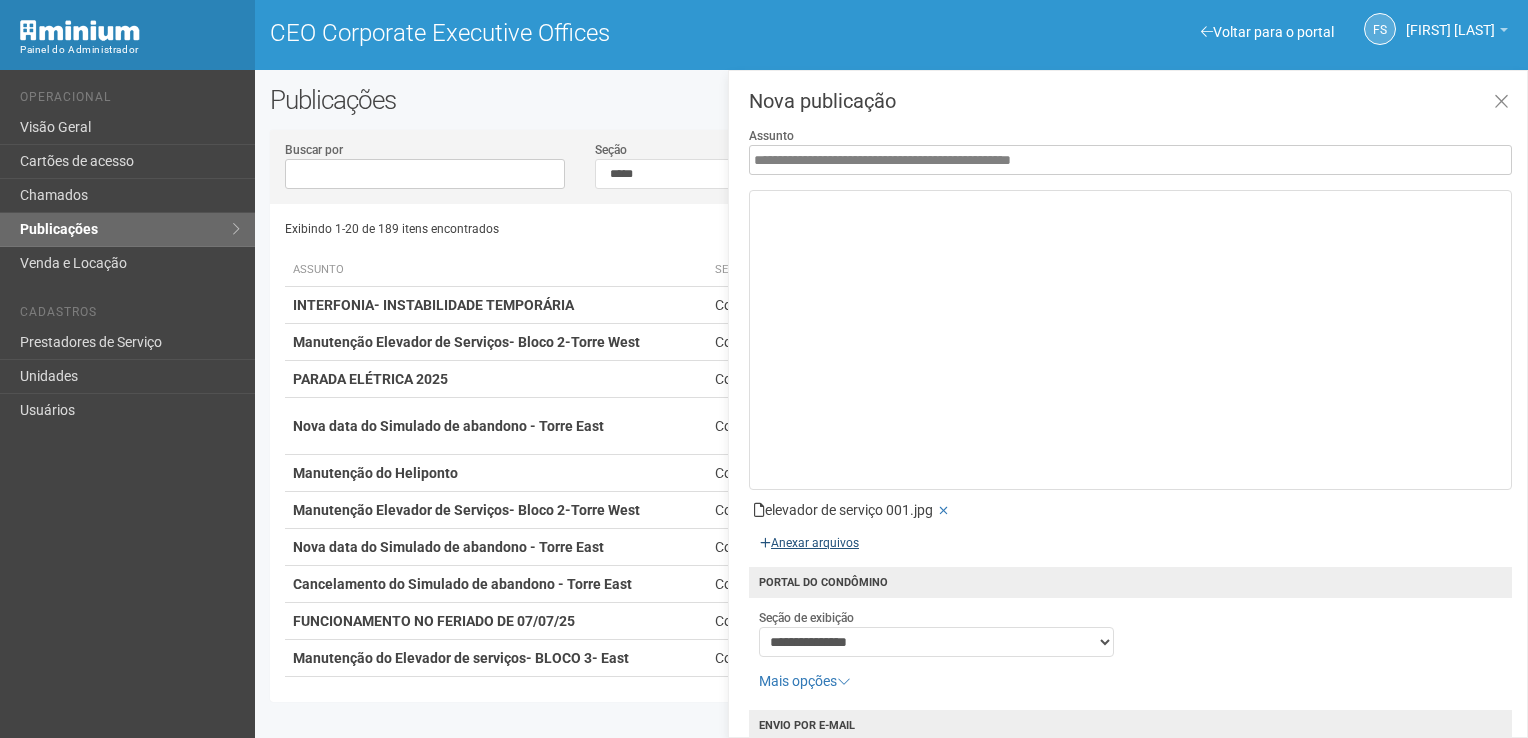click at bounding box center (583, 540) 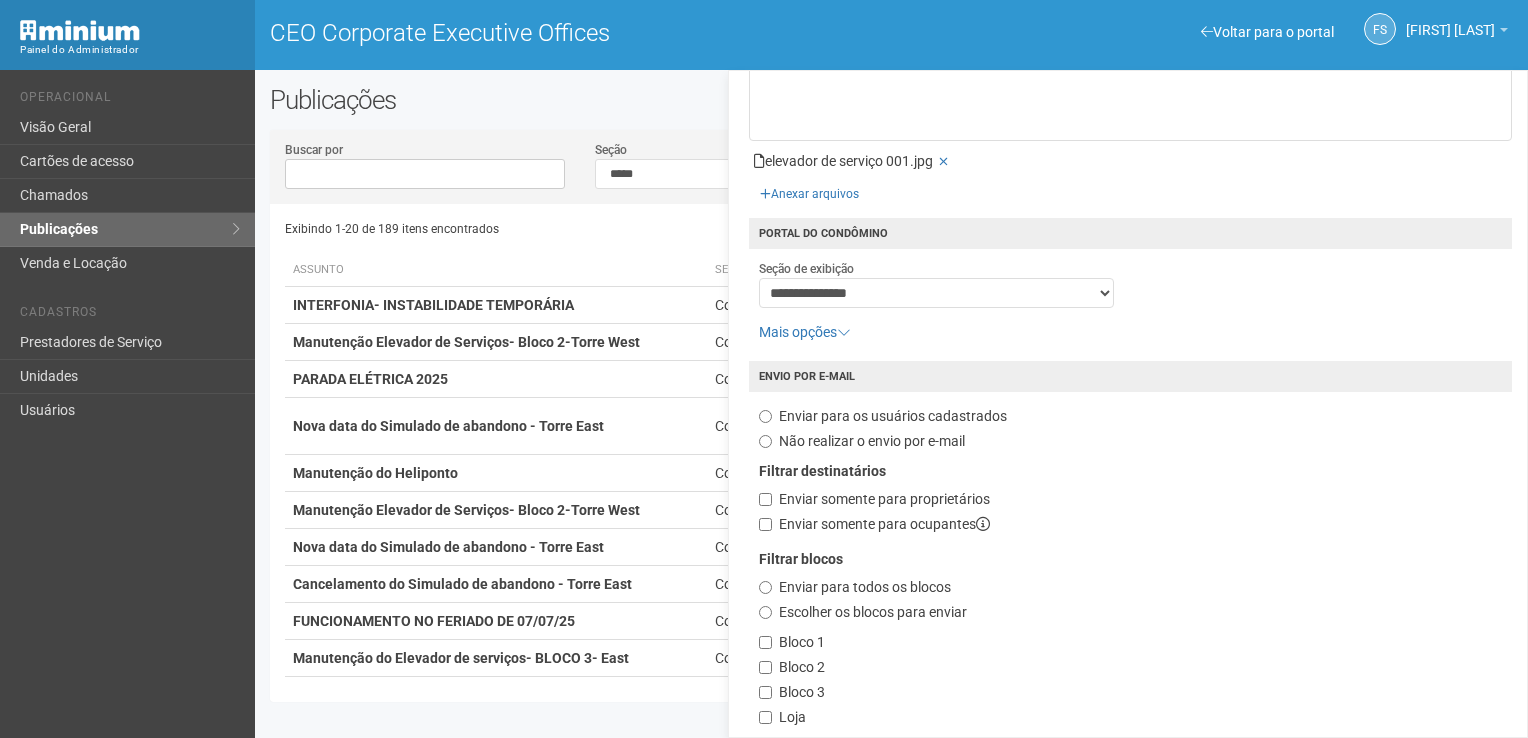 scroll, scrollTop: 396, scrollLeft: 0, axis: vertical 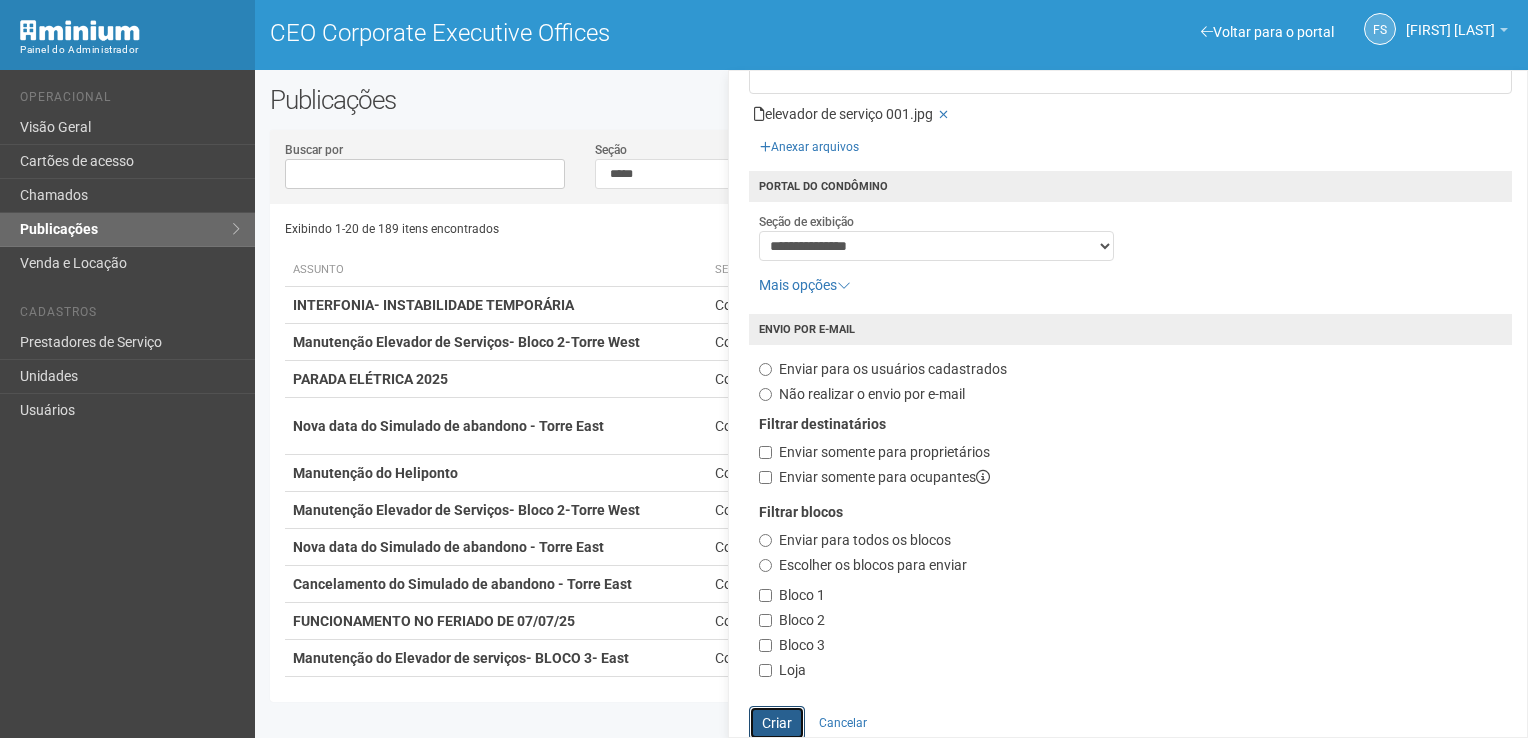 click on "Criar" at bounding box center [777, 723] 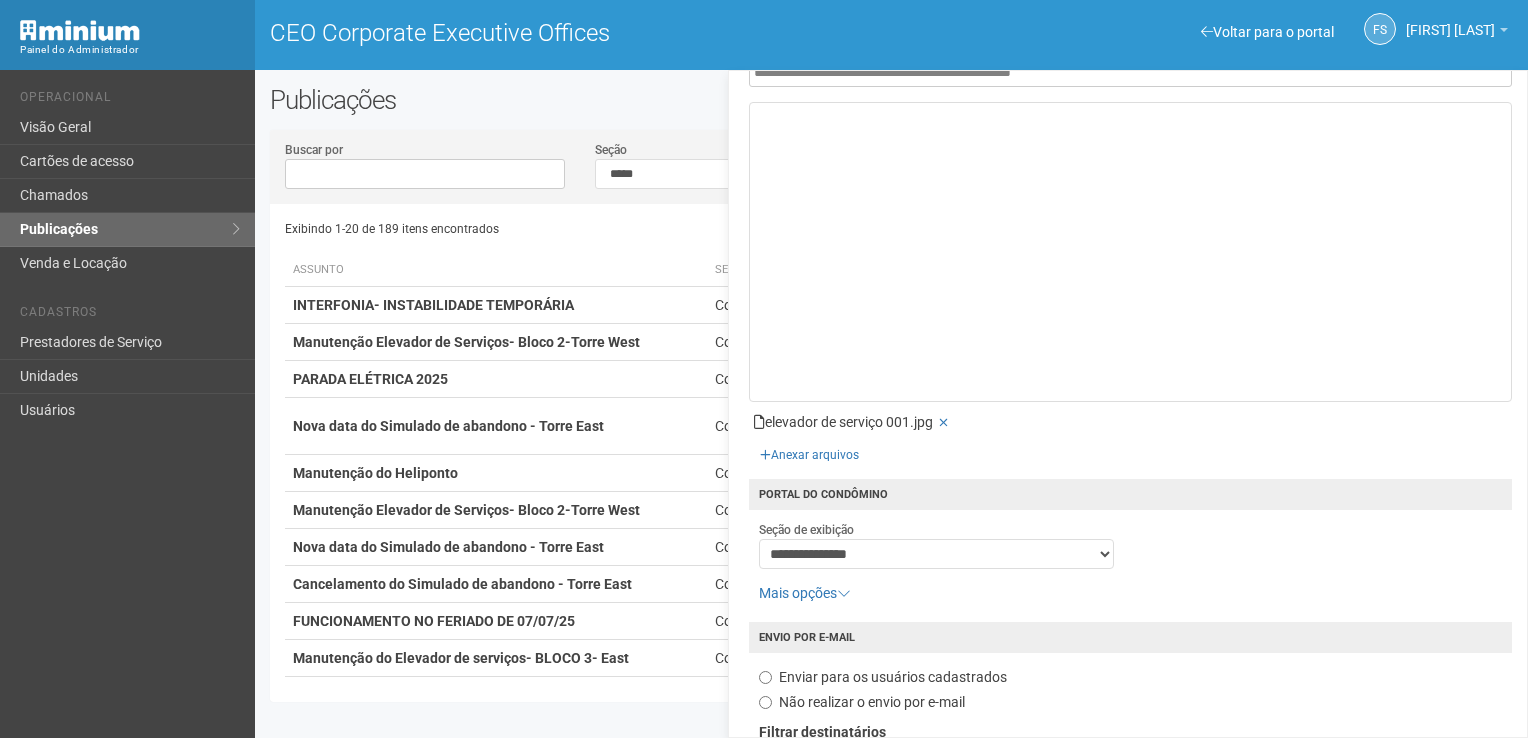 scroll, scrollTop: 0, scrollLeft: 0, axis: both 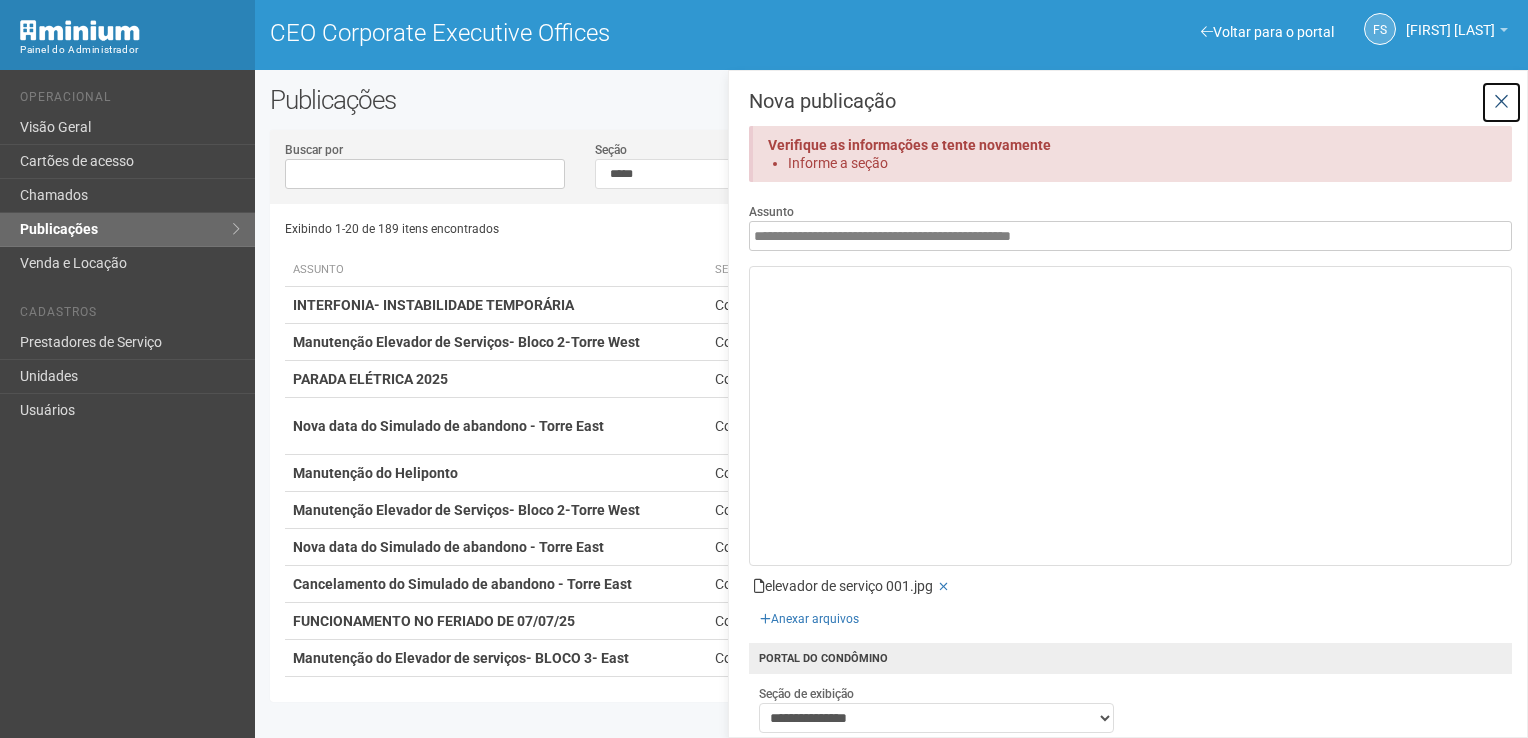 click at bounding box center [1501, 102] 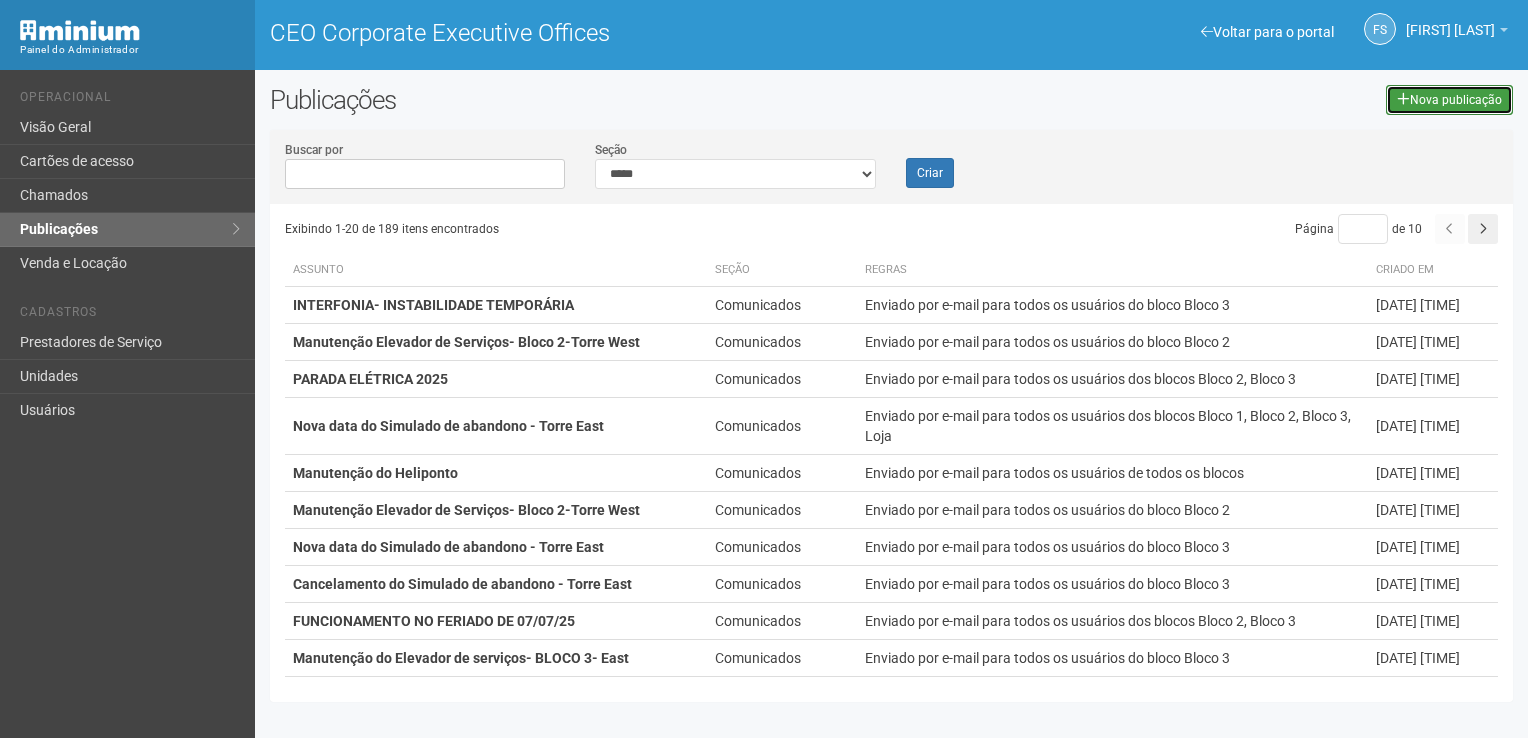 click on "Nova publicação" at bounding box center (1449, 100) 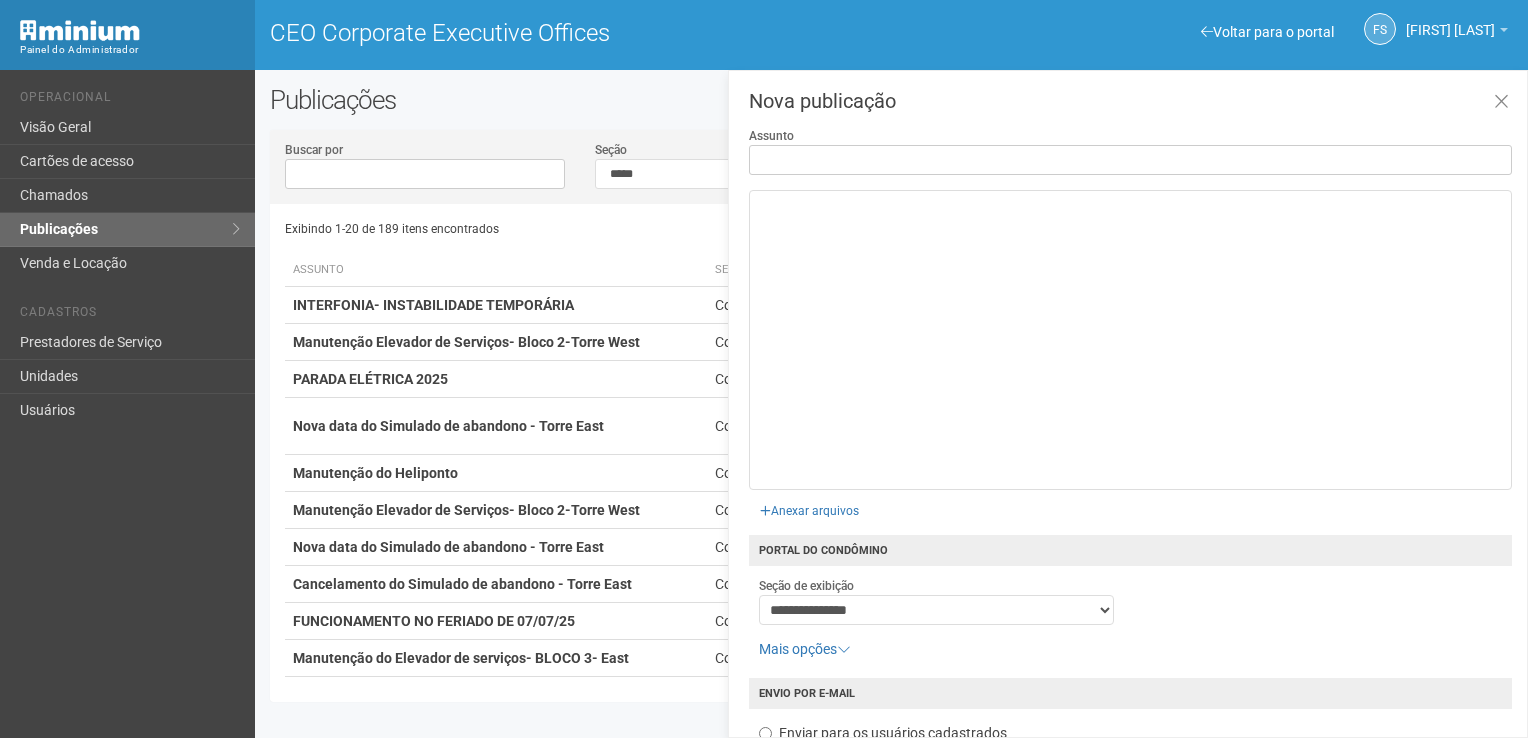 scroll, scrollTop: 260, scrollLeft: 0, axis: vertical 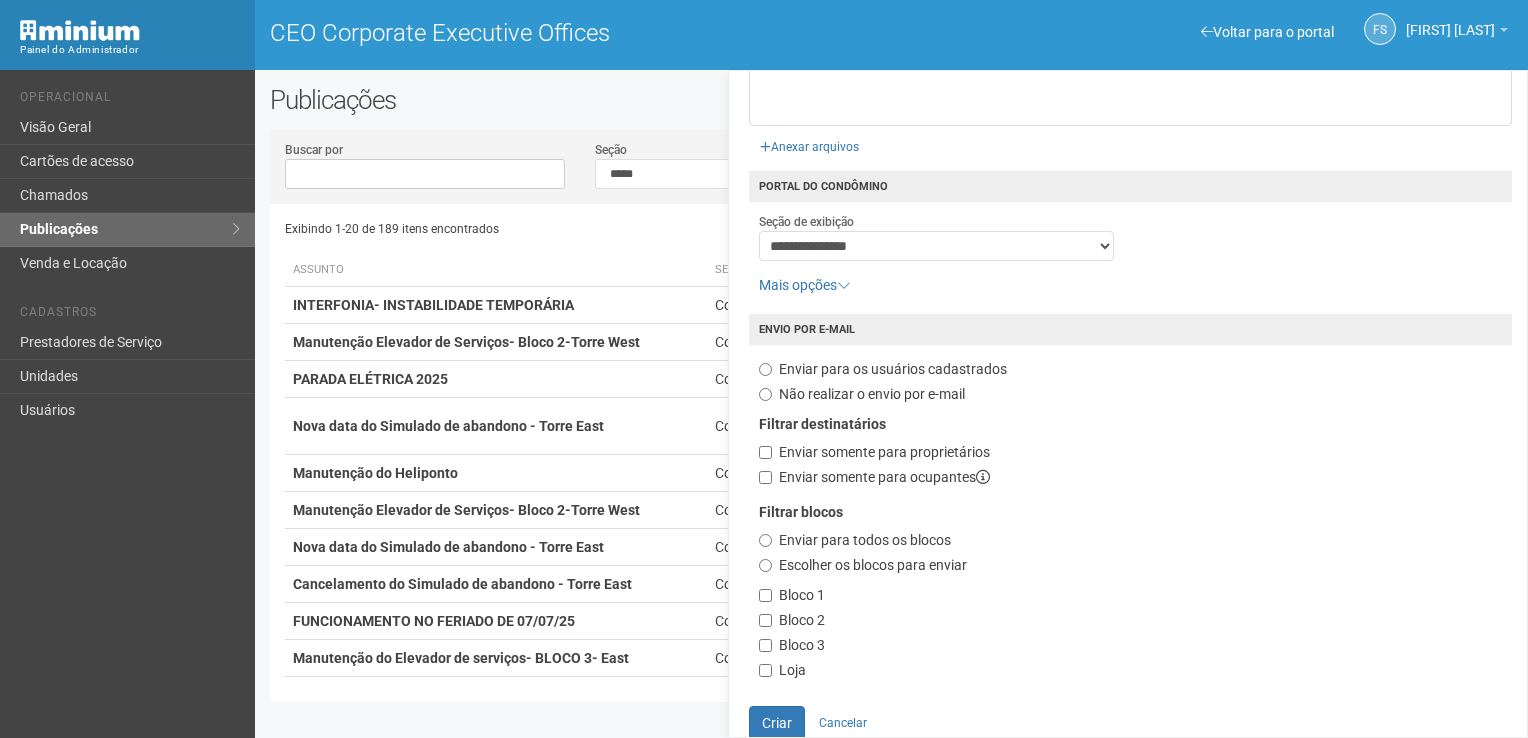 click on "Filtrar blocos
Enviar para todos os blocos
Escolher os blocos para enviar
Bloco 1
Bloco 2
Bloco 3
Loja" at bounding box center (1130, 599) 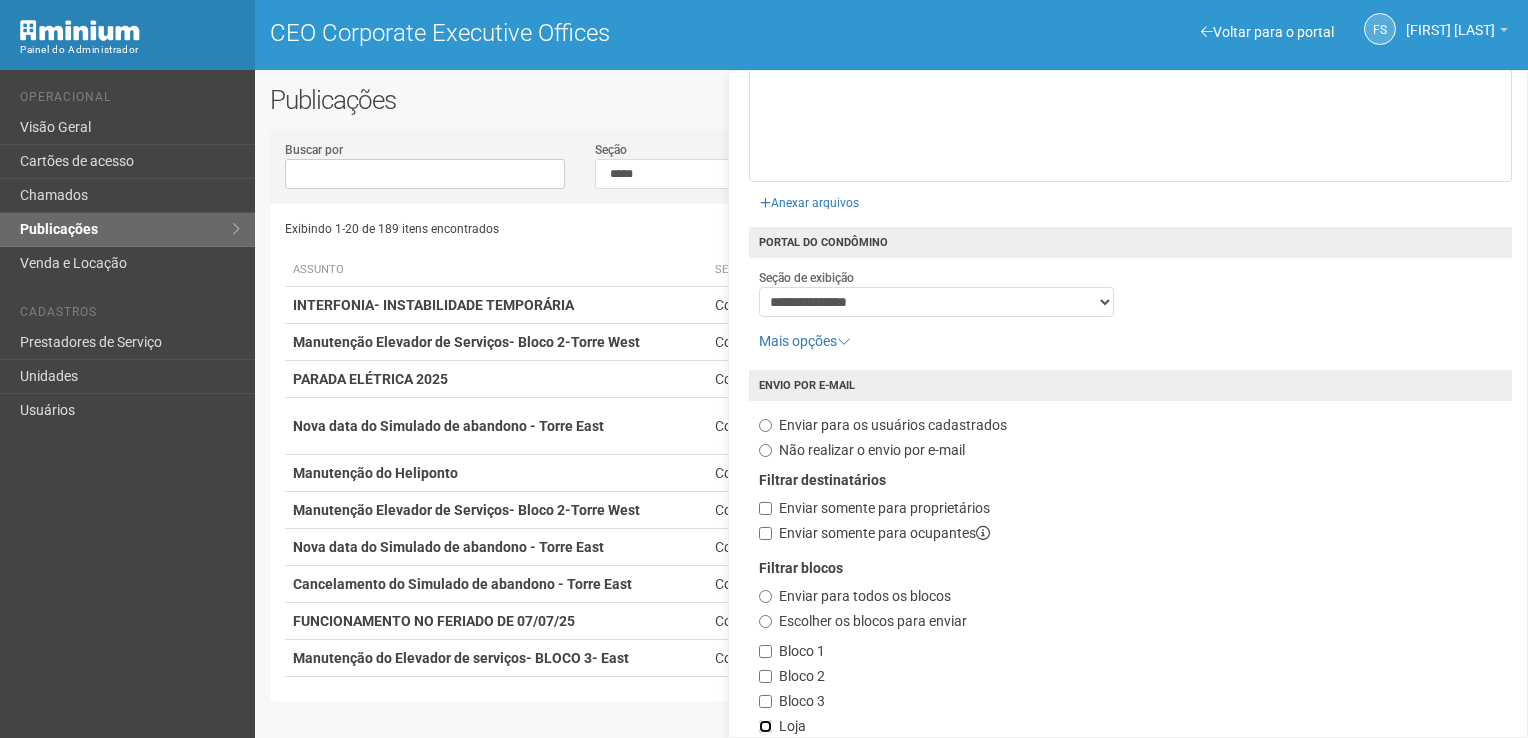 scroll, scrollTop: 265, scrollLeft: 0, axis: vertical 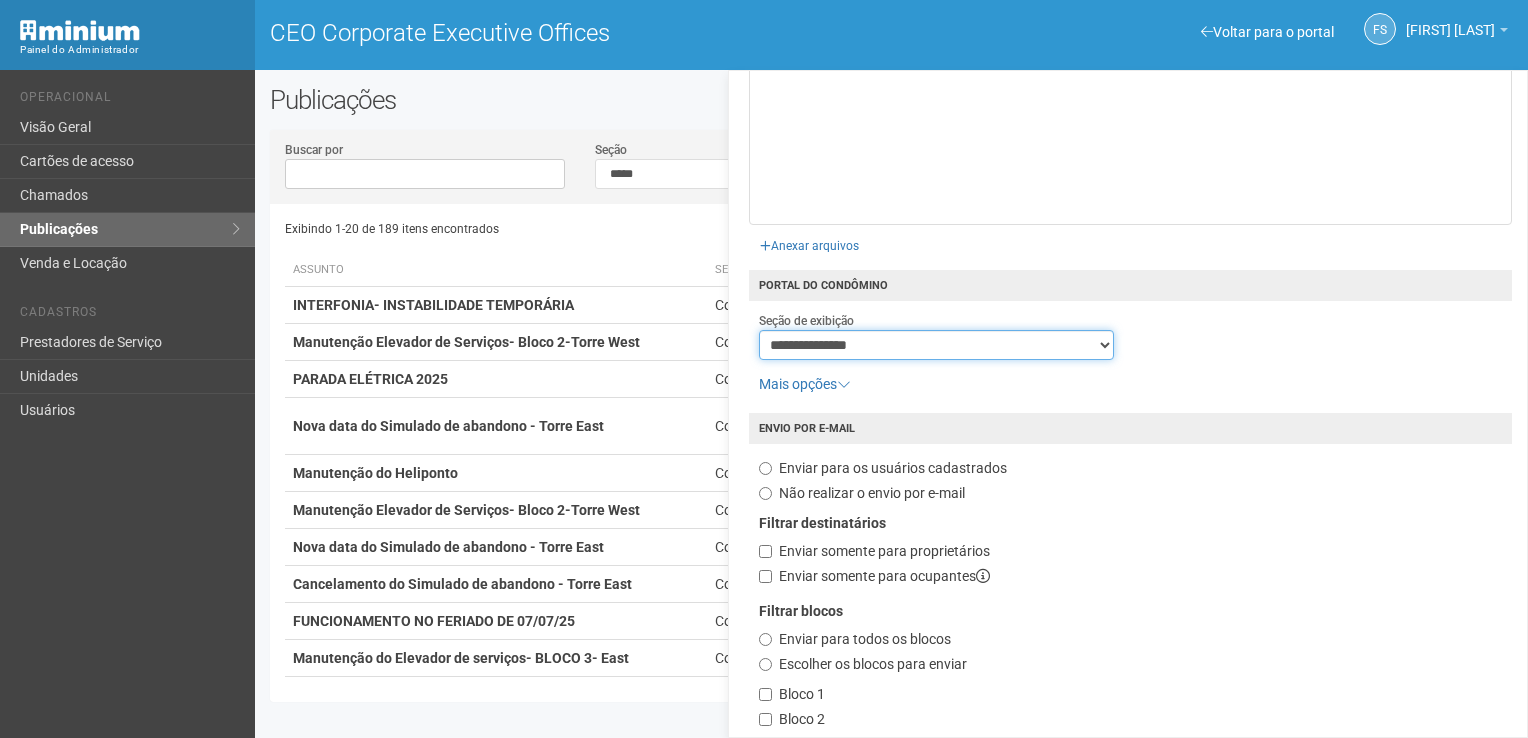 click on "**********" at bounding box center (937, 345) 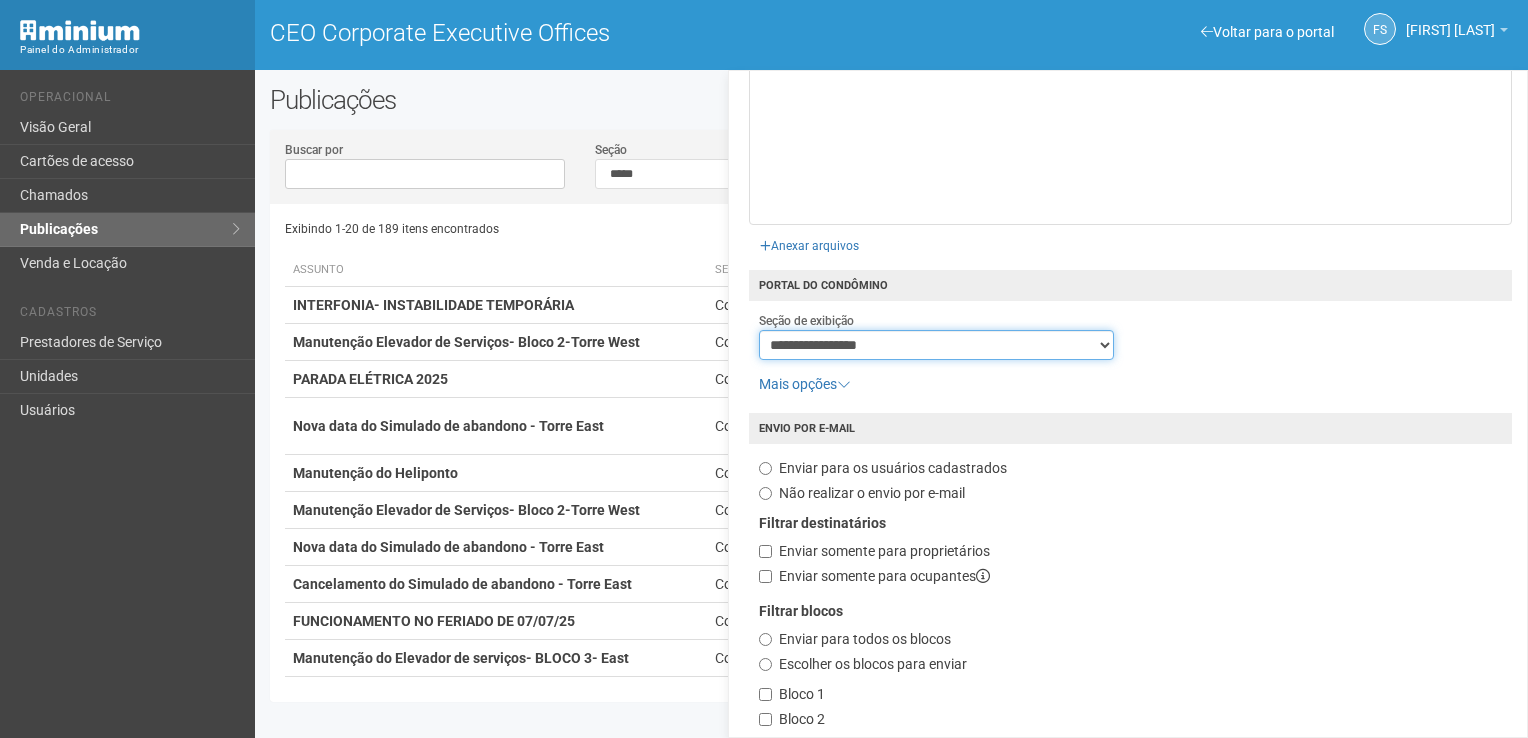 click on "**********" at bounding box center (937, 345) 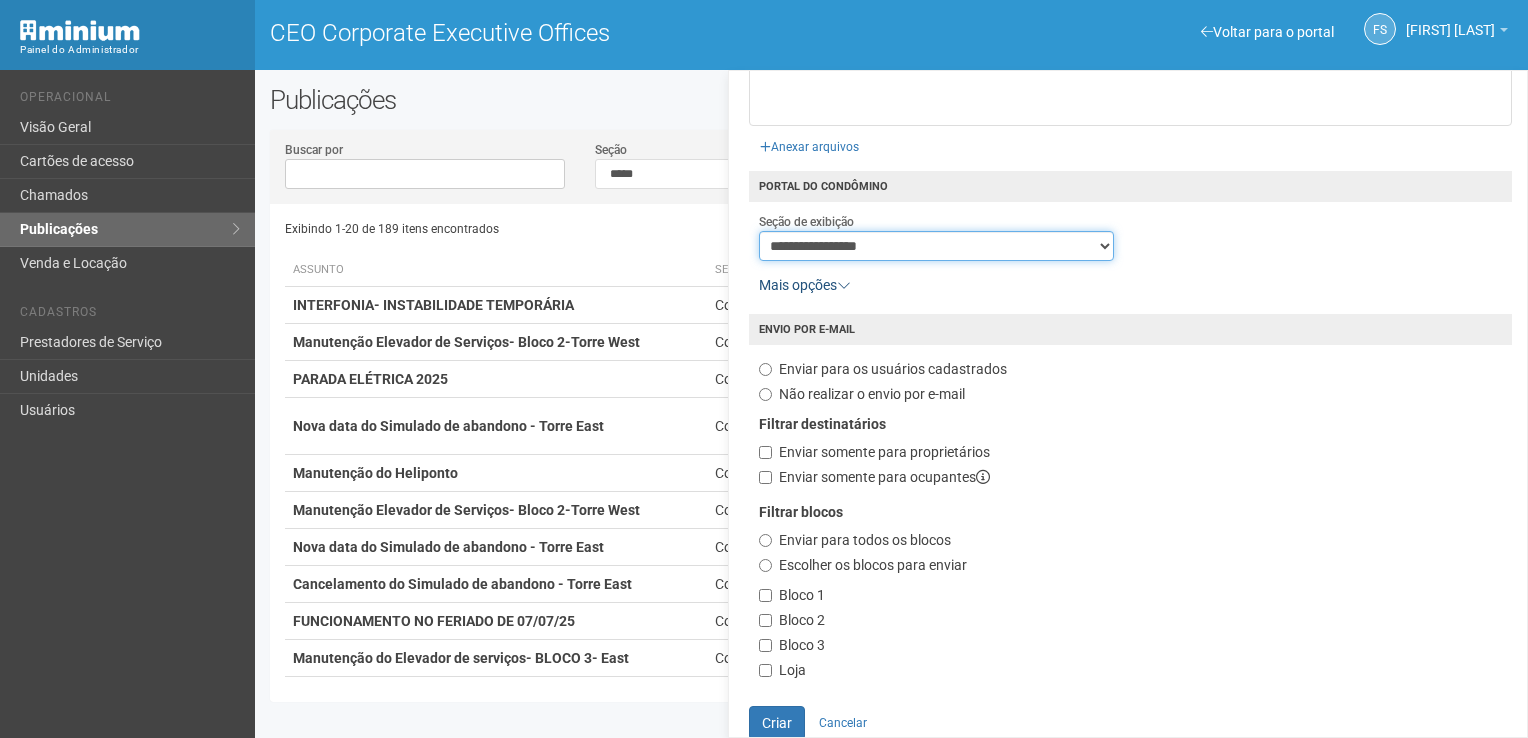 scroll, scrollTop: 65, scrollLeft: 0, axis: vertical 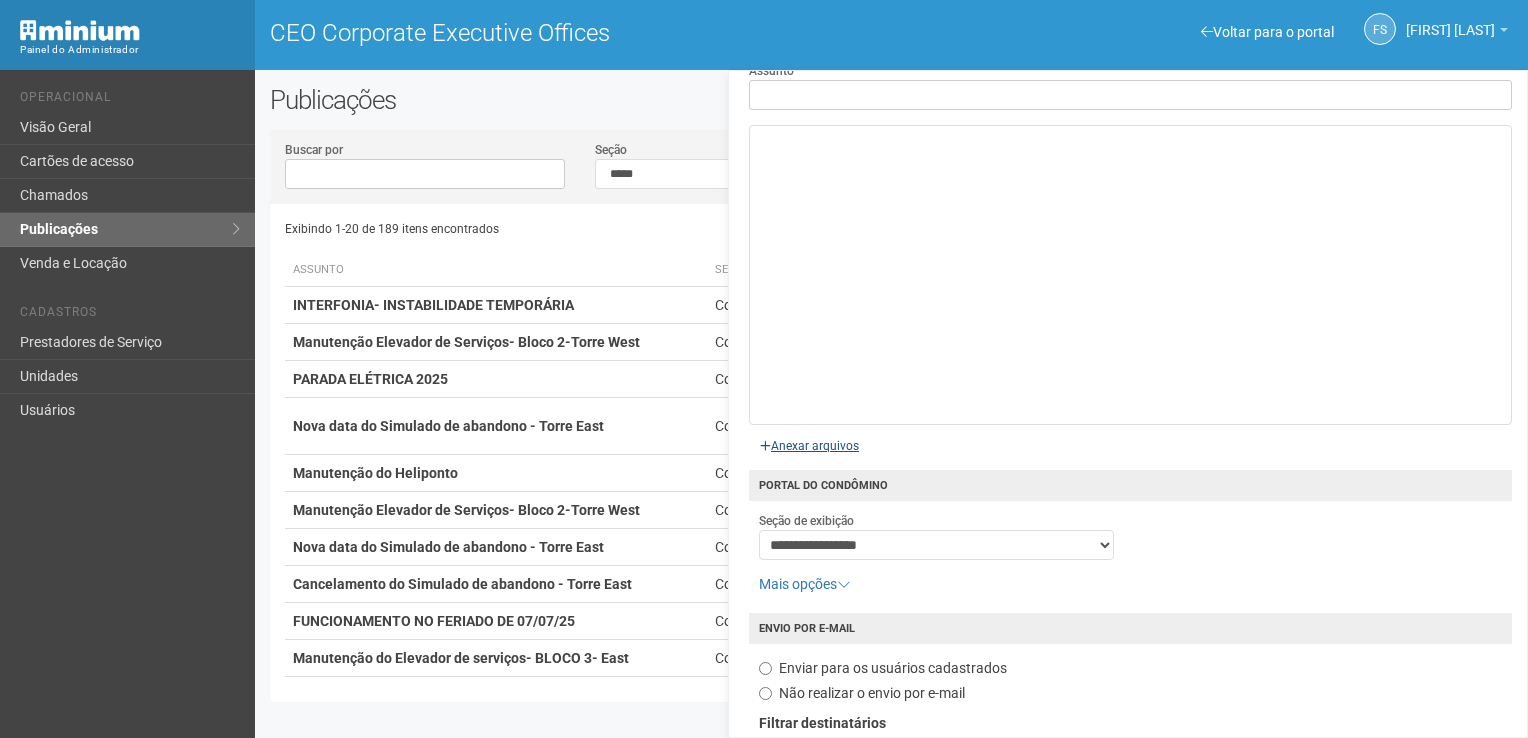 click at bounding box center [583, 443] 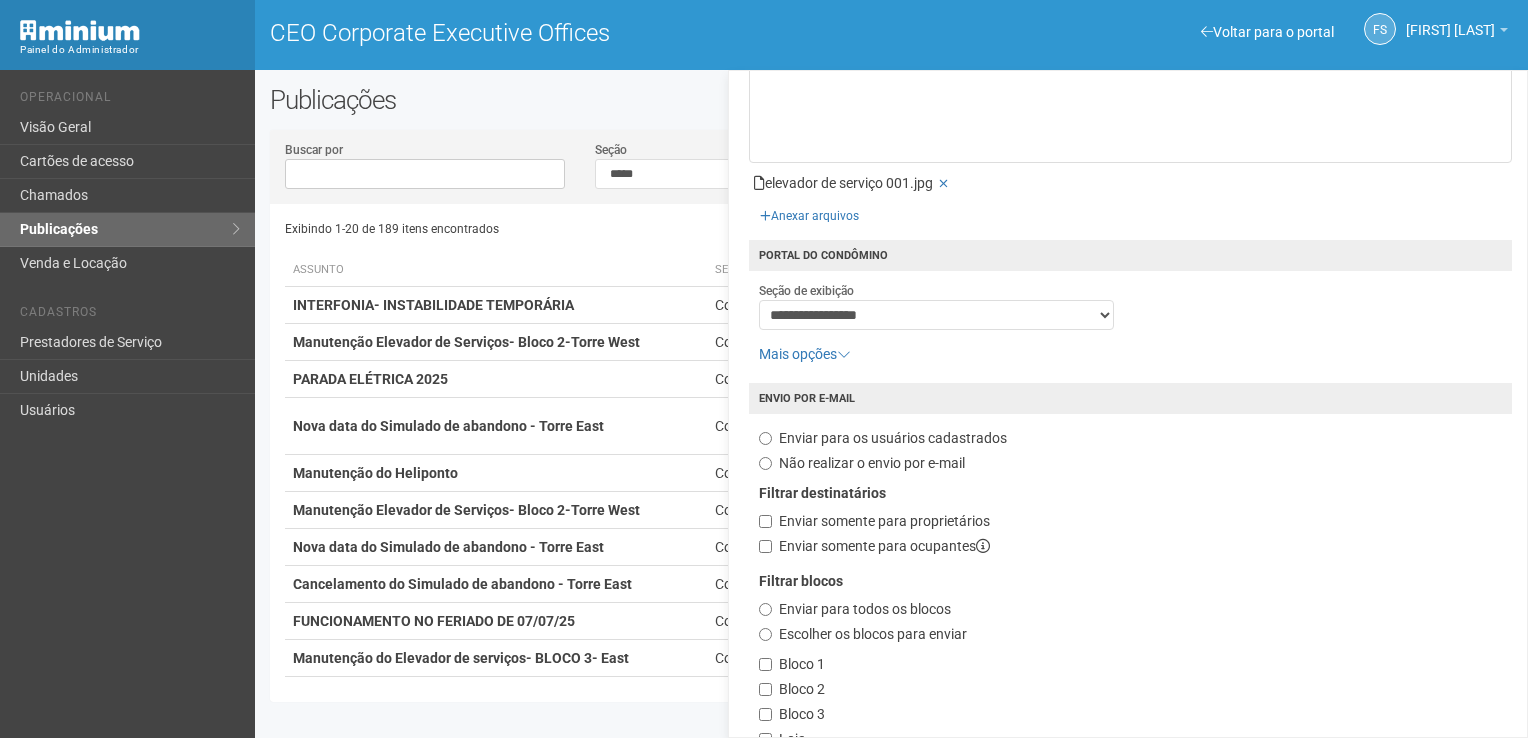 scroll, scrollTop: 396, scrollLeft: 0, axis: vertical 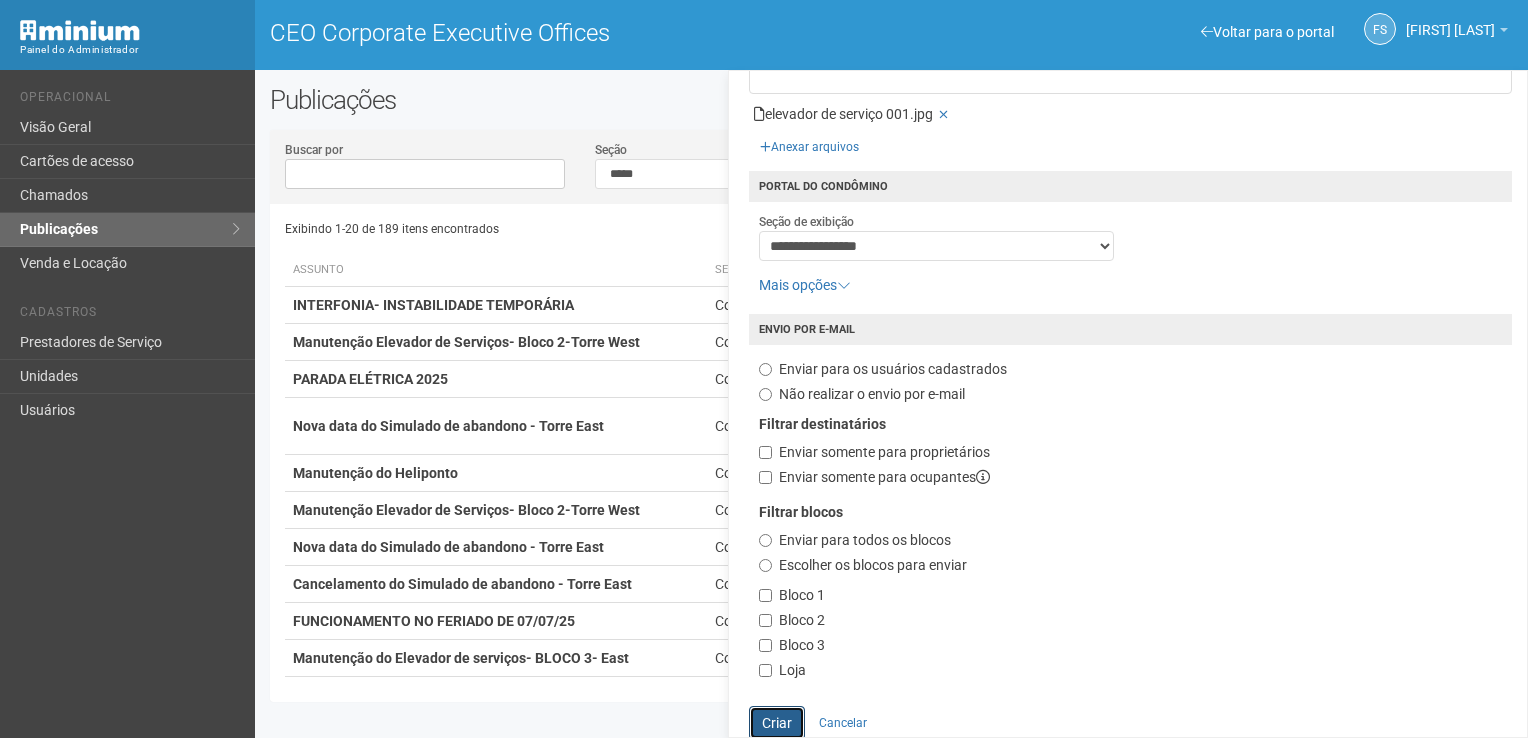 click on "Criar" at bounding box center (777, 723) 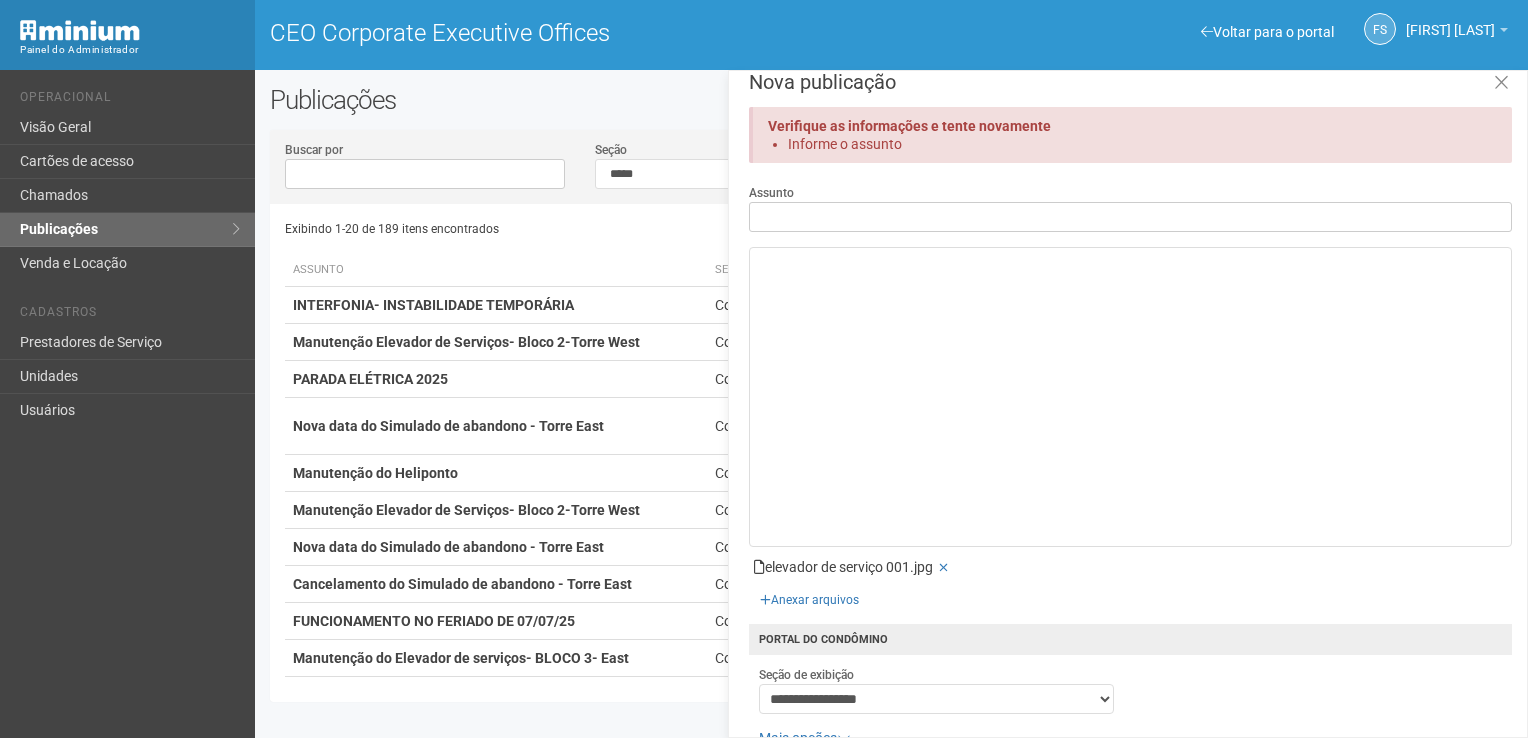 scroll, scrollTop: 0, scrollLeft: 0, axis: both 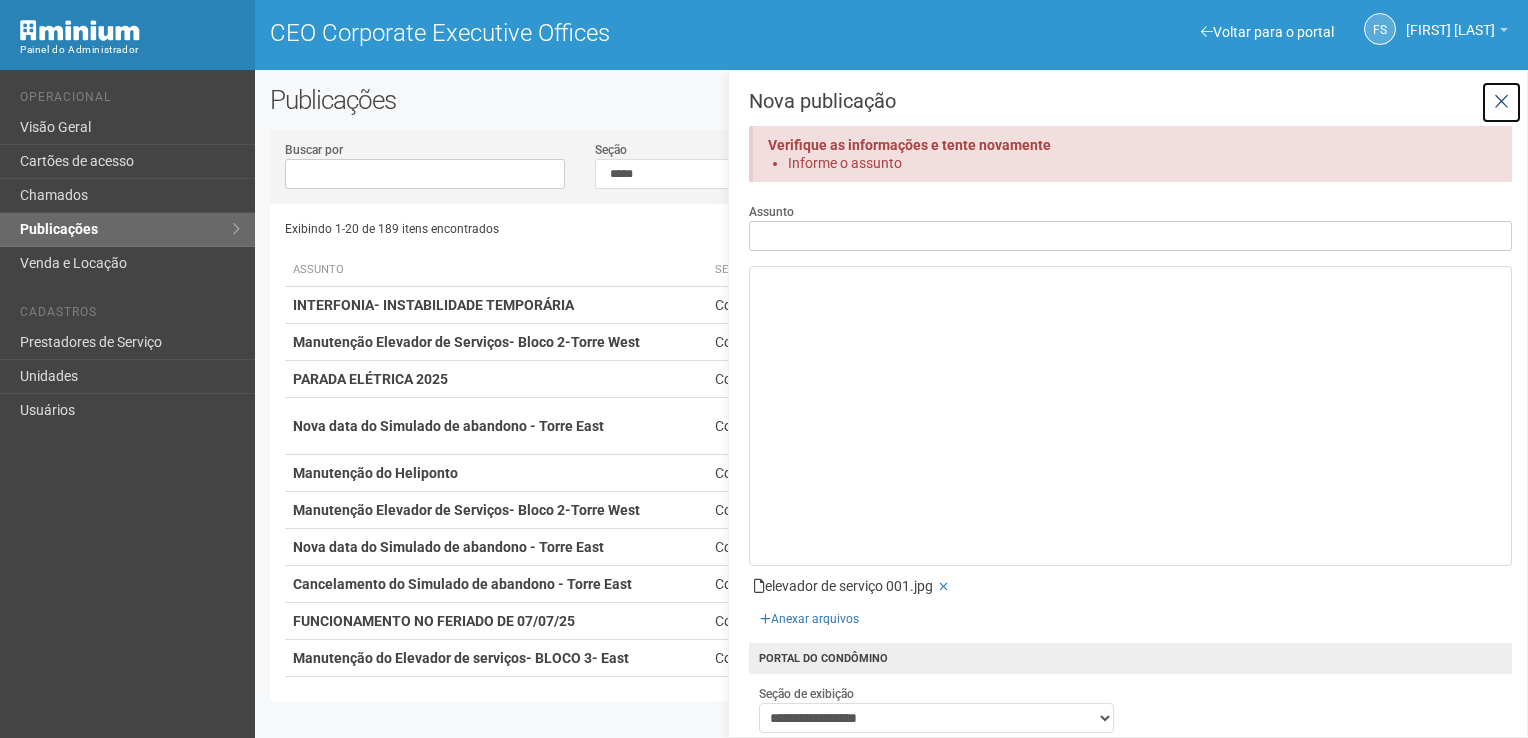 click at bounding box center (1501, 102) 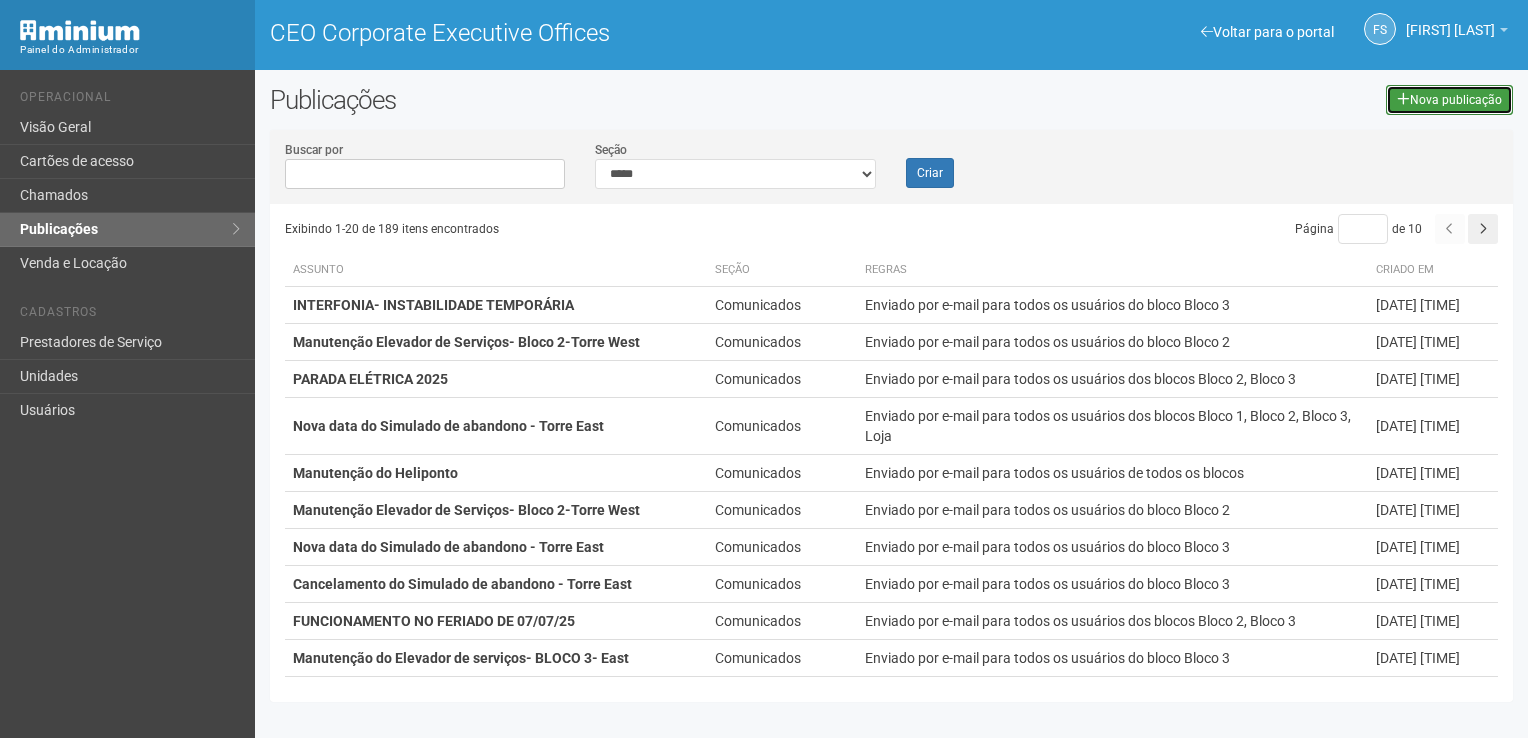 click on "Nova publicação" at bounding box center [1449, 100] 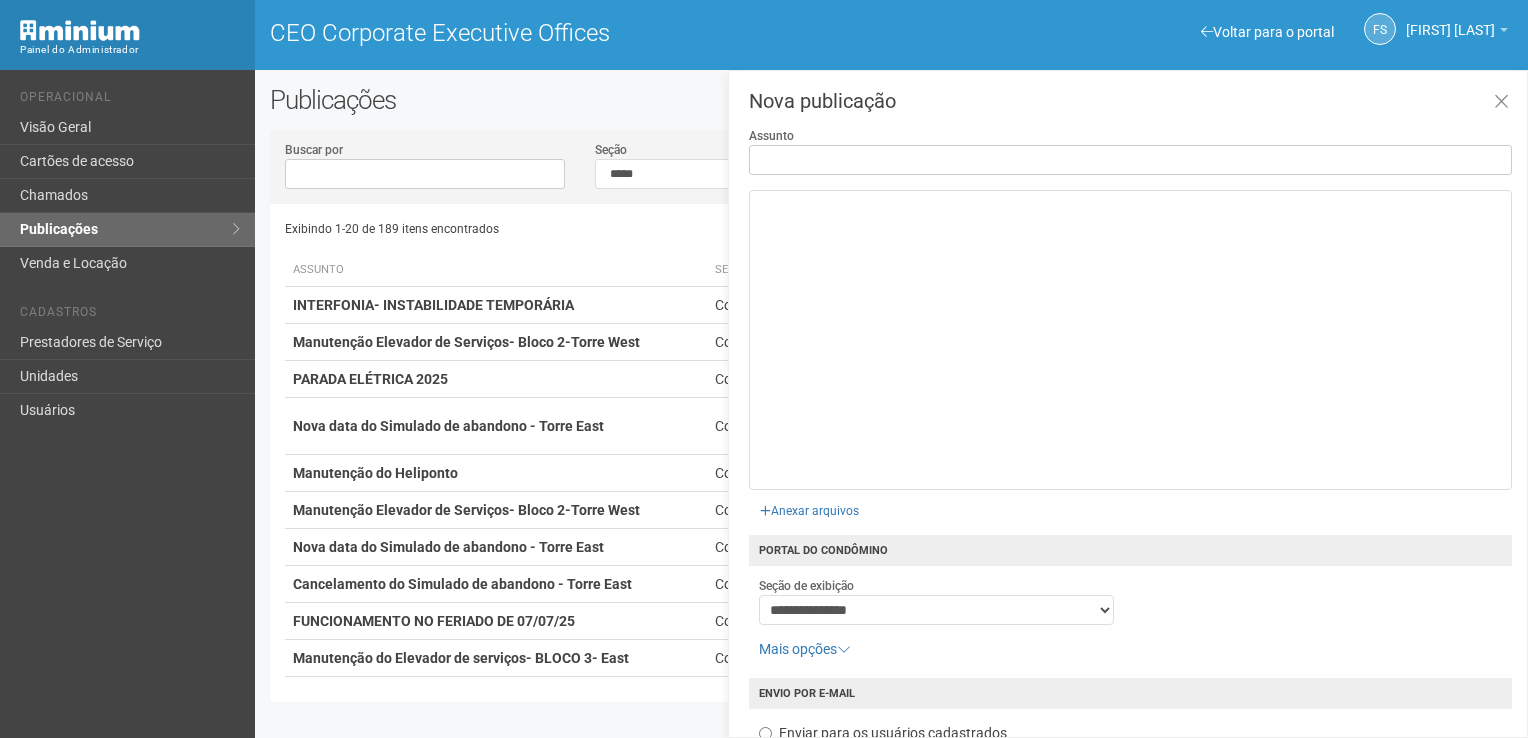click on "Assunto" at bounding box center (1130, 160) 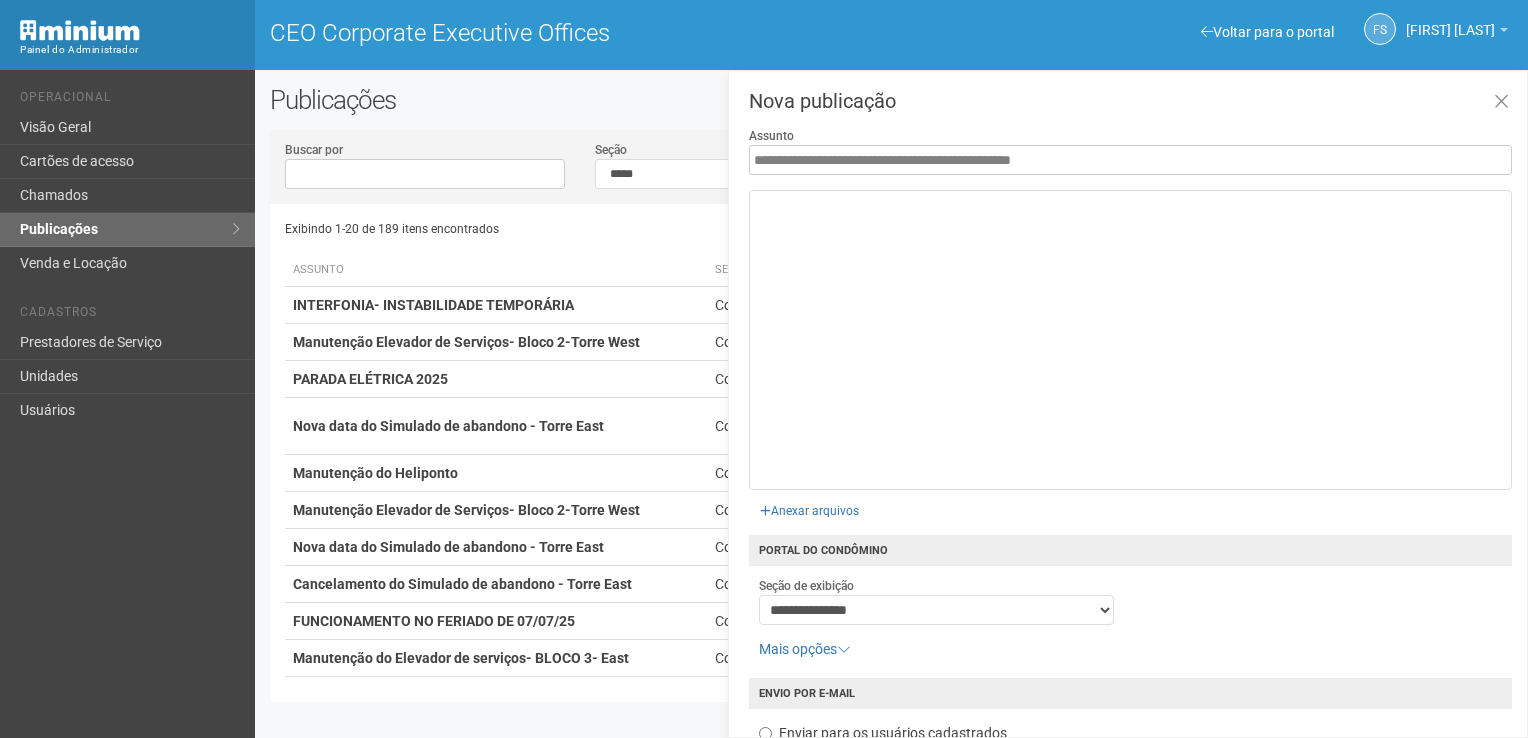 scroll, scrollTop: 200, scrollLeft: 0, axis: vertical 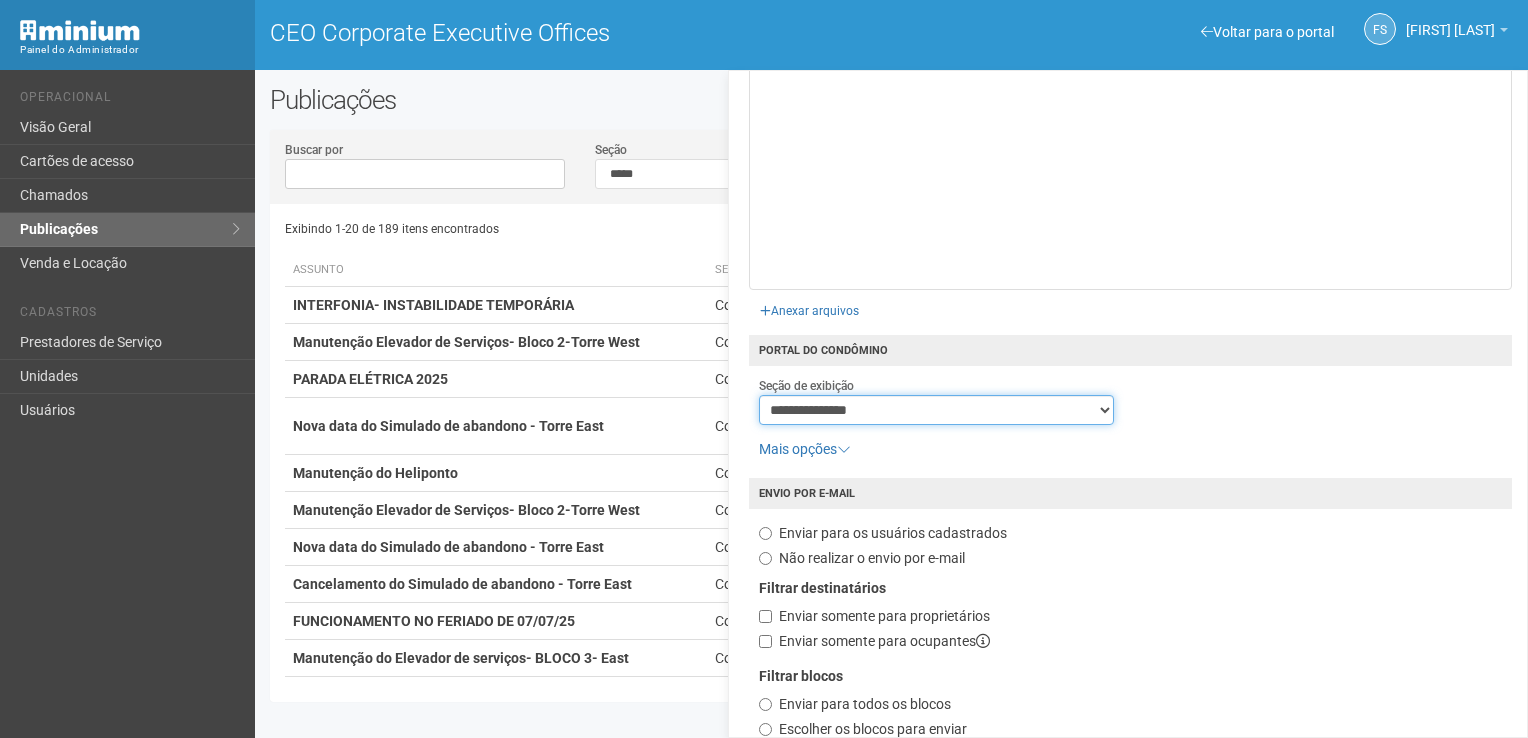 click on "**********" at bounding box center [937, 410] 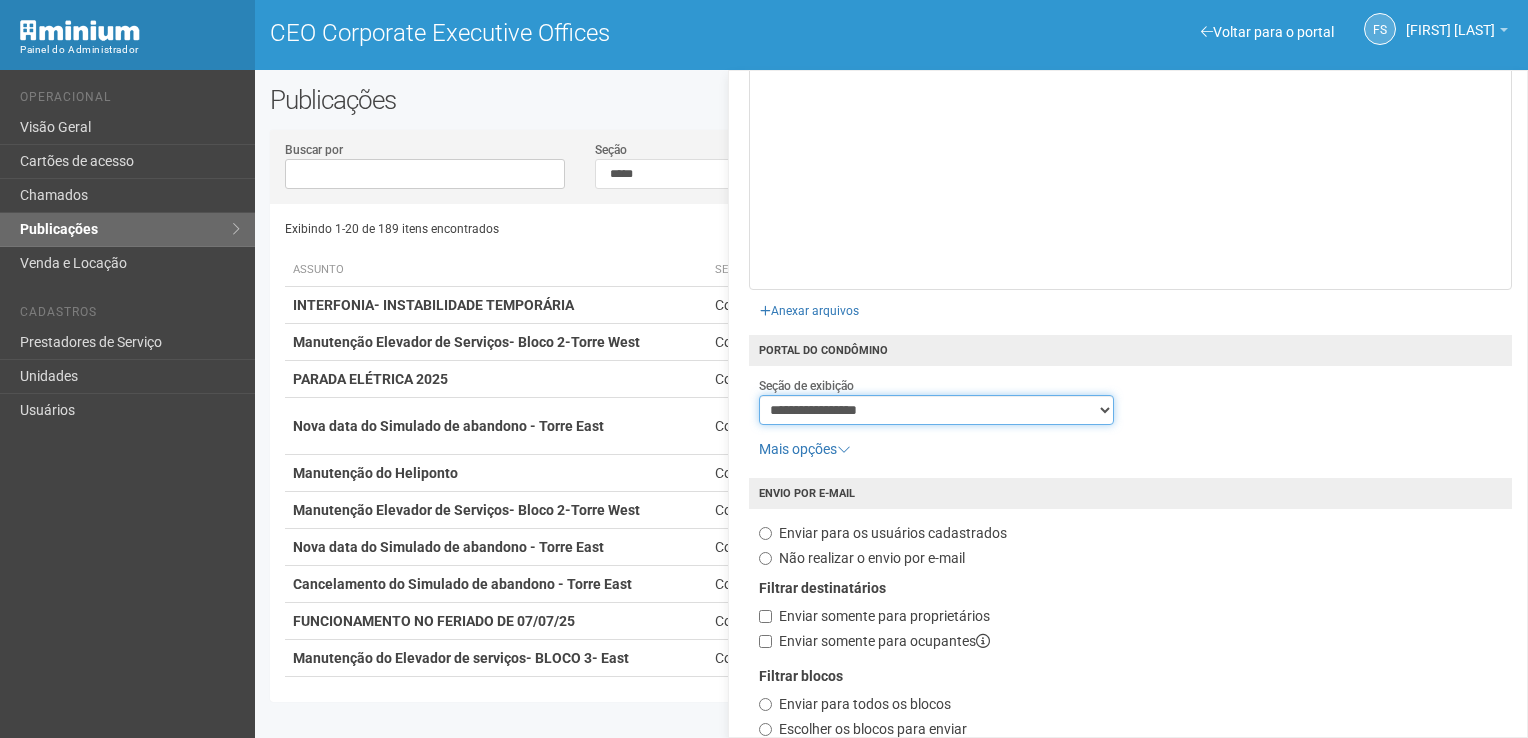 click on "**********" at bounding box center (937, 410) 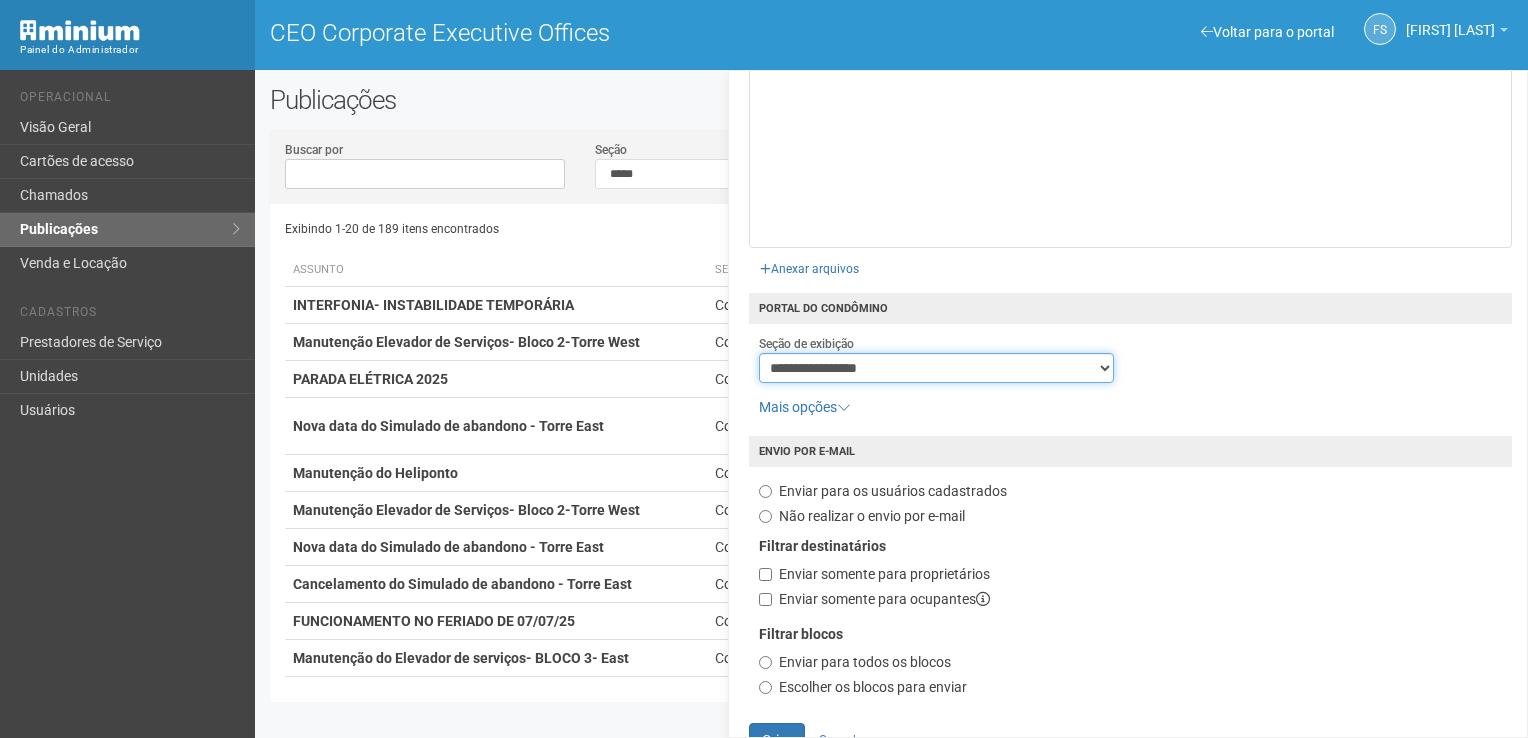 scroll, scrollTop: 260, scrollLeft: 0, axis: vertical 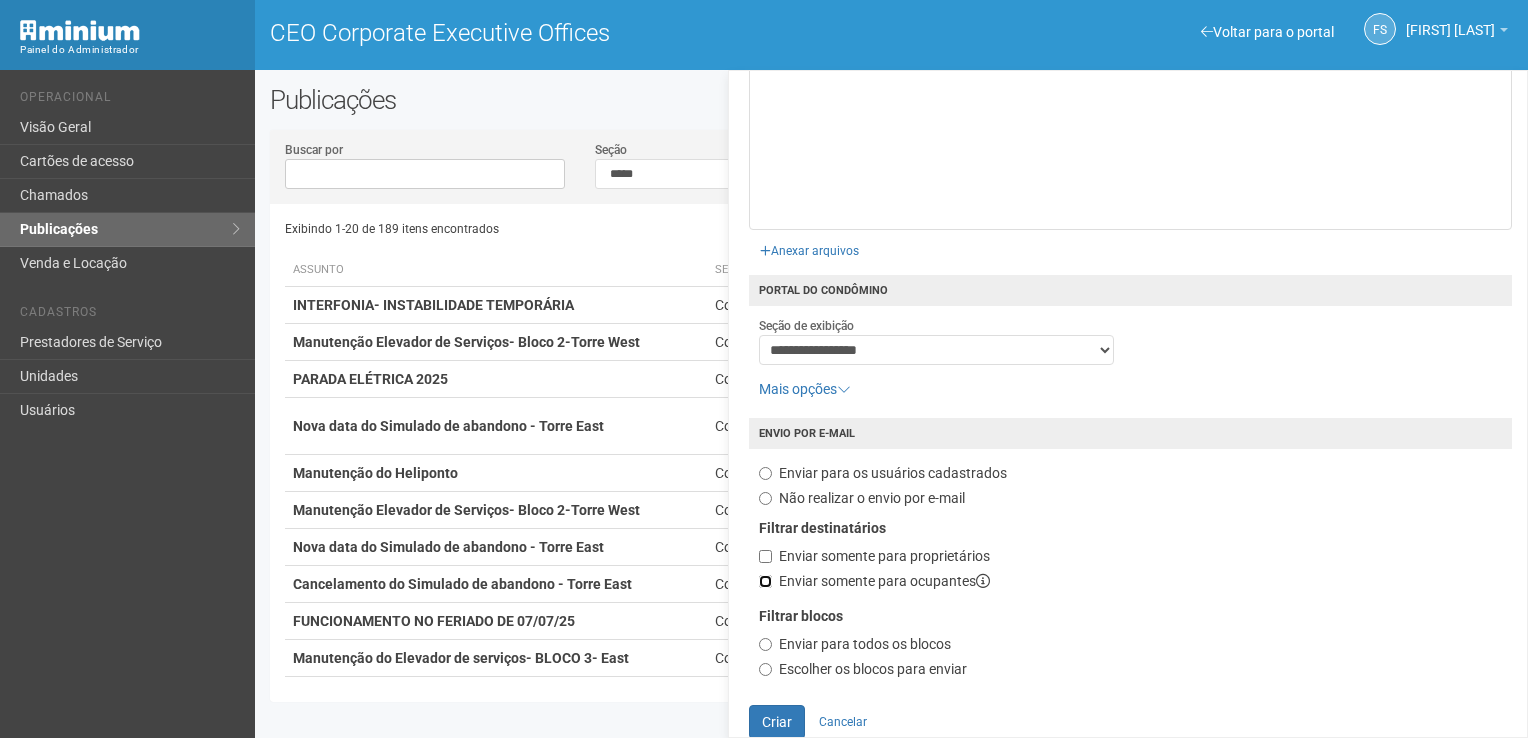 click on "Enviar somente para ocupantes" at bounding box center [874, 582] 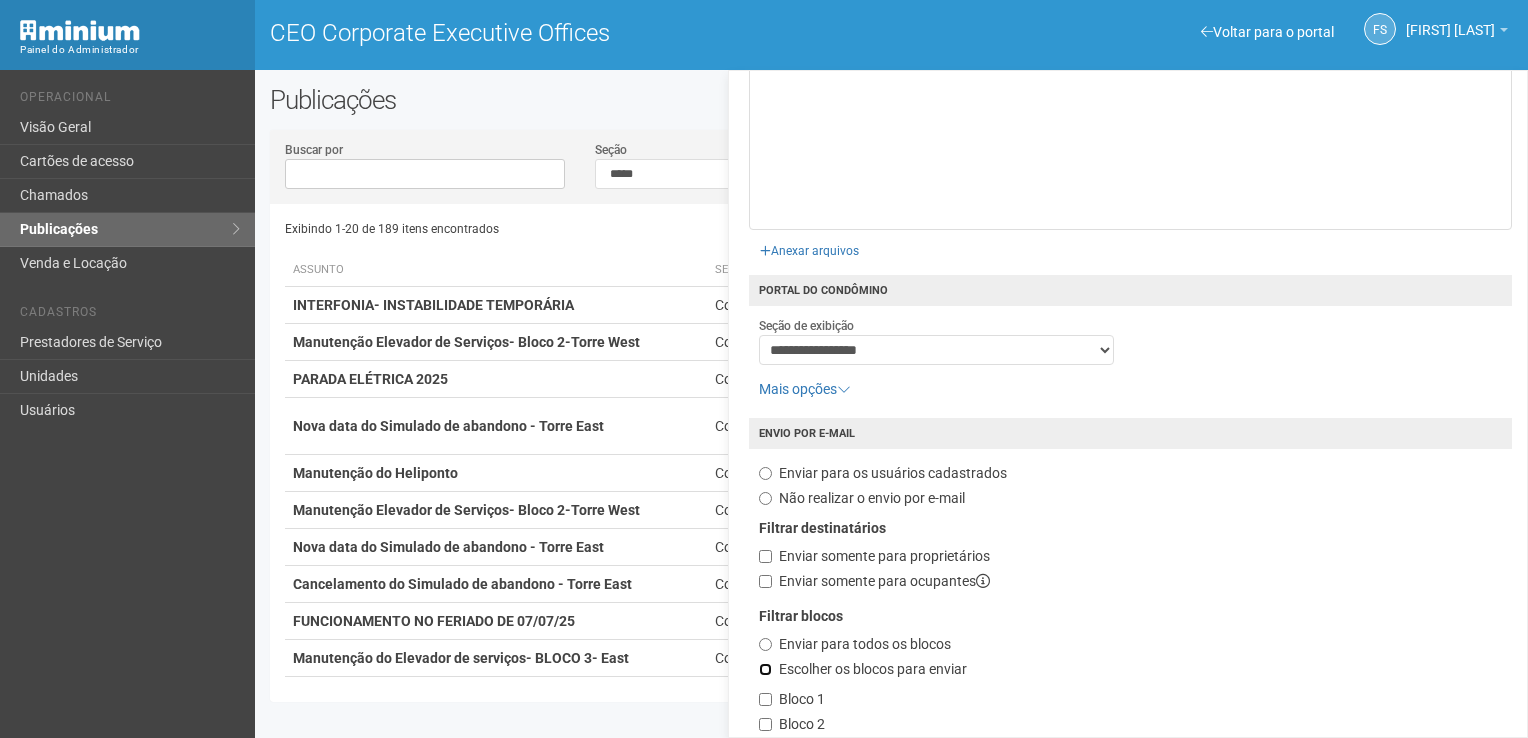 scroll, scrollTop: 364, scrollLeft: 0, axis: vertical 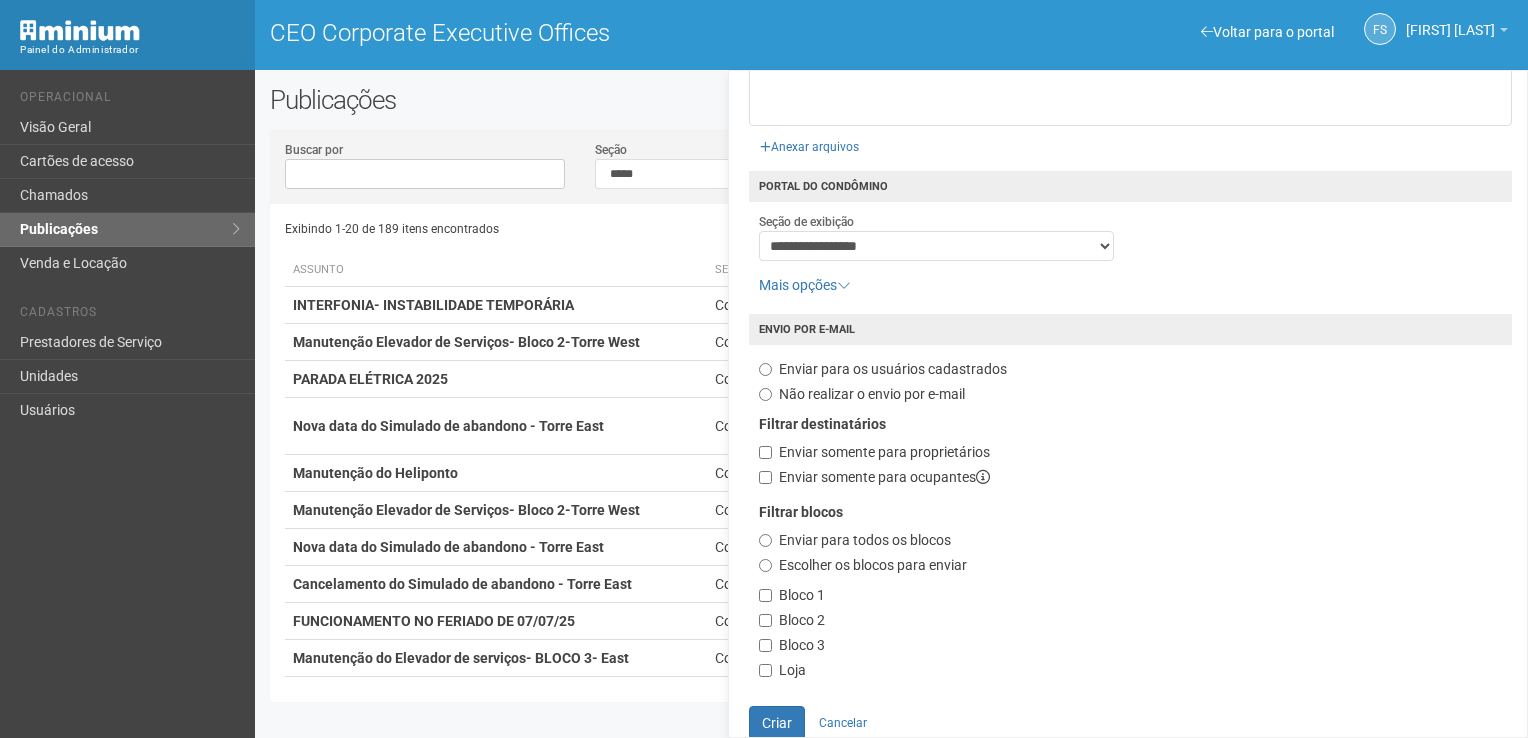 click on "Filtrar blocos
Enviar para todos os blocos
Escolher os blocos para enviar
Bloco 1
Bloco 2
Bloco 3
Loja" at bounding box center (1130, 599) 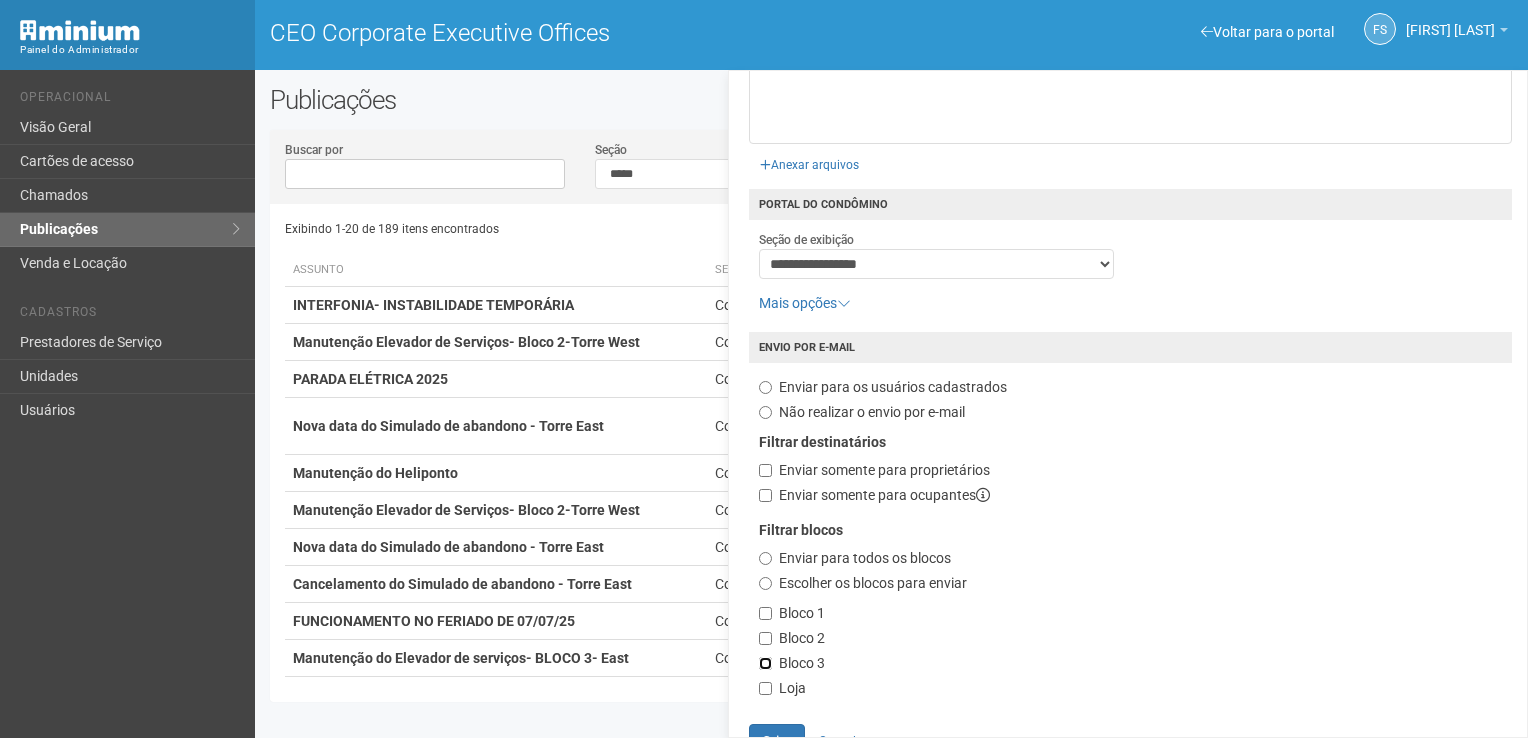 scroll, scrollTop: 364, scrollLeft: 0, axis: vertical 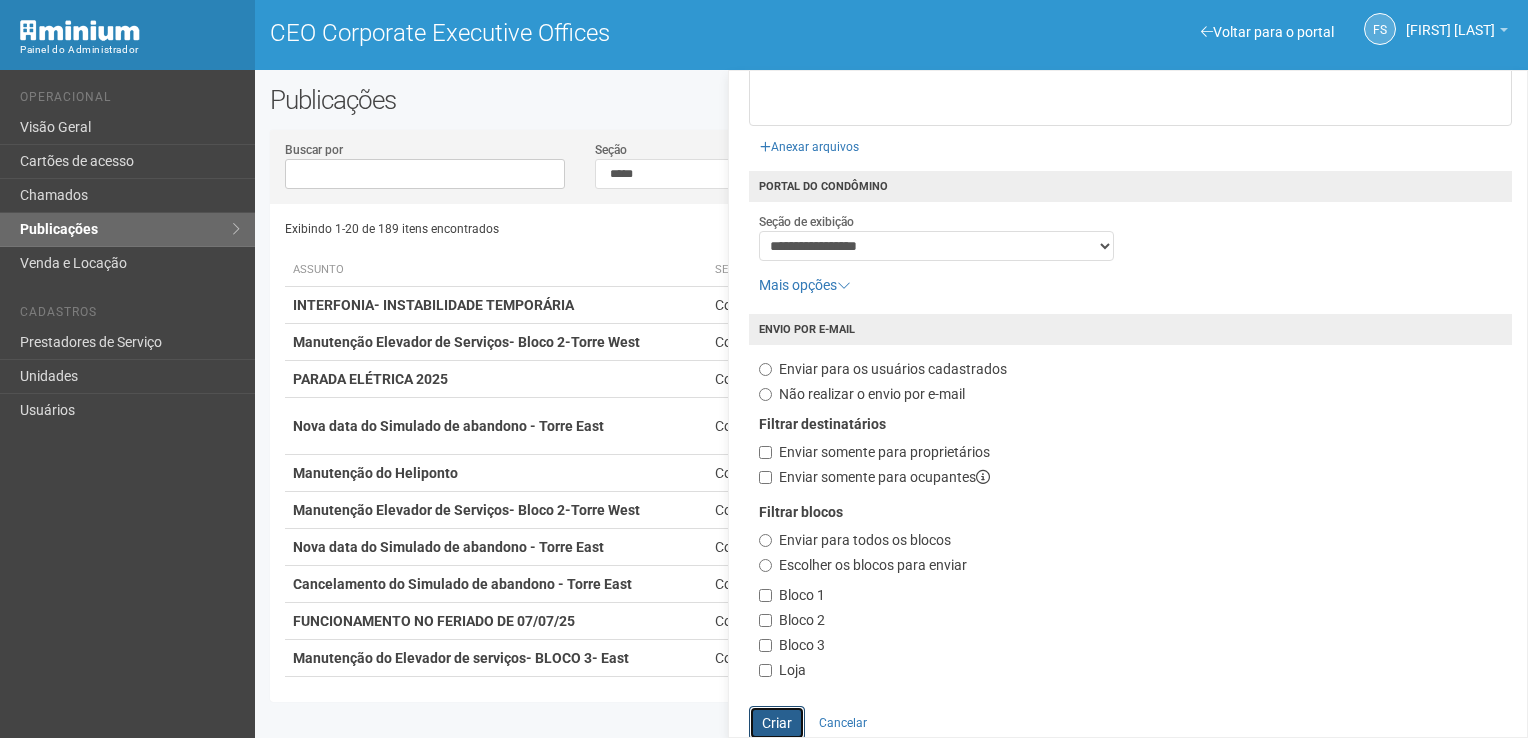 click on "Criar" at bounding box center (777, 723) 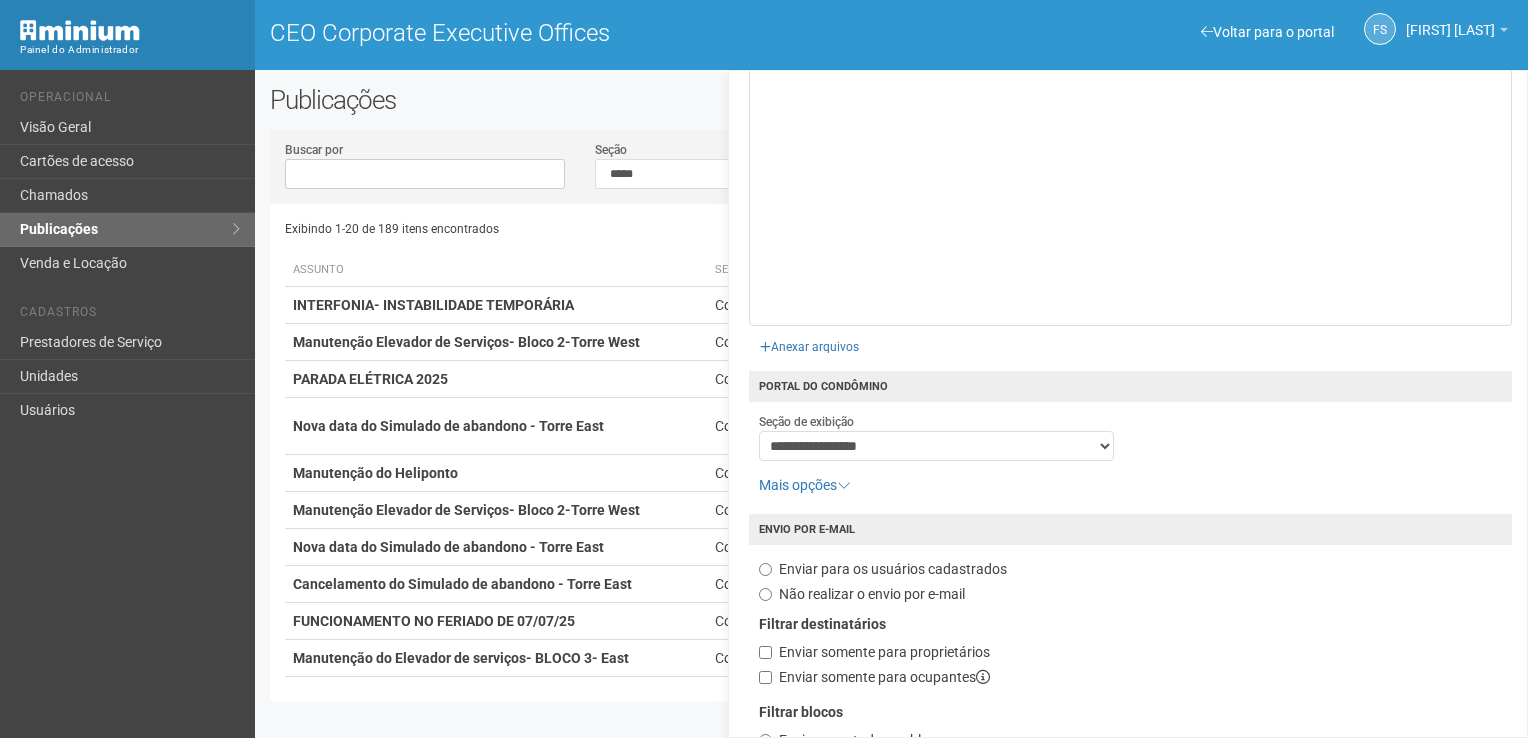 scroll, scrollTop: 0, scrollLeft: 0, axis: both 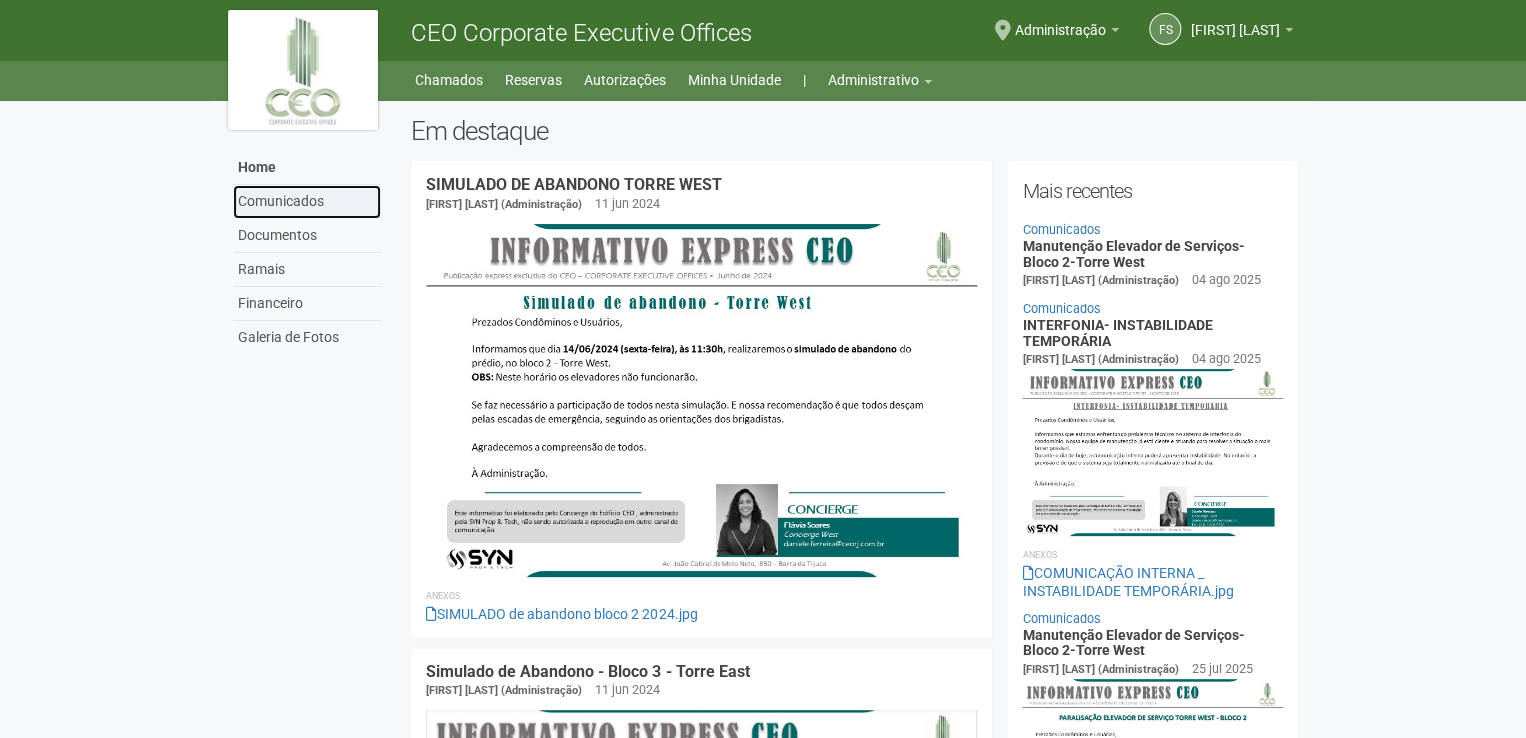 click on "Comunicados" at bounding box center [307, 202] 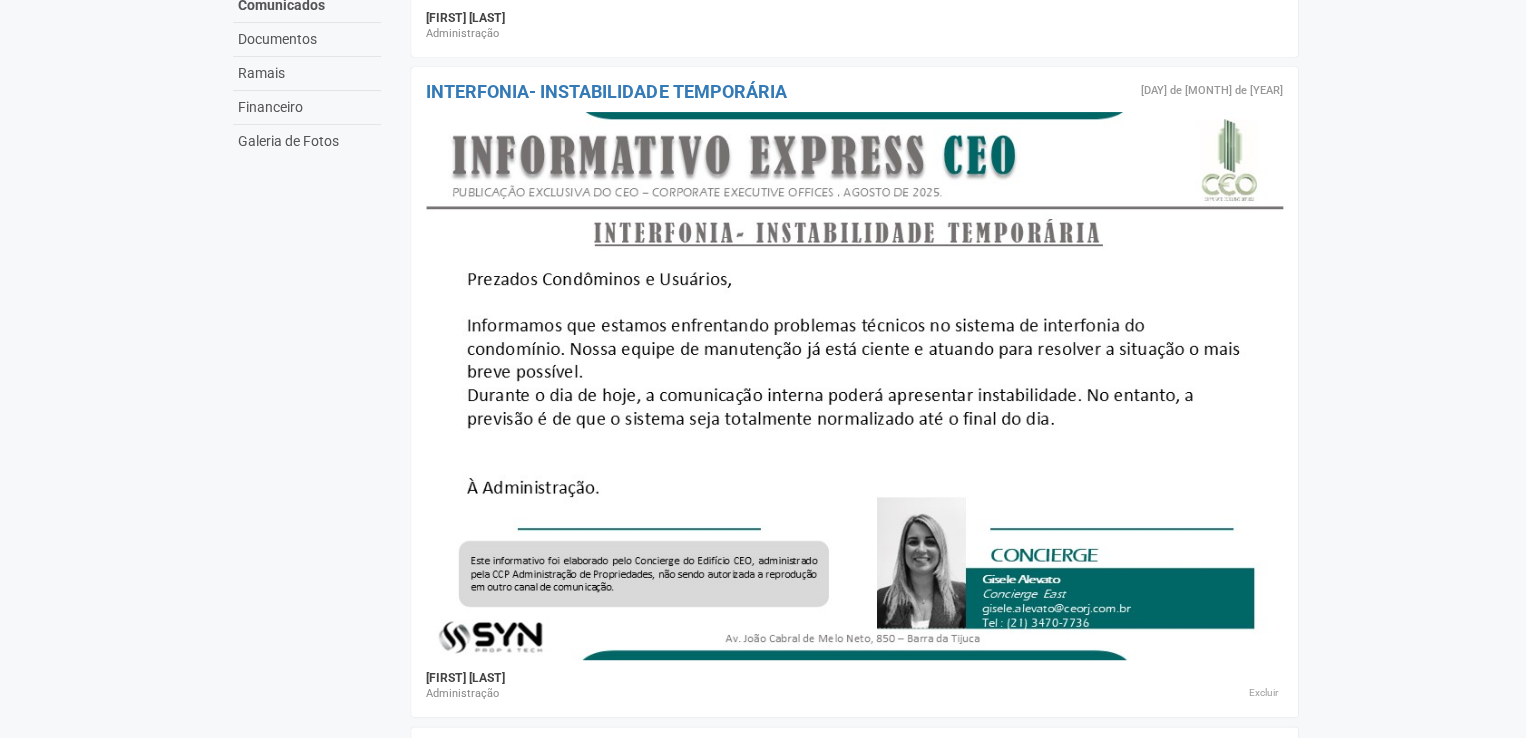 scroll, scrollTop: 0, scrollLeft: 0, axis: both 